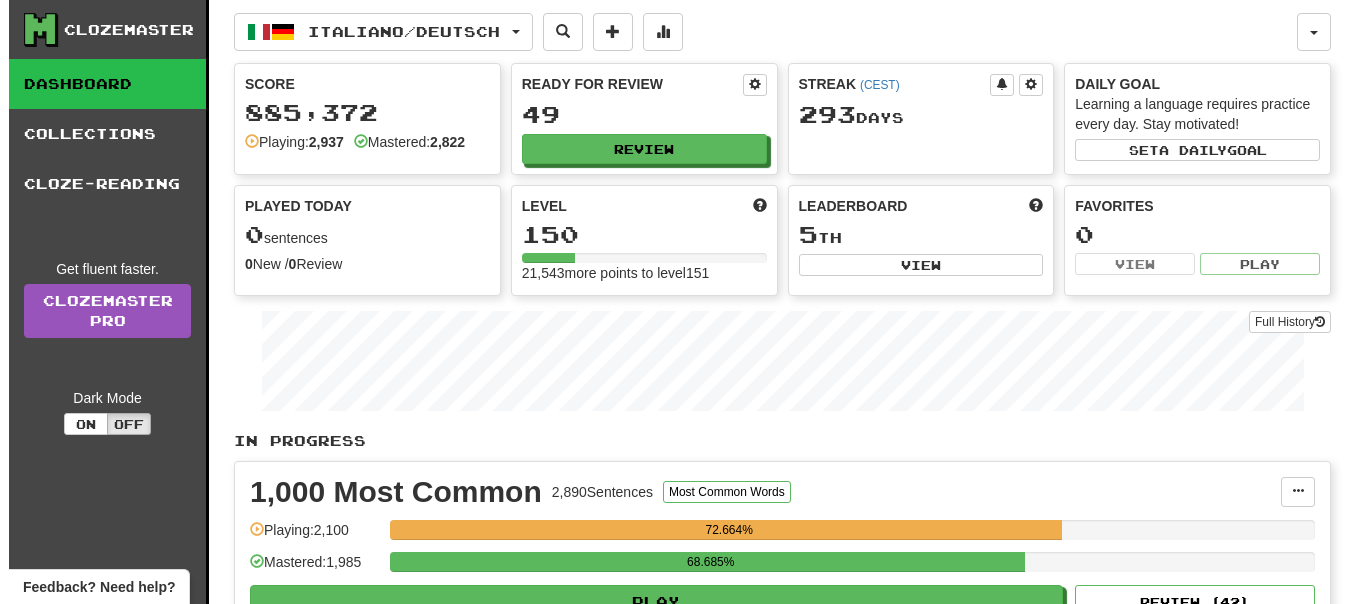 scroll, scrollTop: 0, scrollLeft: 0, axis: both 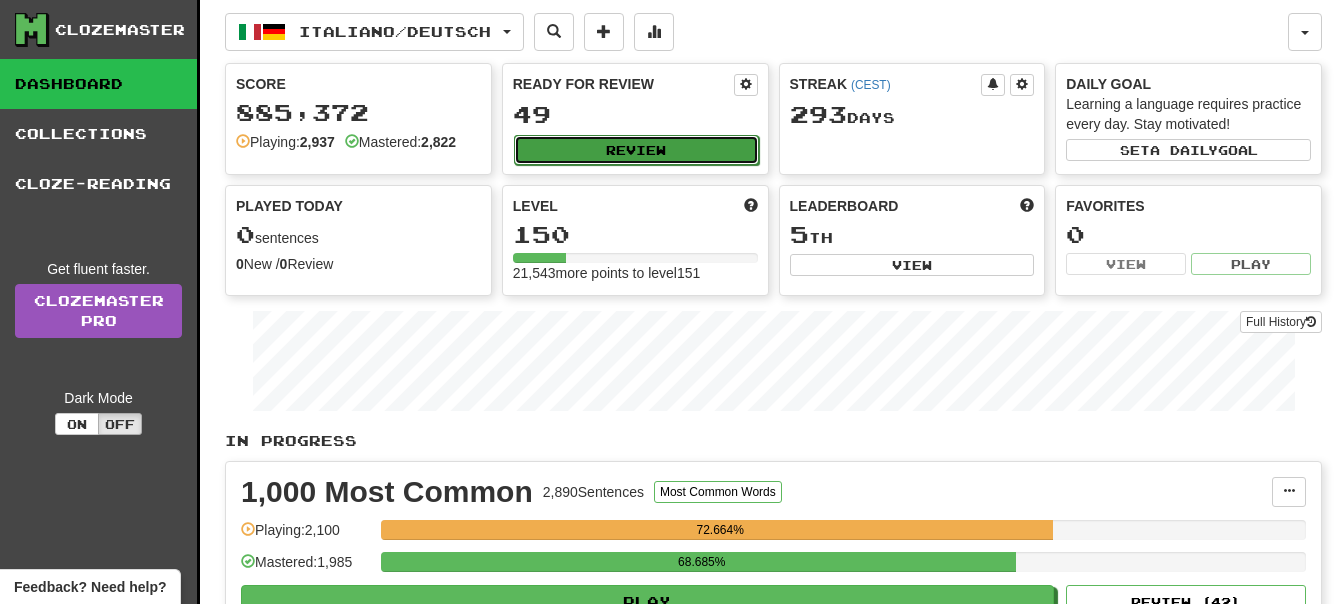 click on "Review" at bounding box center (636, 150) 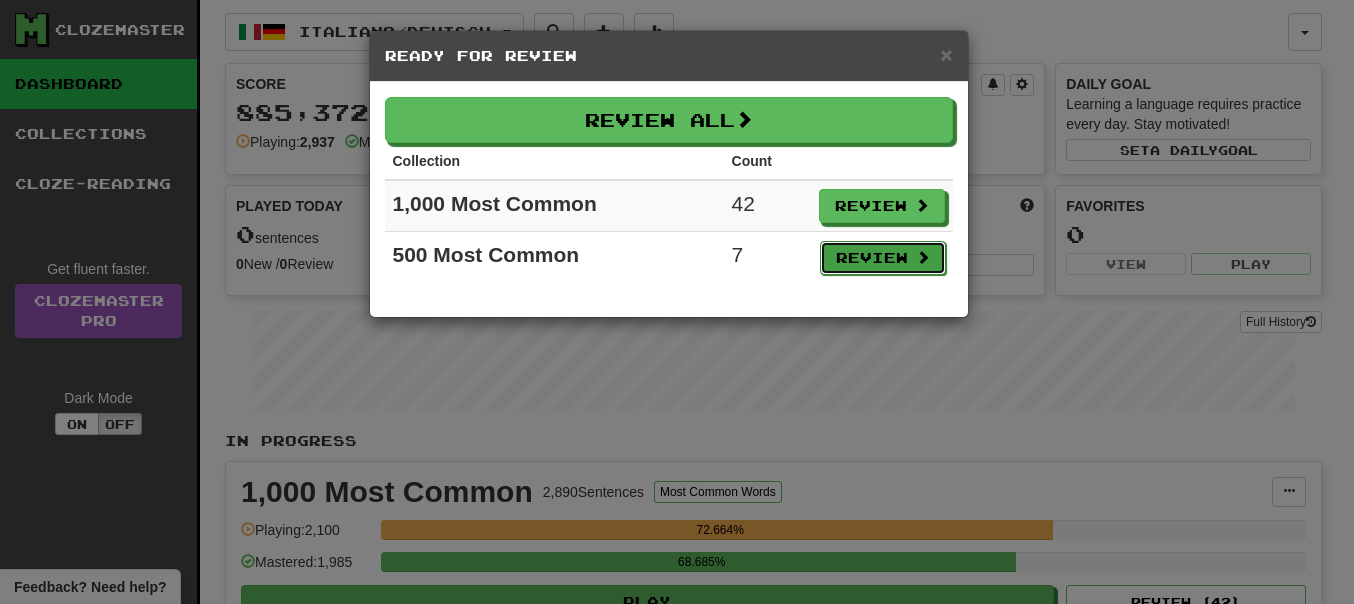 click on "Review" at bounding box center [883, 258] 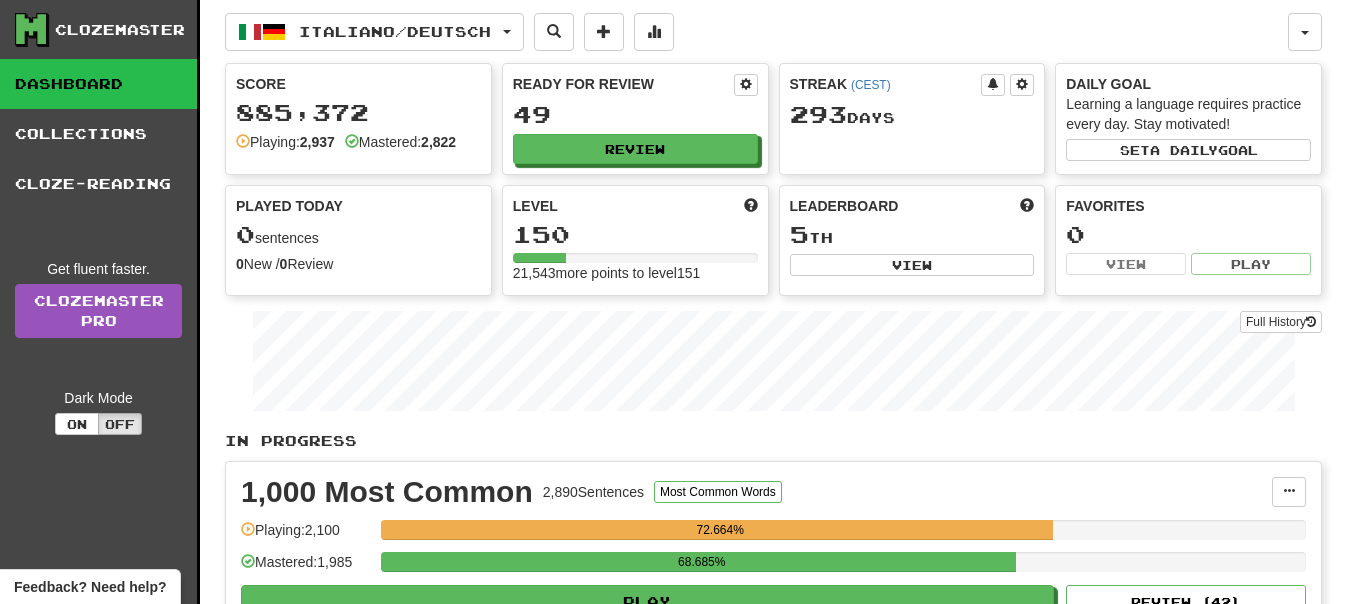 select on "**" 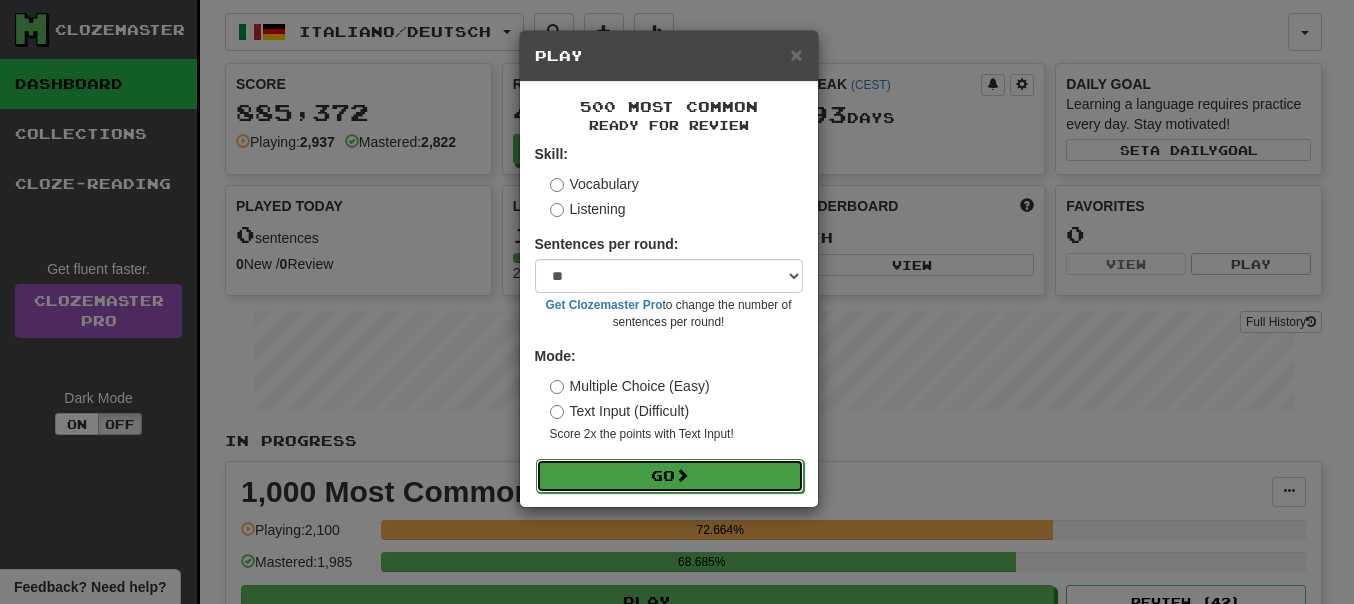click on "Go" at bounding box center (670, 476) 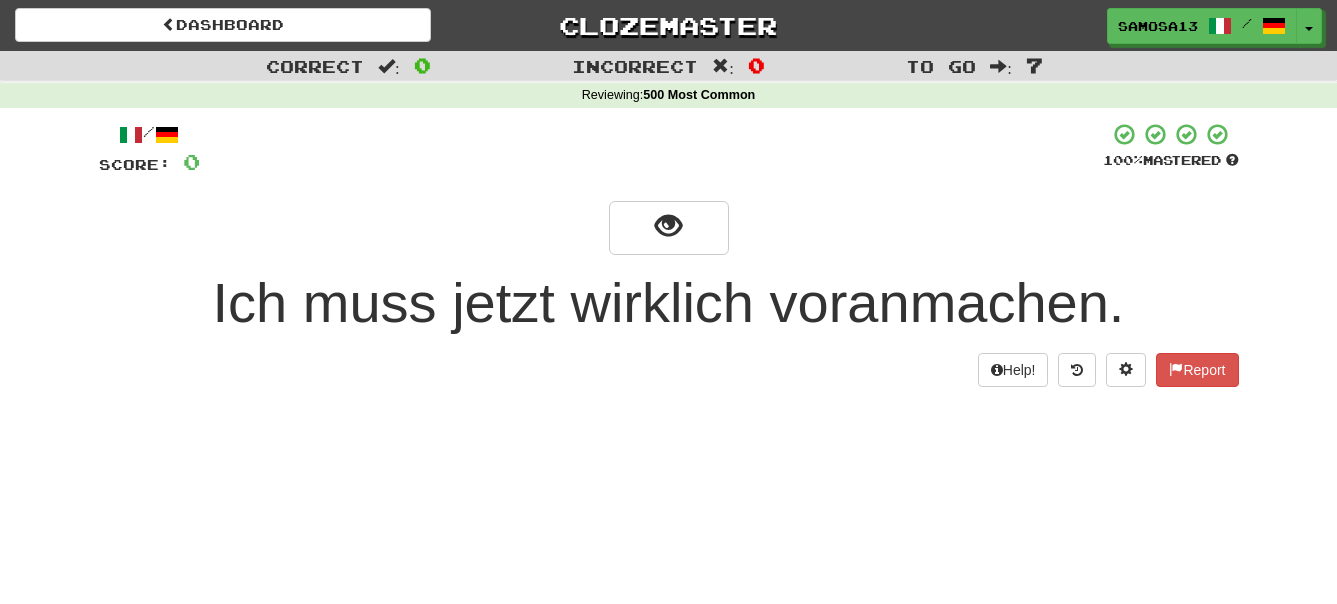 scroll, scrollTop: 0, scrollLeft: 0, axis: both 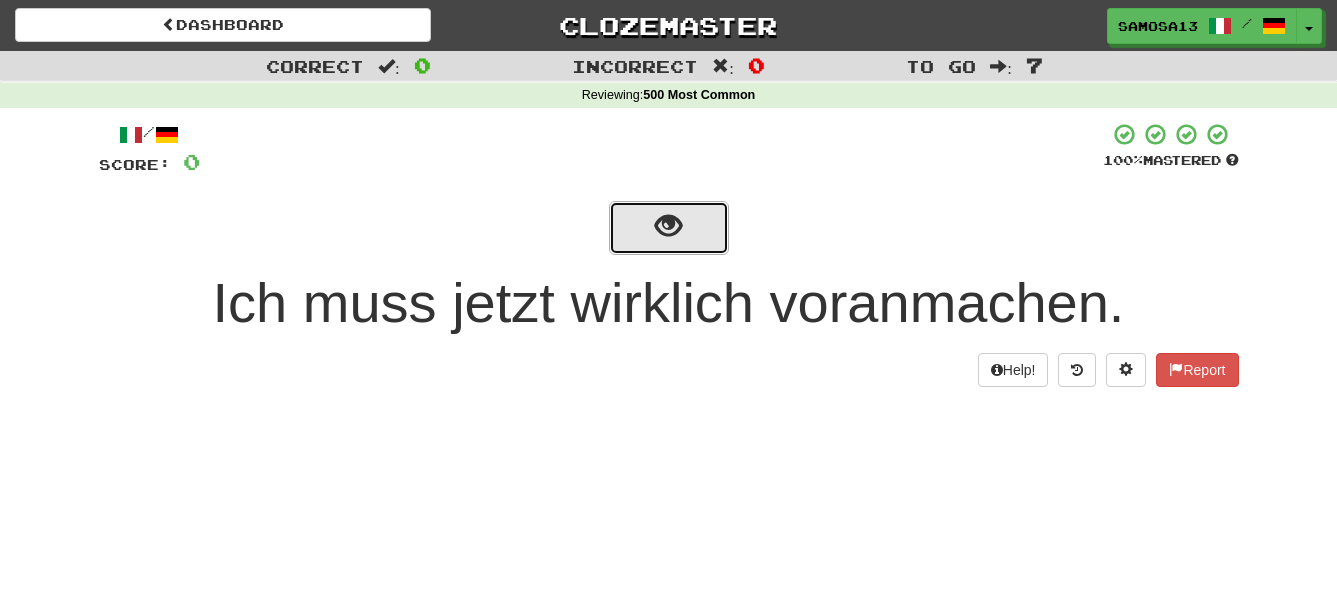 click at bounding box center [668, 226] 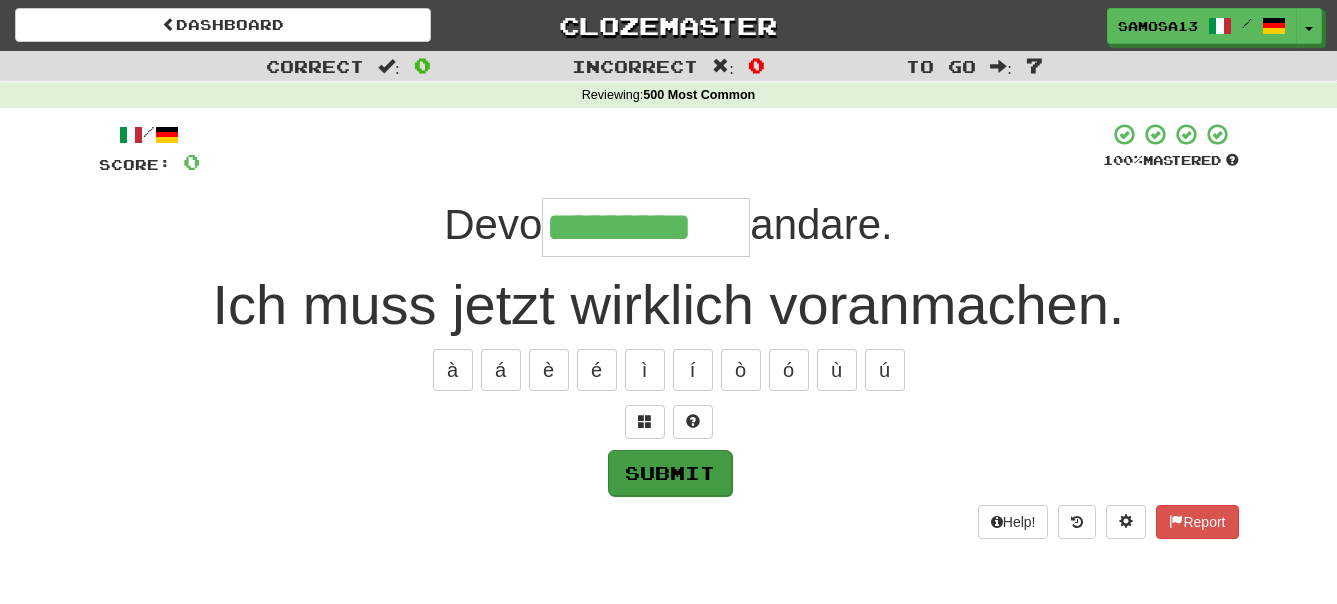 type on "*********" 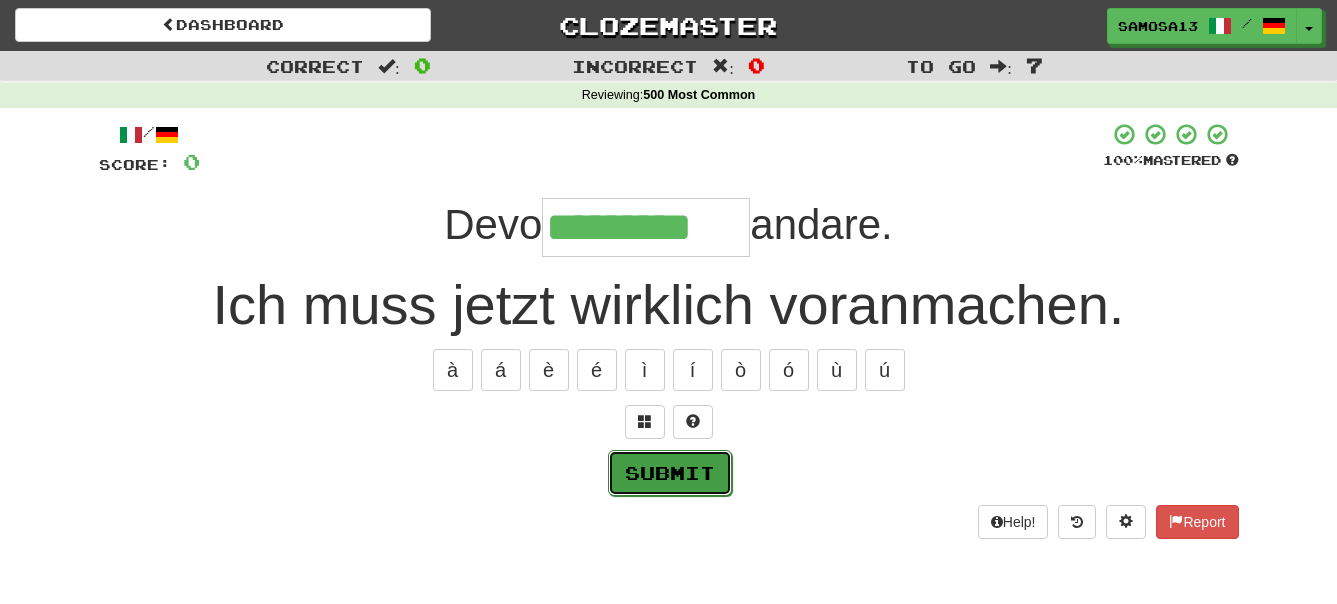 click on "Submit" at bounding box center (670, 473) 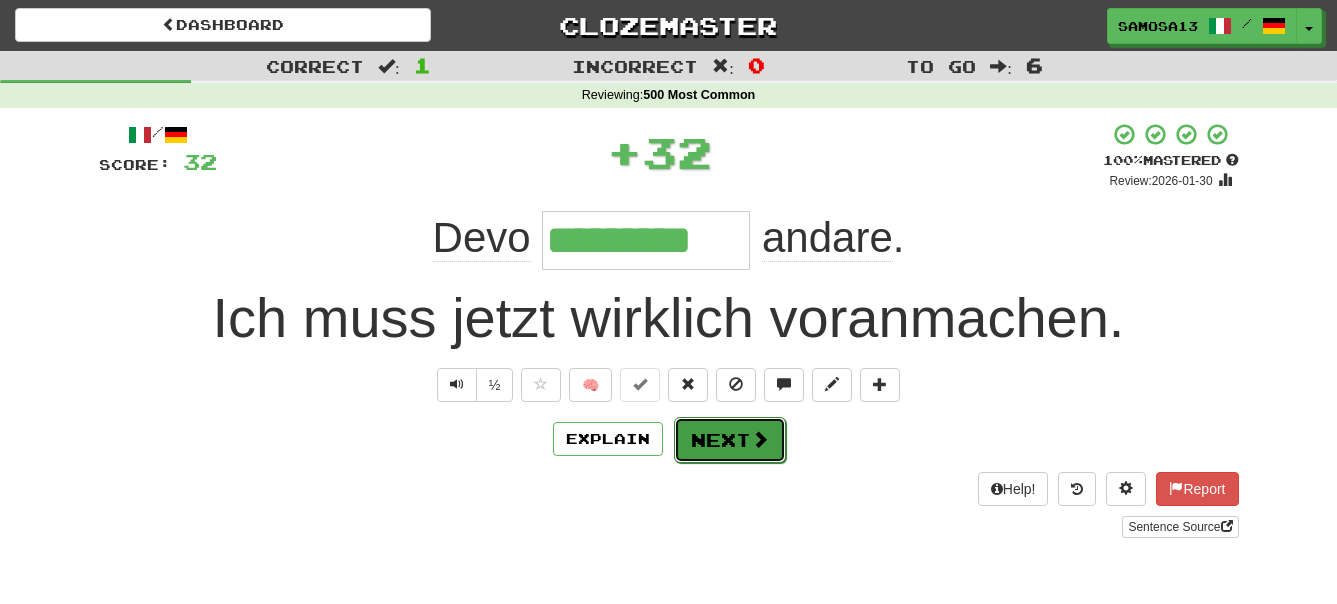 click on "Next" at bounding box center (730, 440) 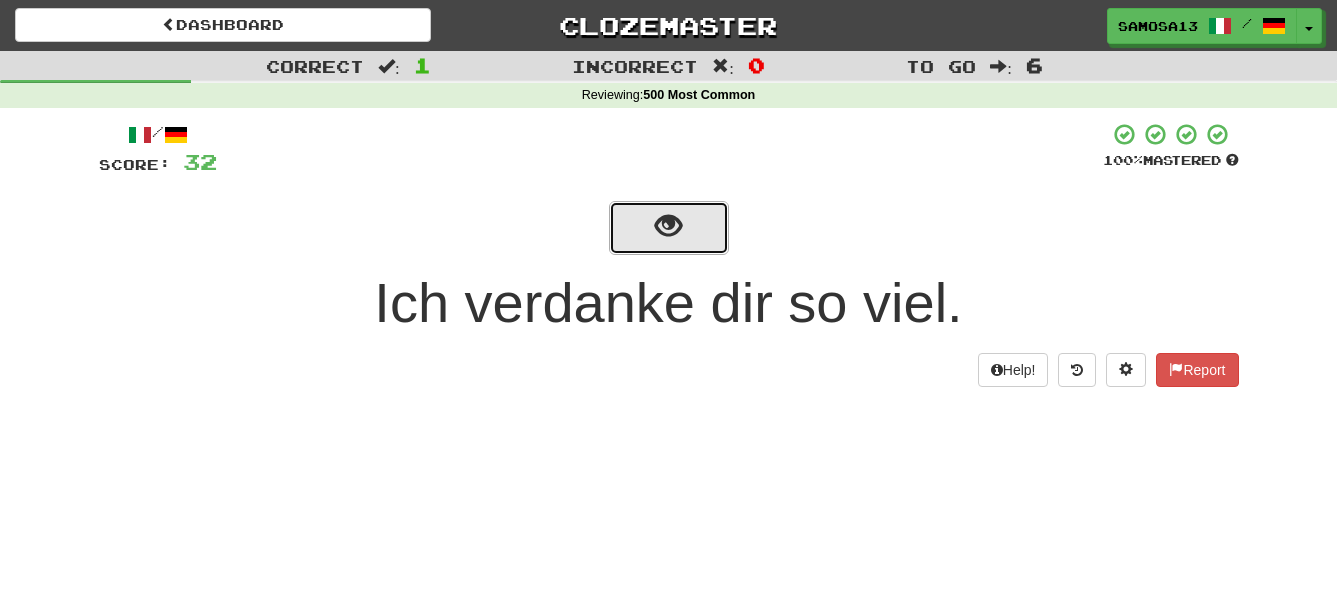 click at bounding box center [669, 228] 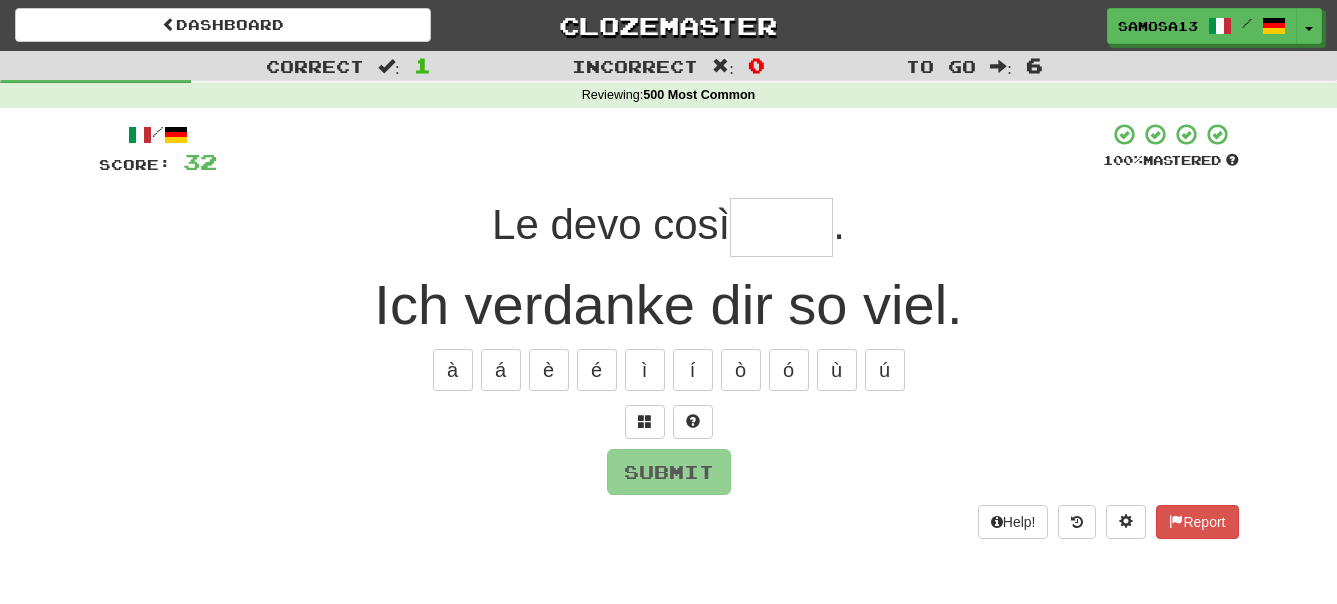 type on "*" 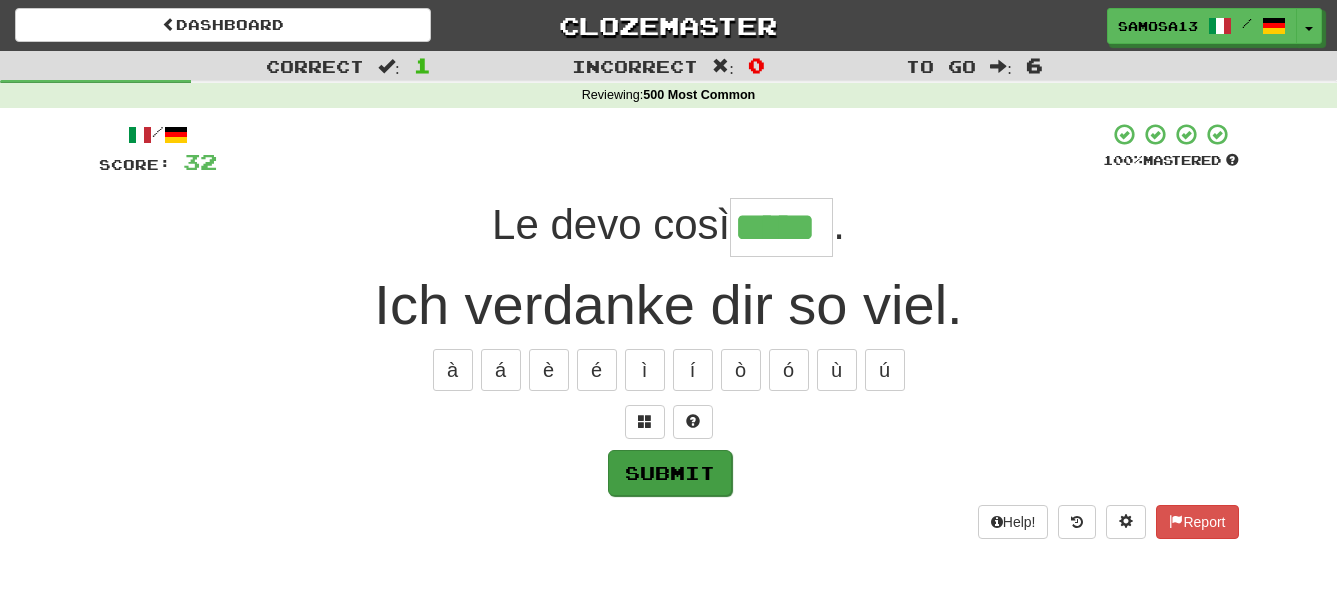 type on "*****" 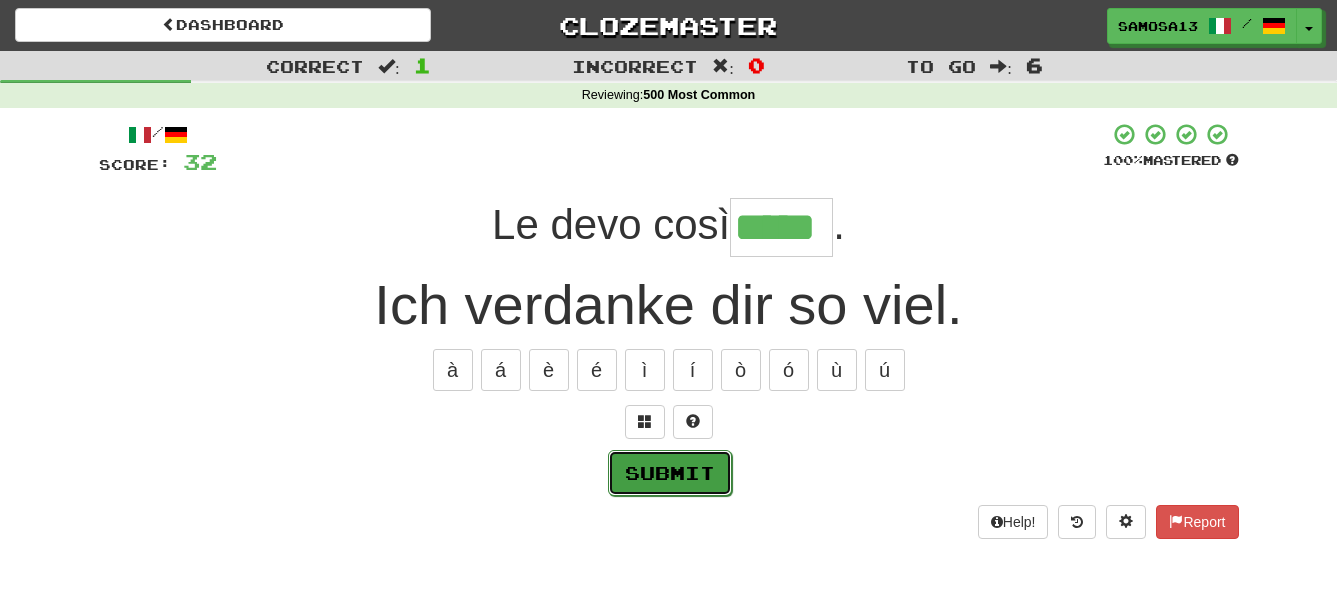 click on "Submit" at bounding box center [670, 473] 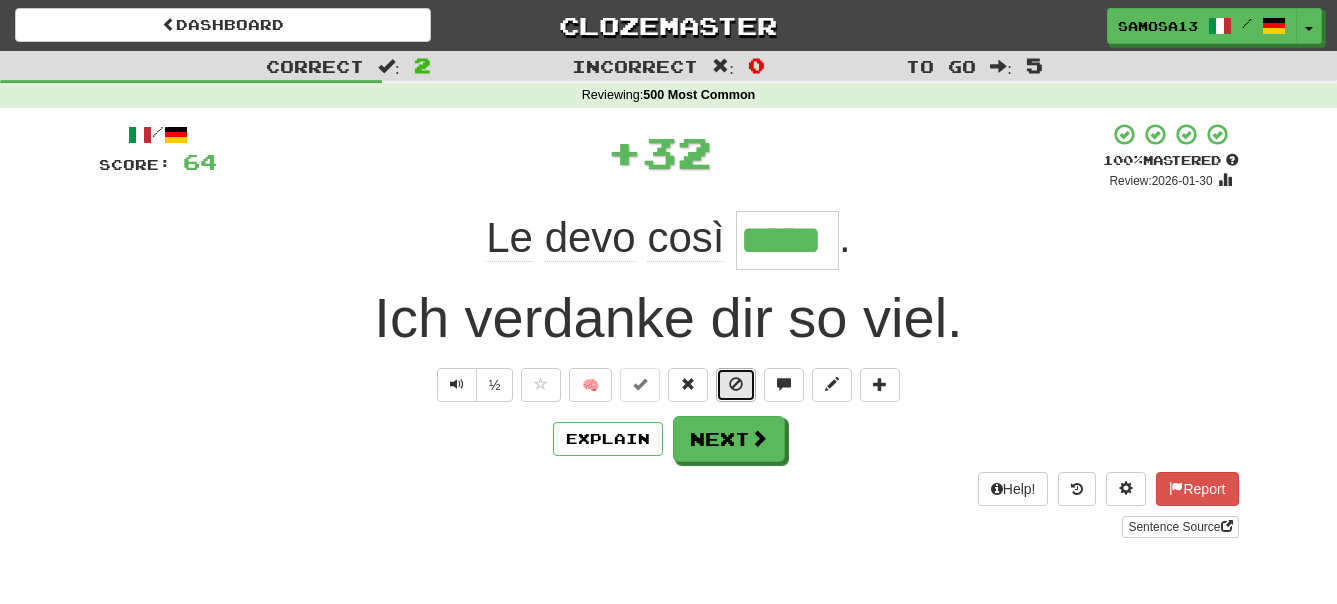 click at bounding box center [736, 384] 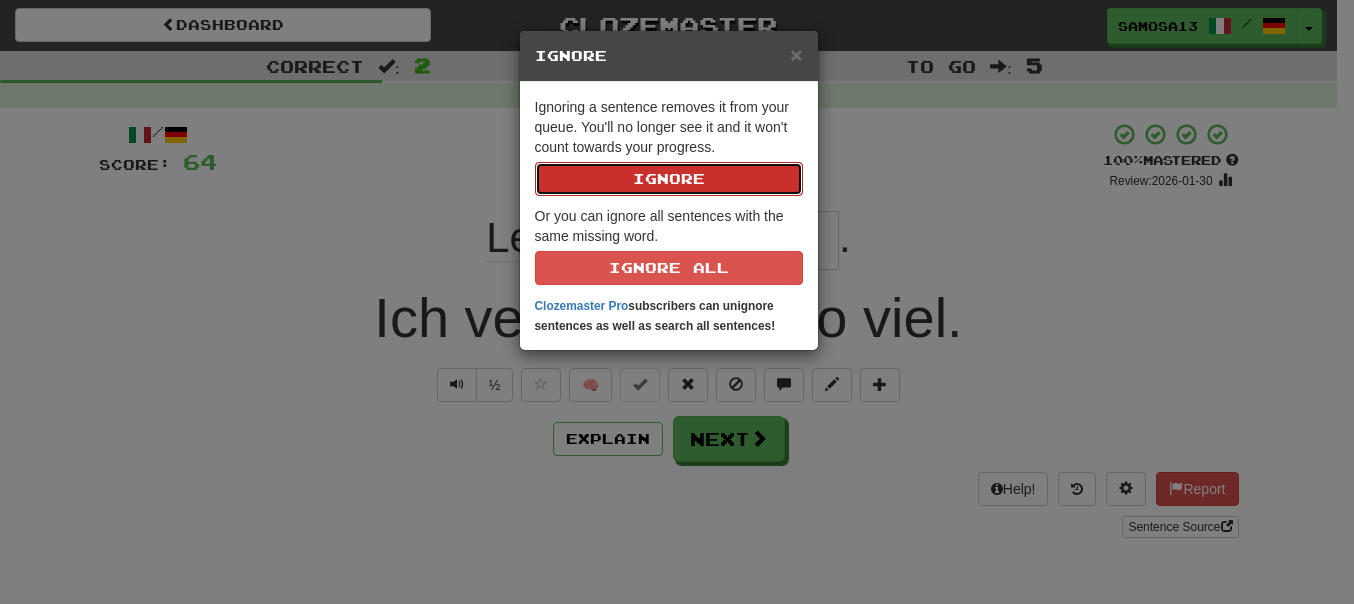click on "Ignore" at bounding box center [669, 179] 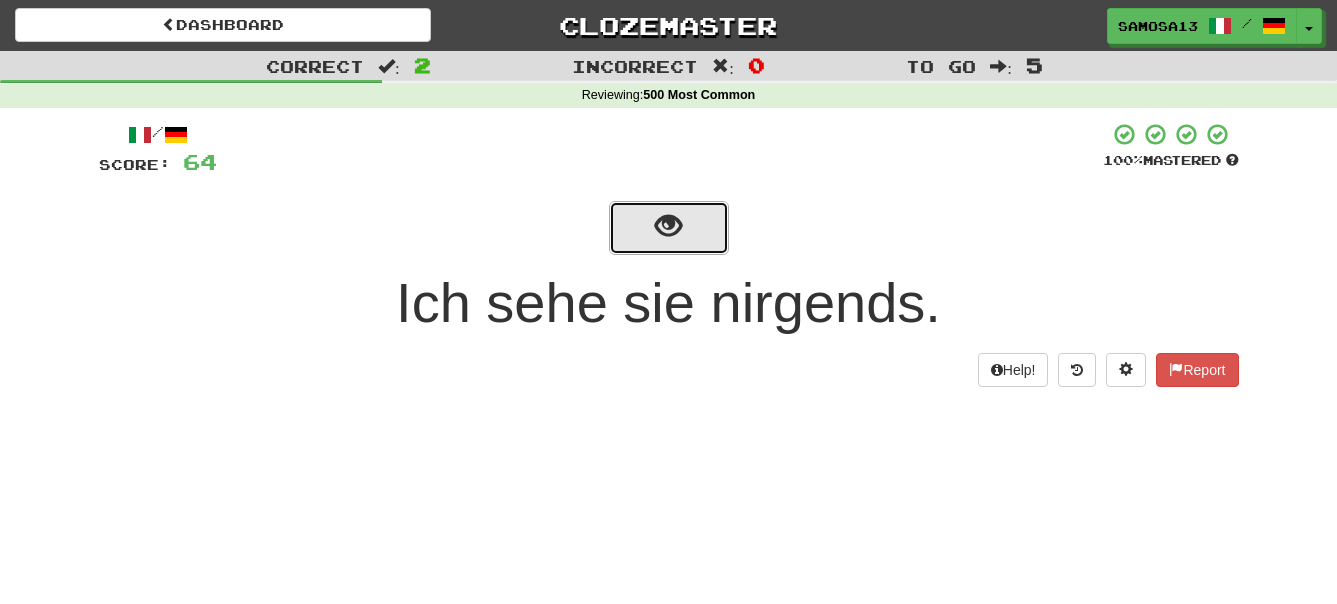 click at bounding box center [669, 228] 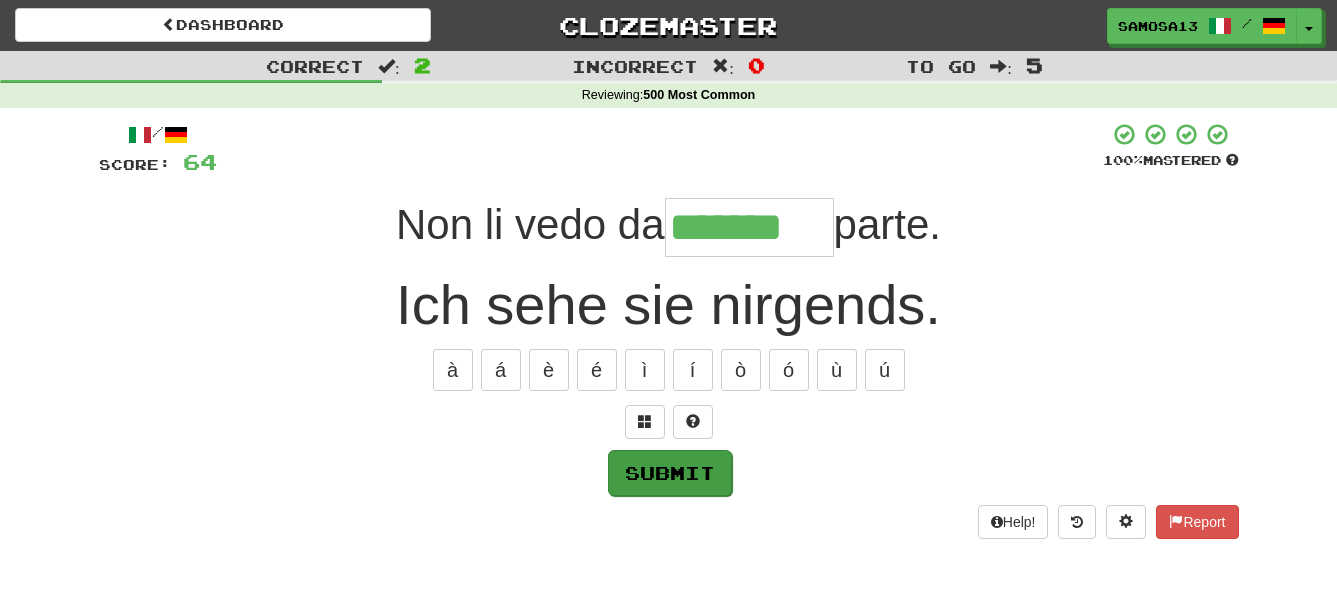 type on "*******" 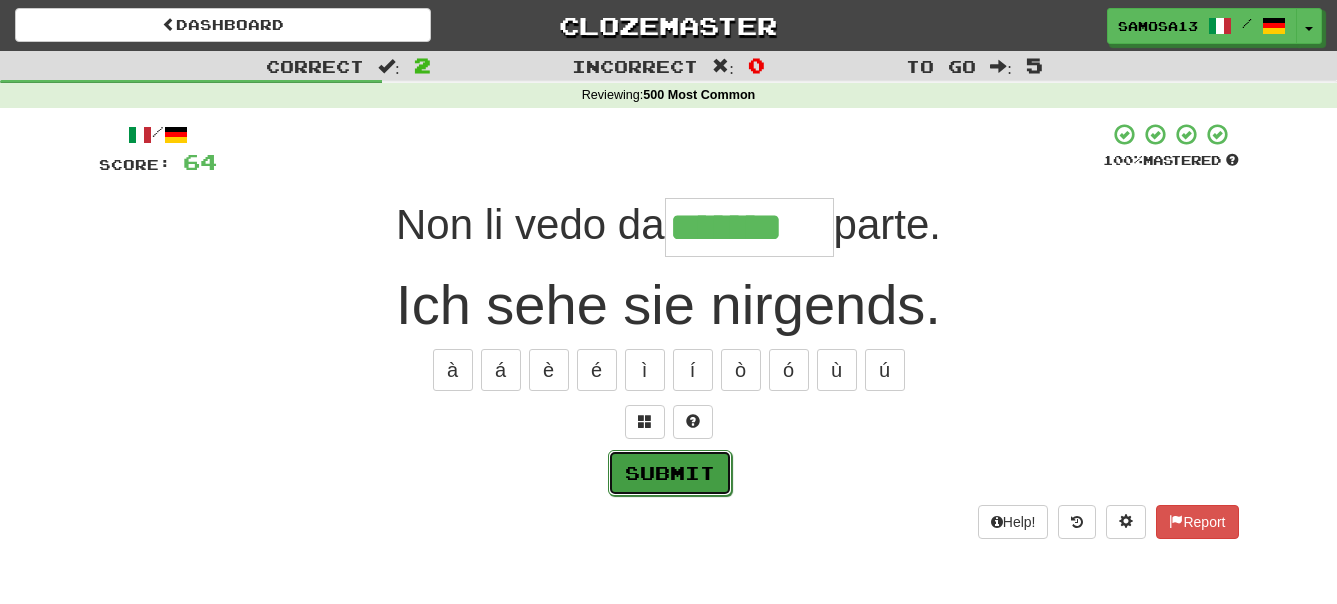 click on "Submit" at bounding box center (670, 473) 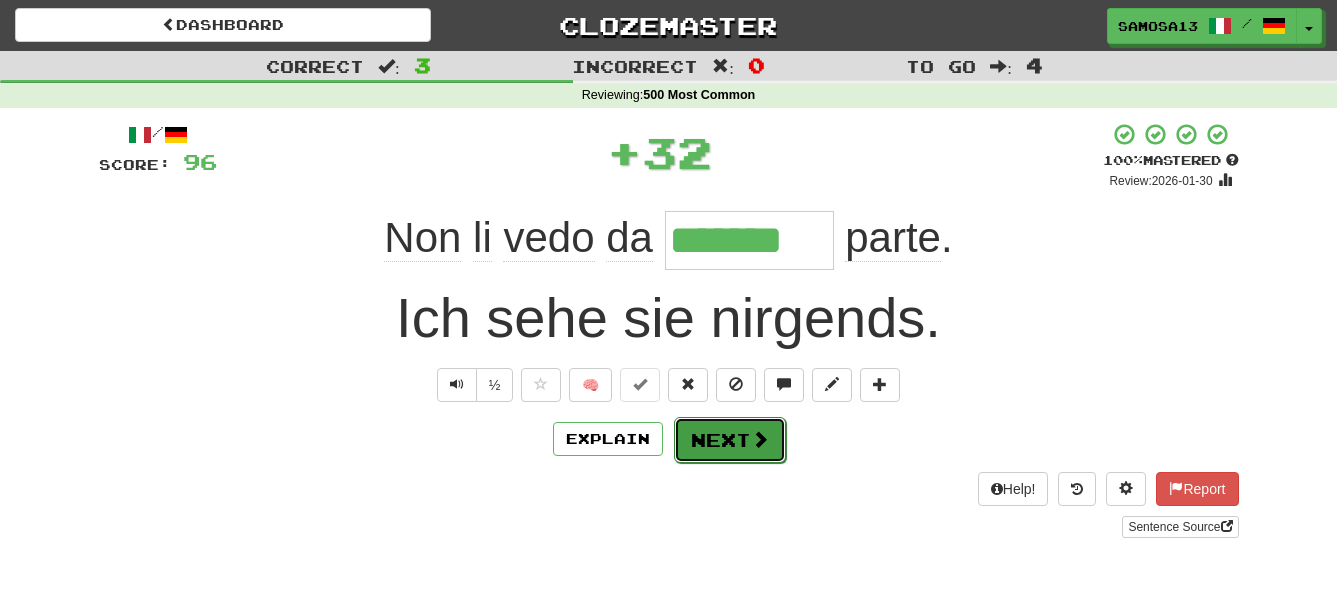 click on "Next" at bounding box center [730, 440] 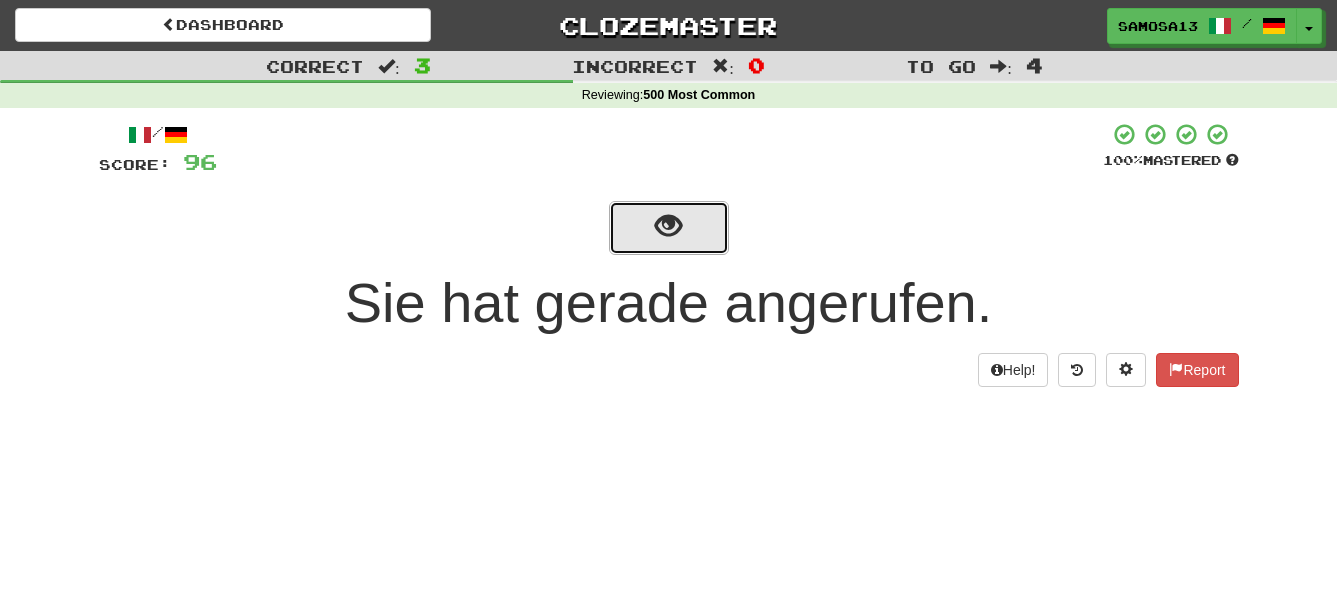 click at bounding box center [668, 226] 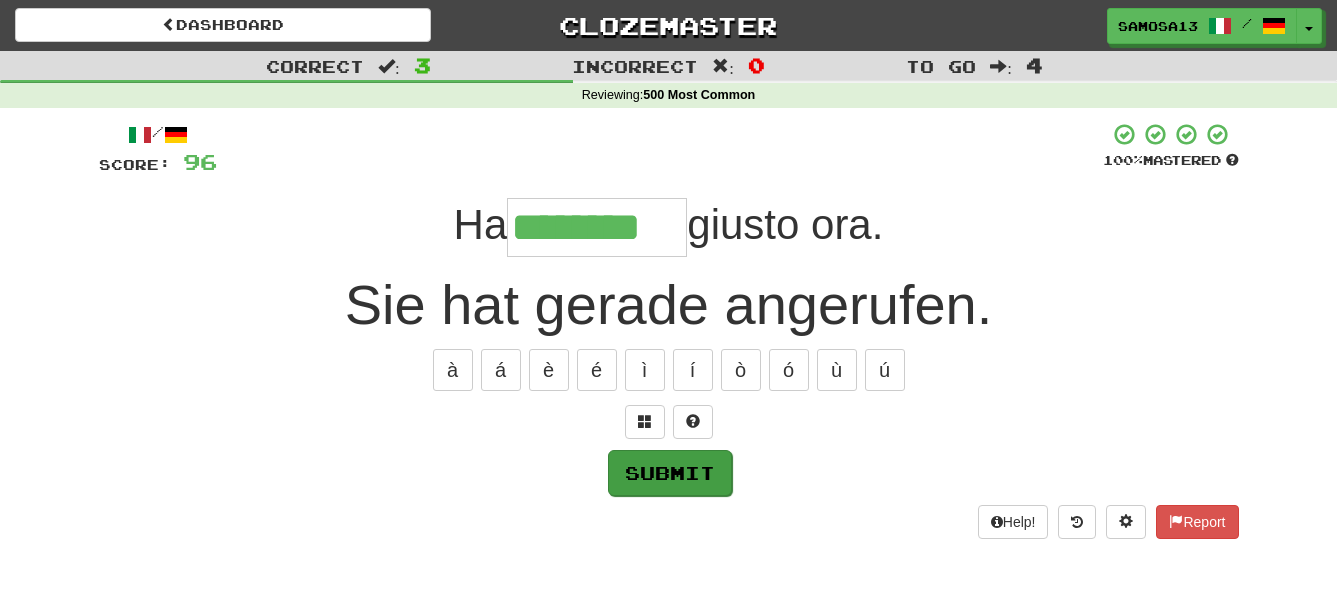 type on "********" 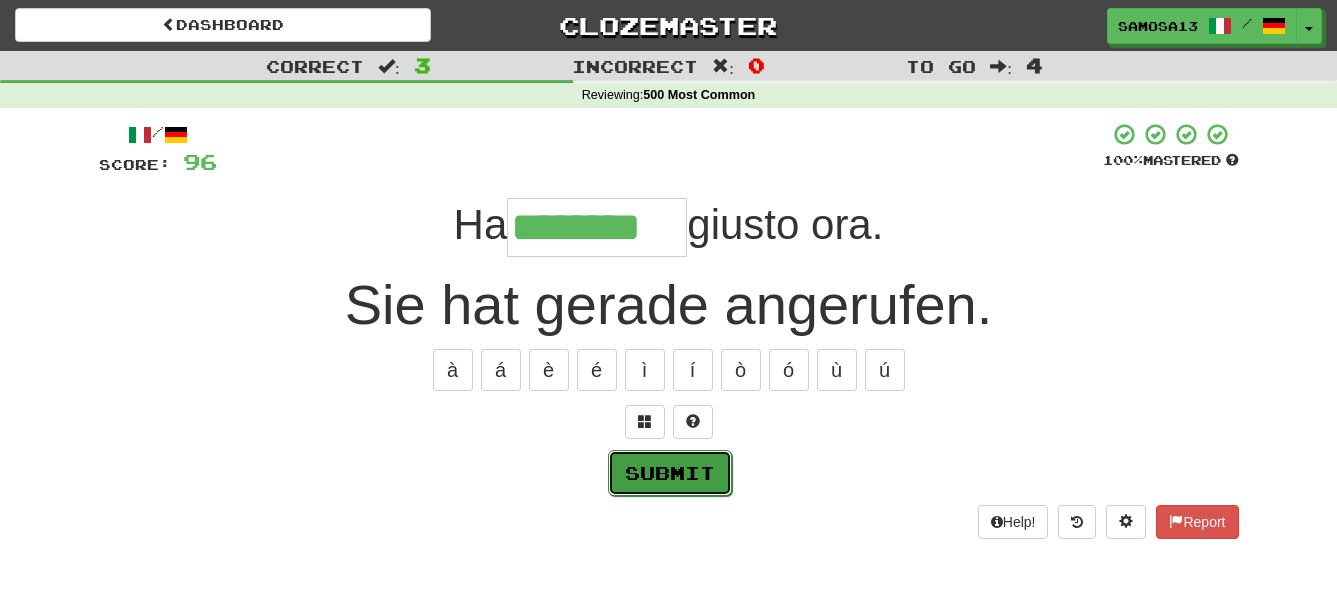 click on "Submit" at bounding box center (670, 473) 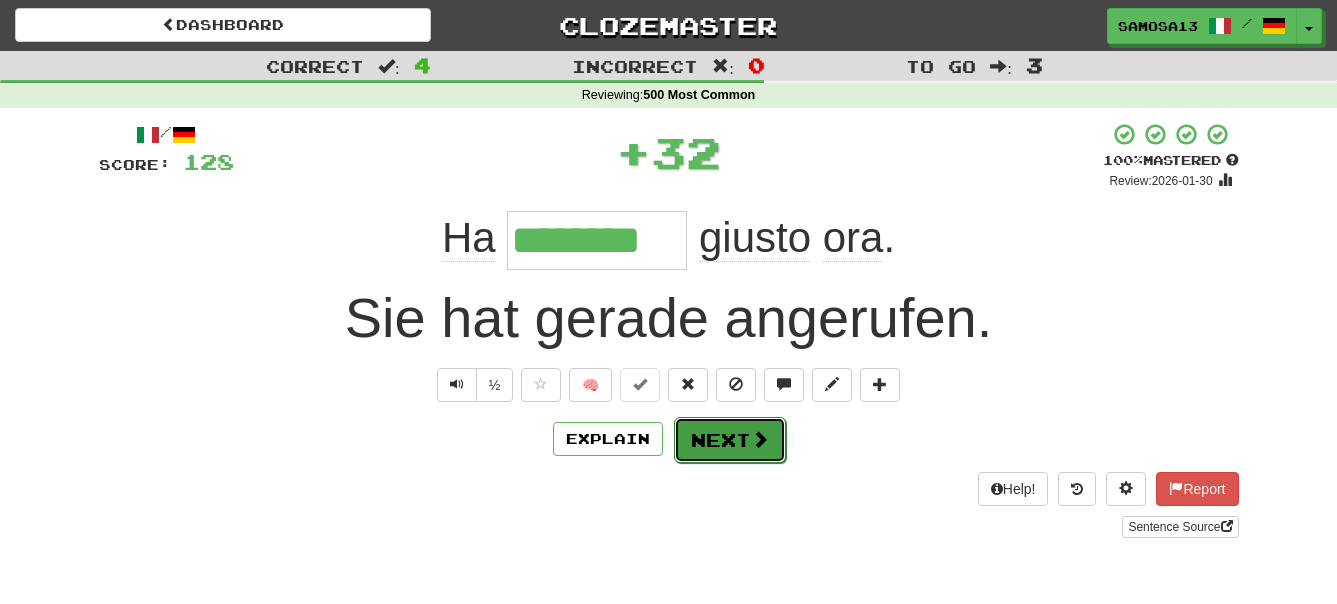 click at bounding box center (760, 439) 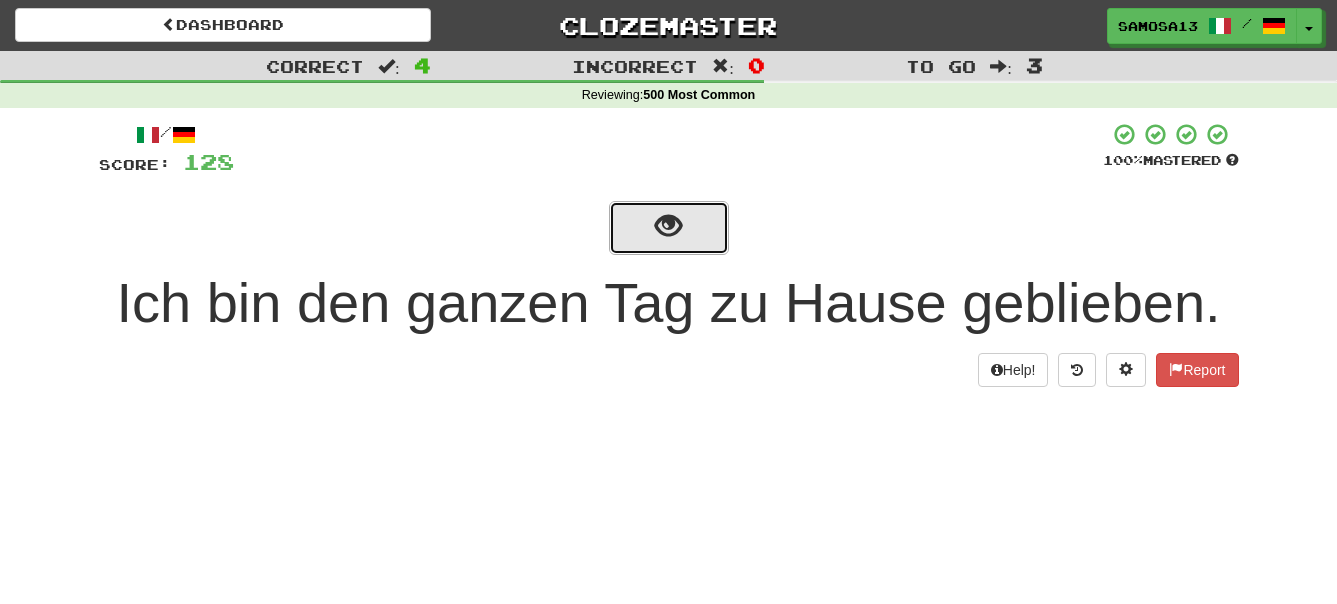 click at bounding box center (668, 226) 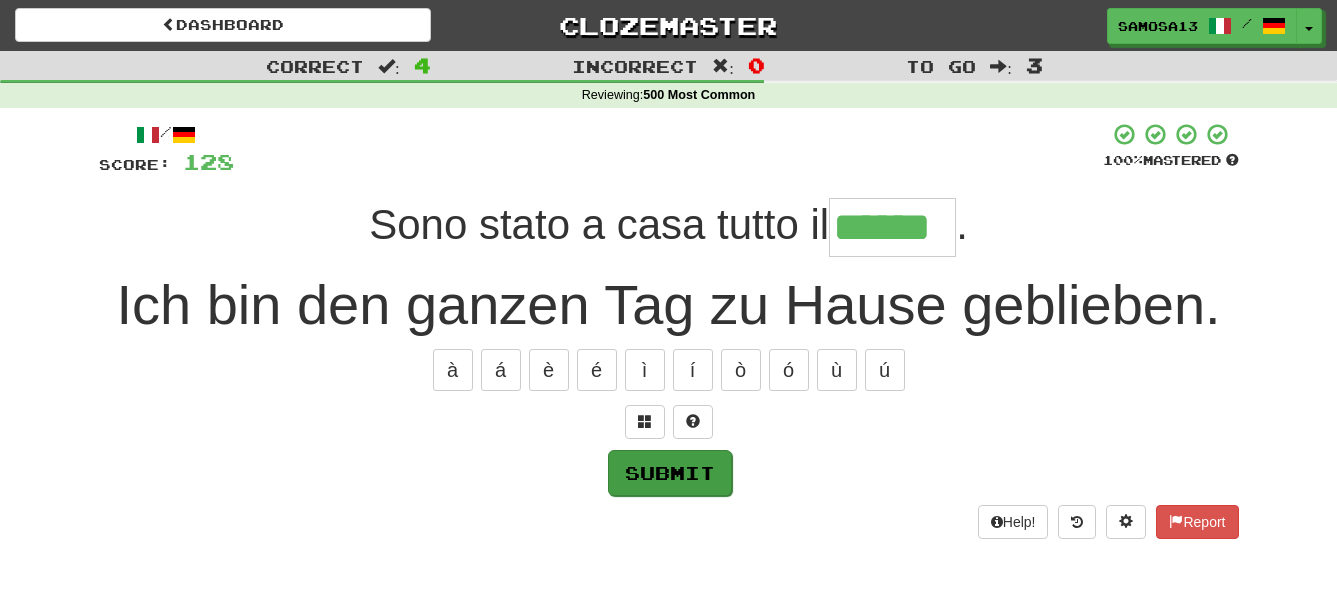 type on "******" 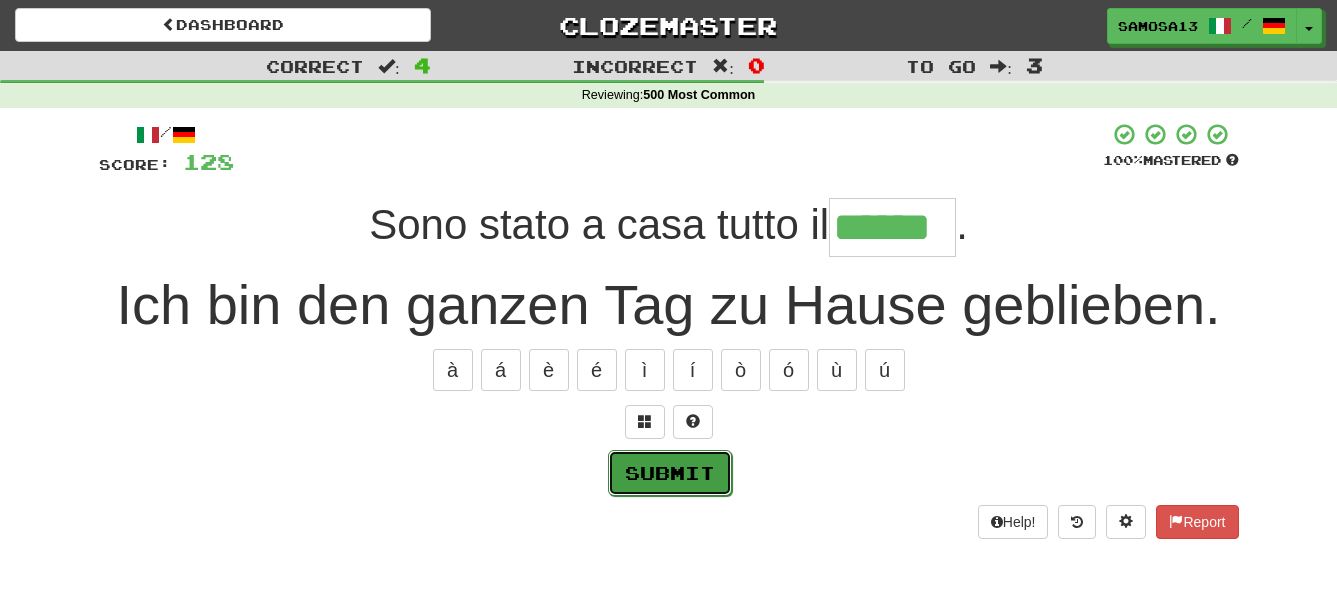 click on "Submit" at bounding box center [670, 473] 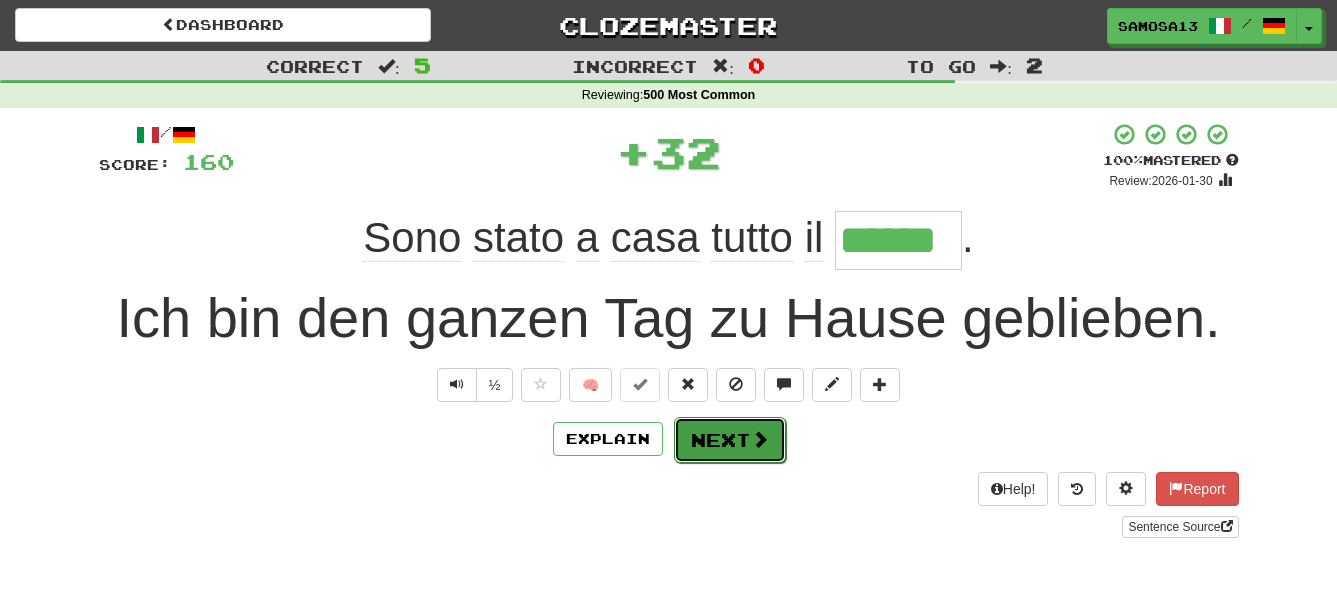 click on "Next" at bounding box center (730, 440) 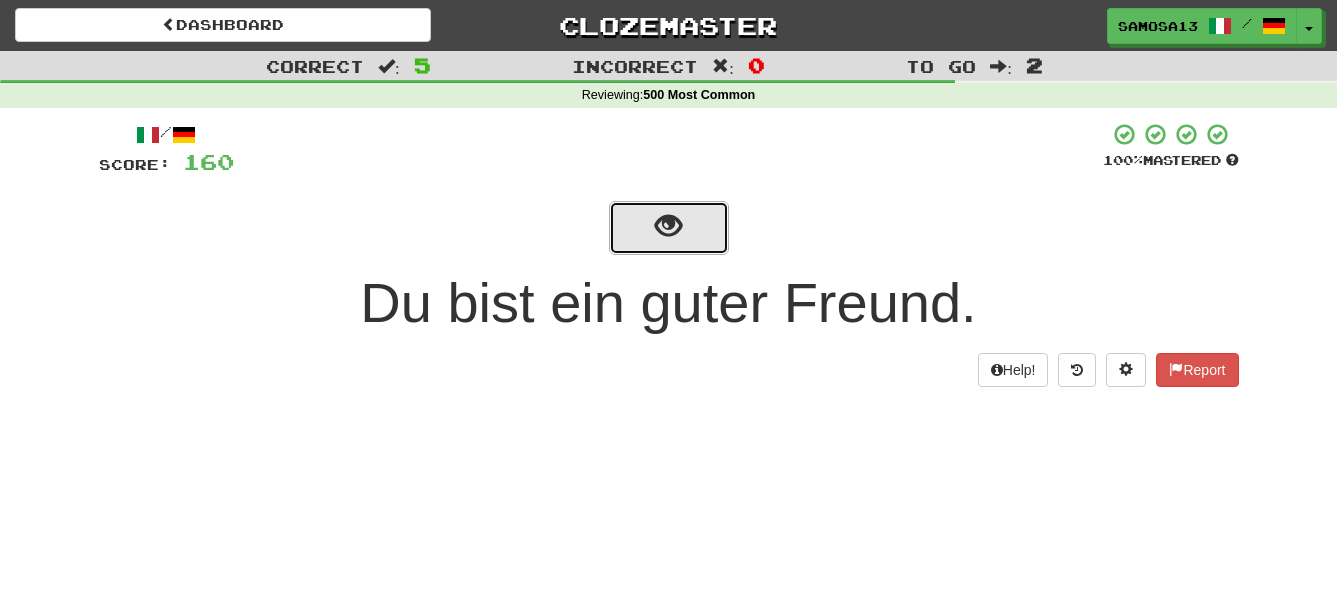 click at bounding box center [669, 228] 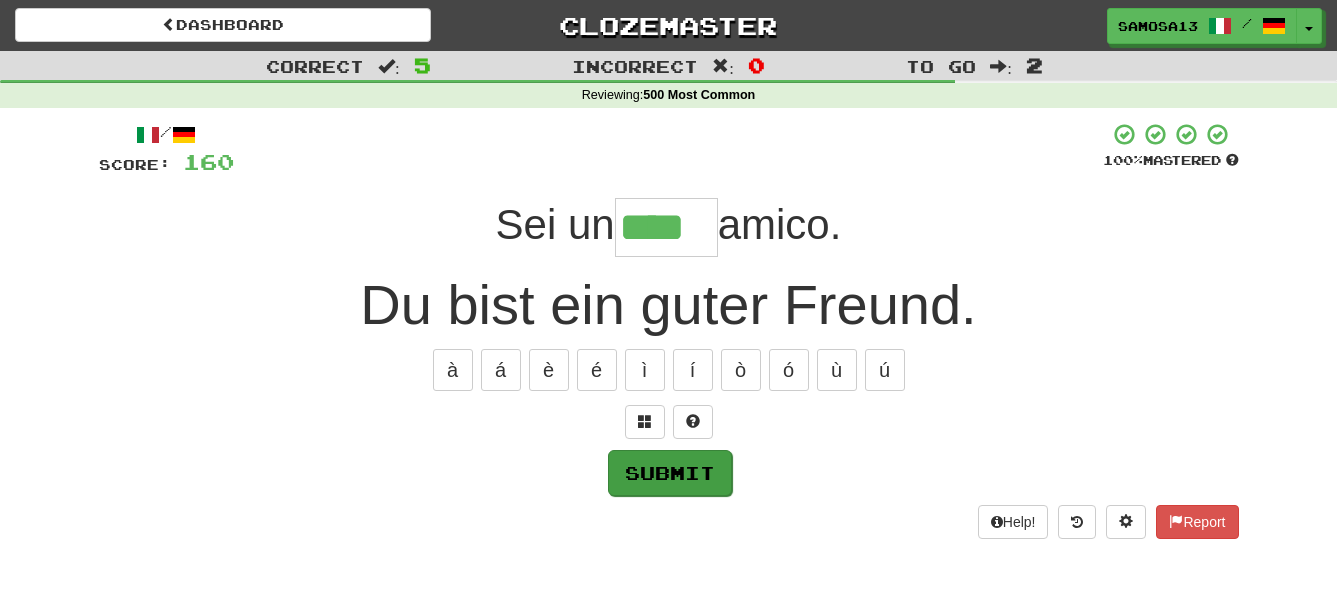 type on "****" 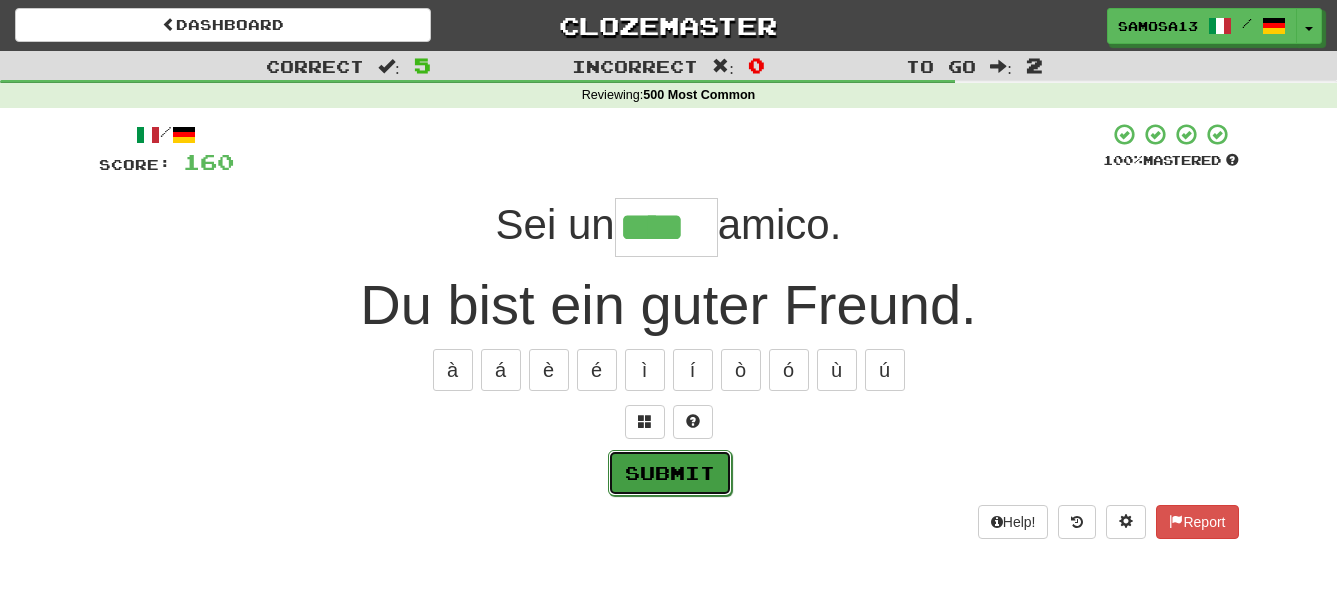 click on "Submit" at bounding box center [670, 473] 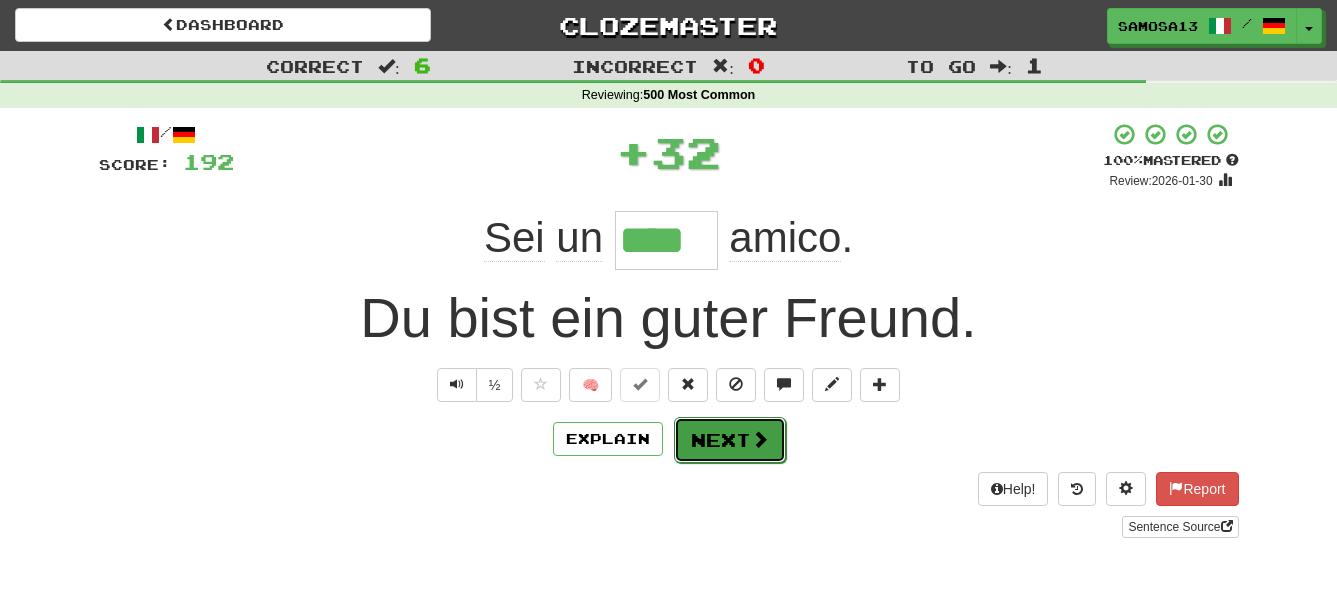 click at bounding box center [760, 439] 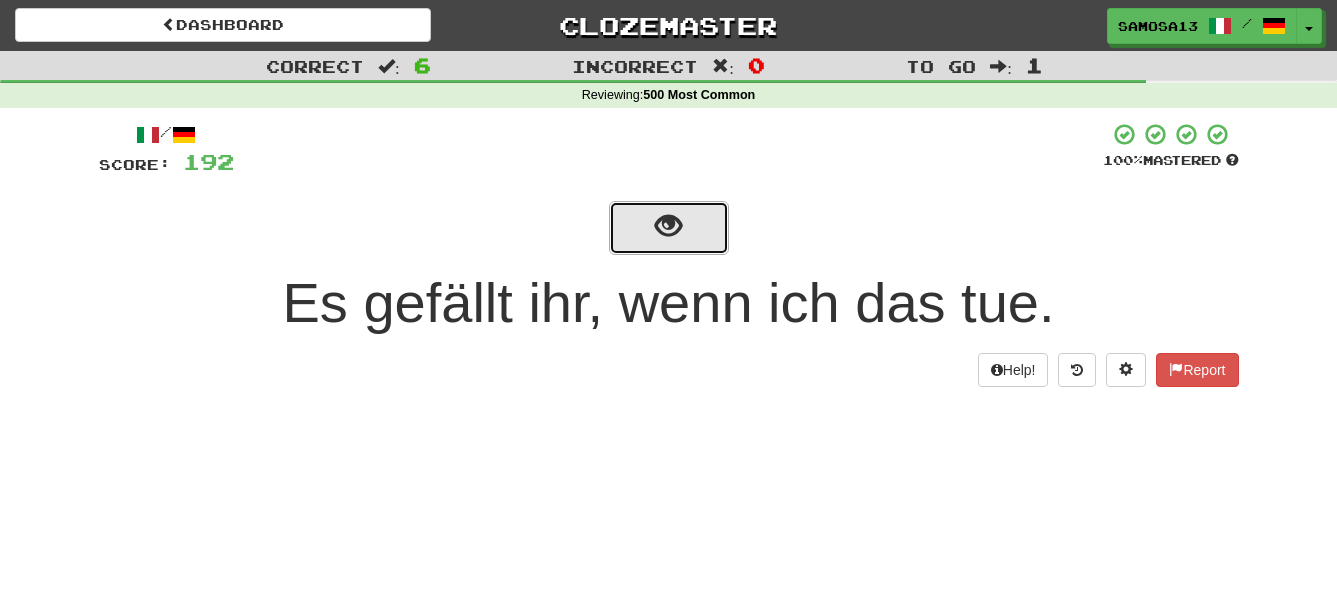 click at bounding box center [669, 228] 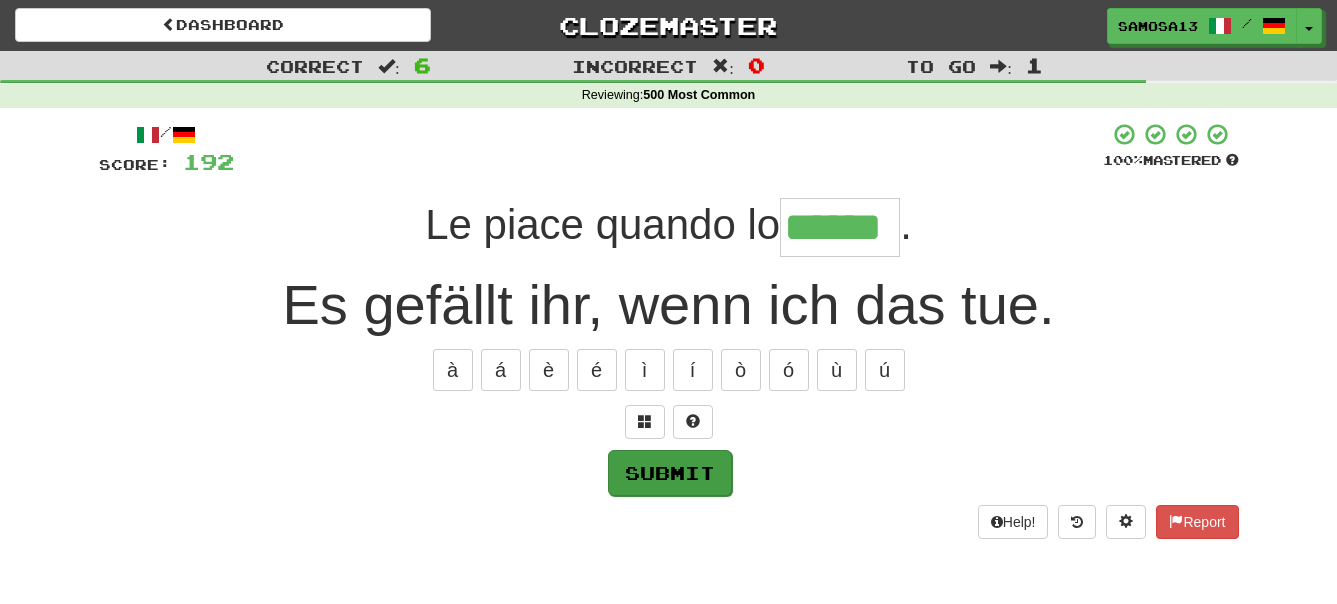 type on "******" 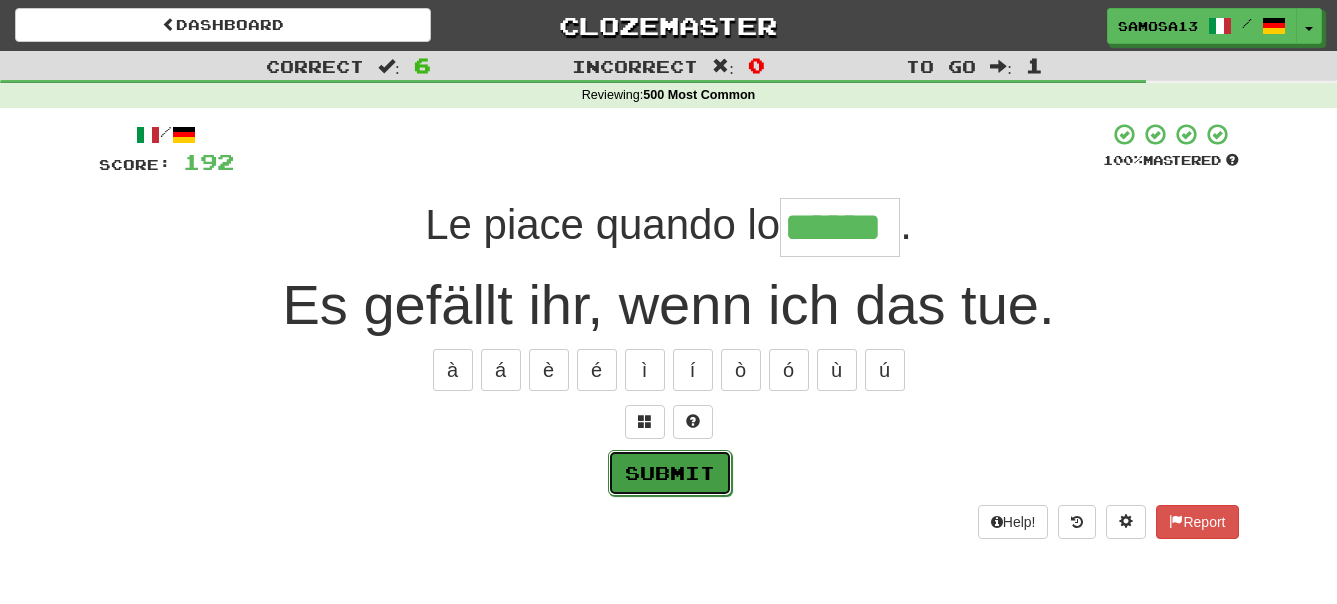 click on "Submit" at bounding box center (670, 473) 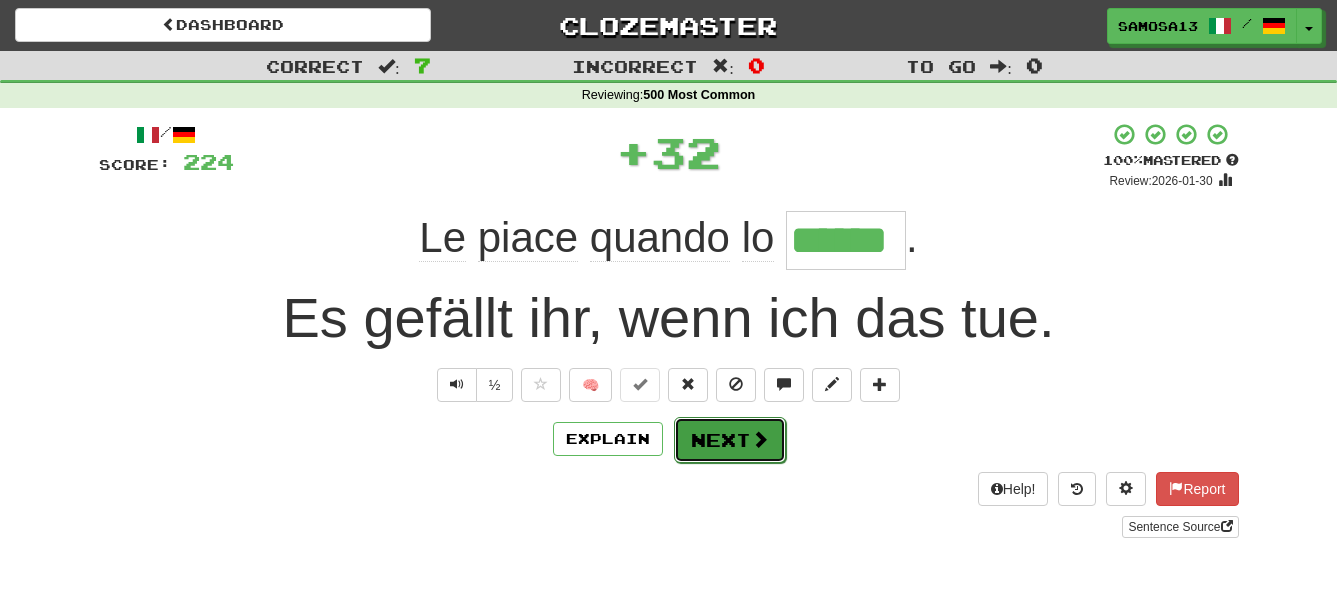 click on "Next" at bounding box center (730, 440) 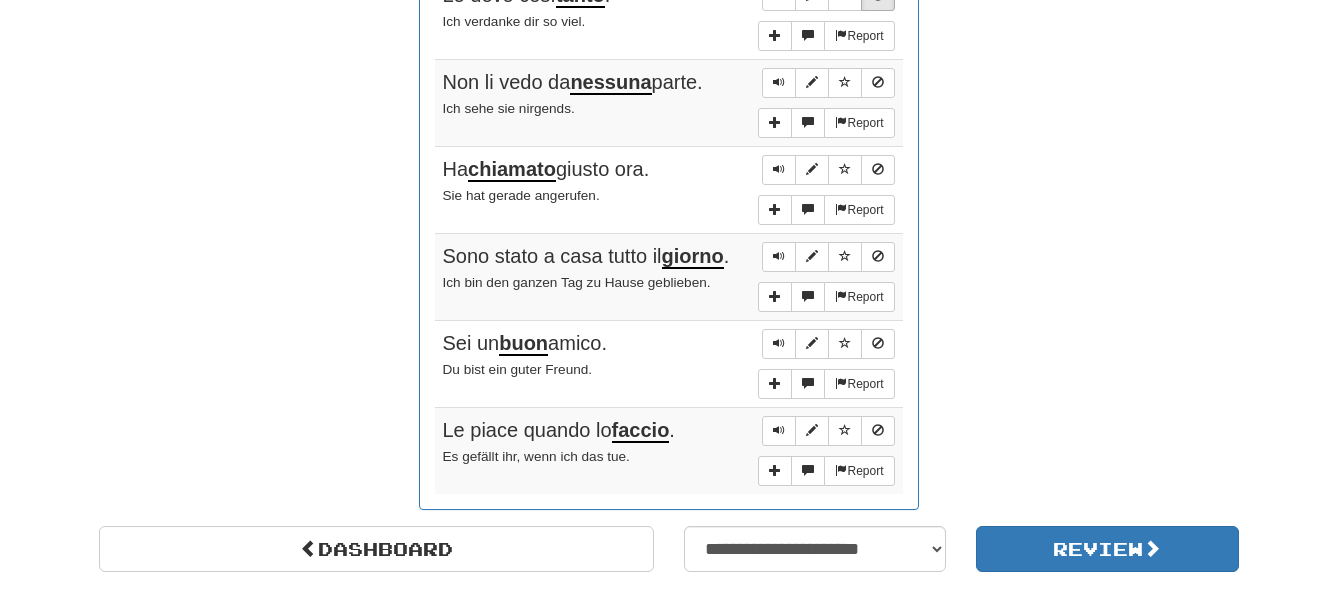 scroll, scrollTop: 1326, scrollLeft: 0, axis: vertical 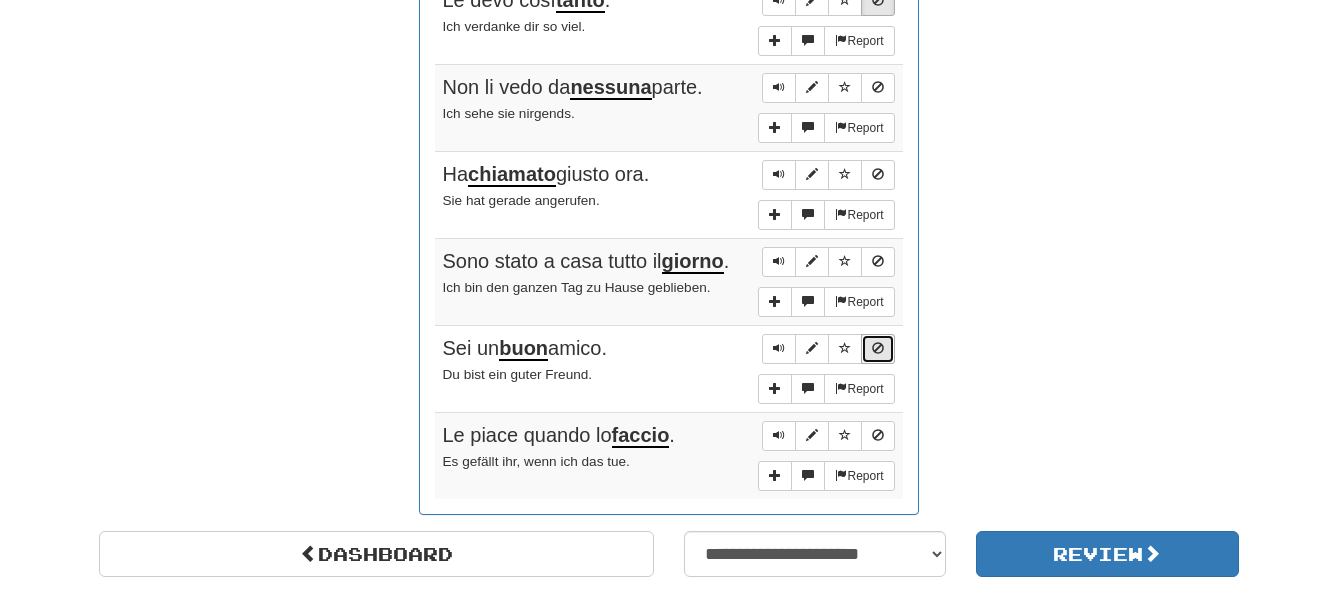 click at bounding box center [878, 348] 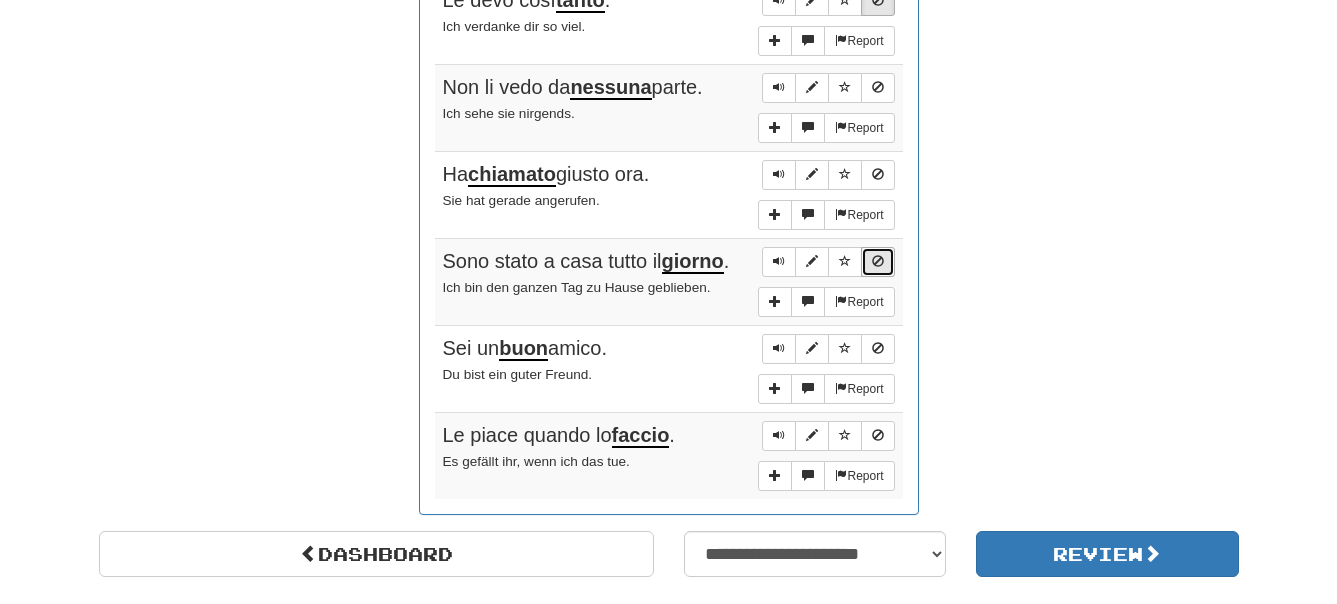 click at bounding box center [878, 261] 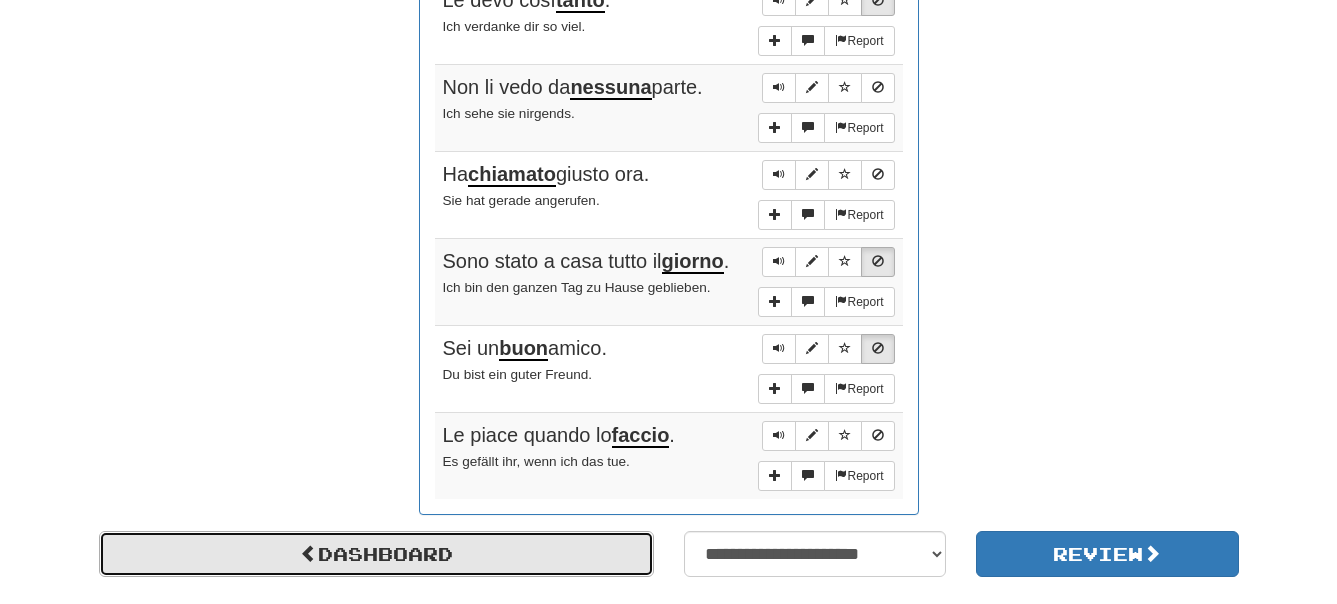 click on "Dashboard" at bounding box center [376, 554] 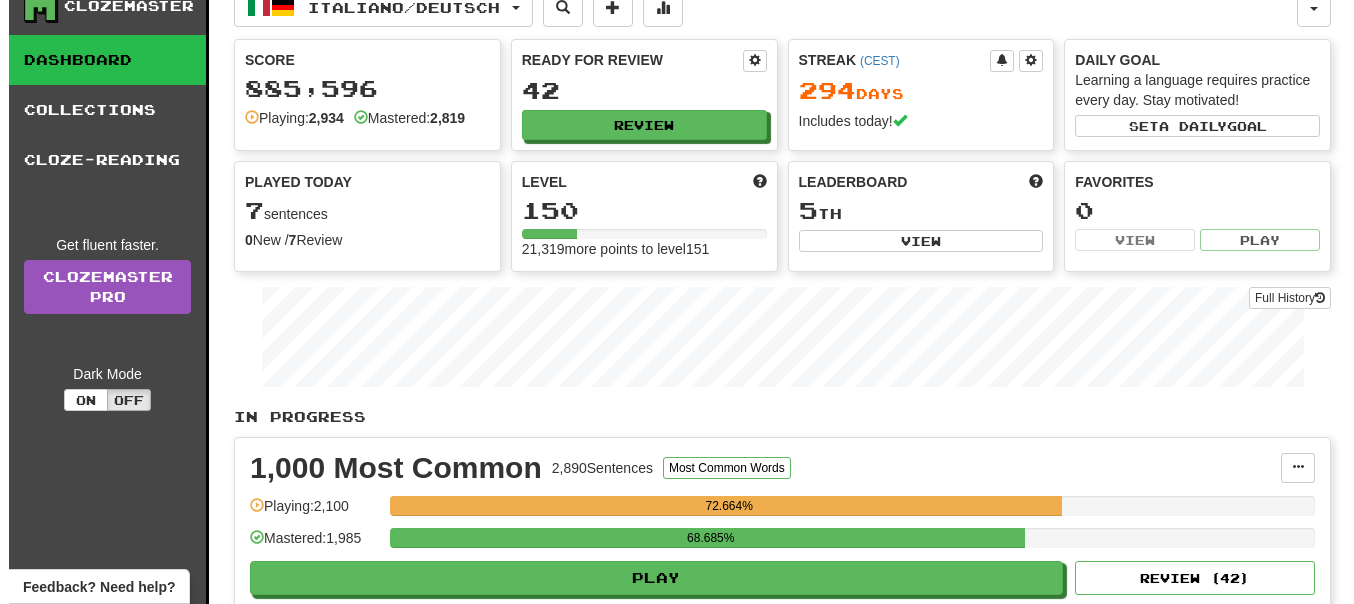 scroll, scrollTop: 0, scrollLeft: 0, axis: both 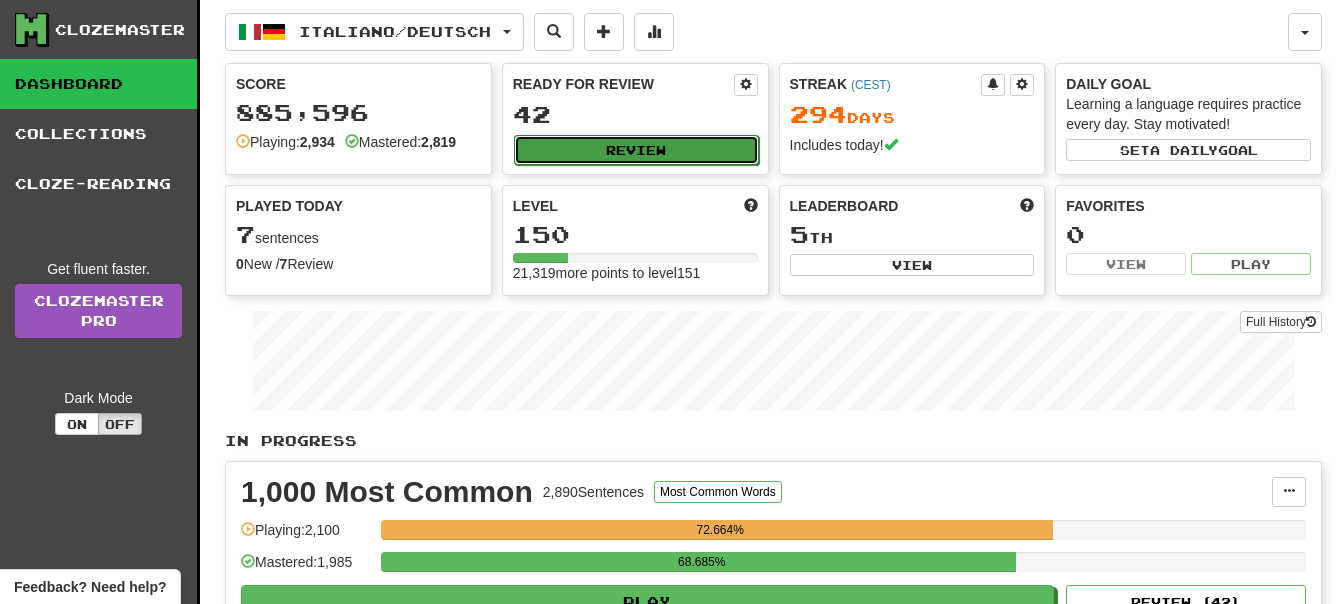 click on "Review" at bounding box center (636, 150) 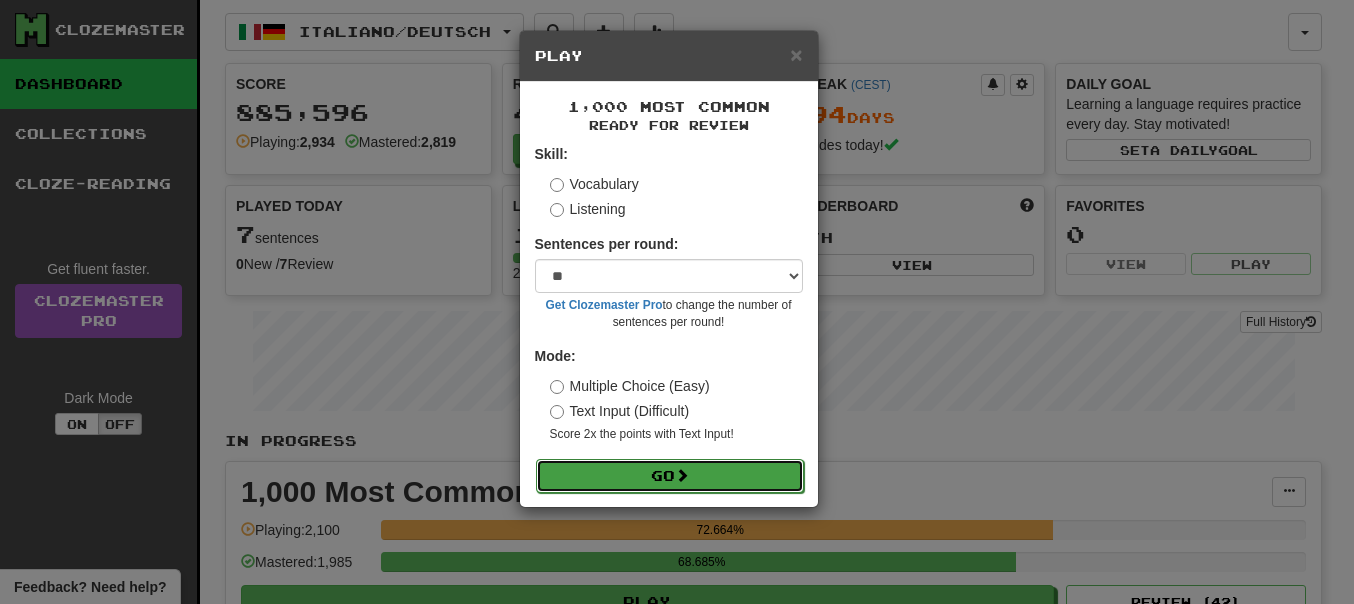 click at bounding box center [682, 475] 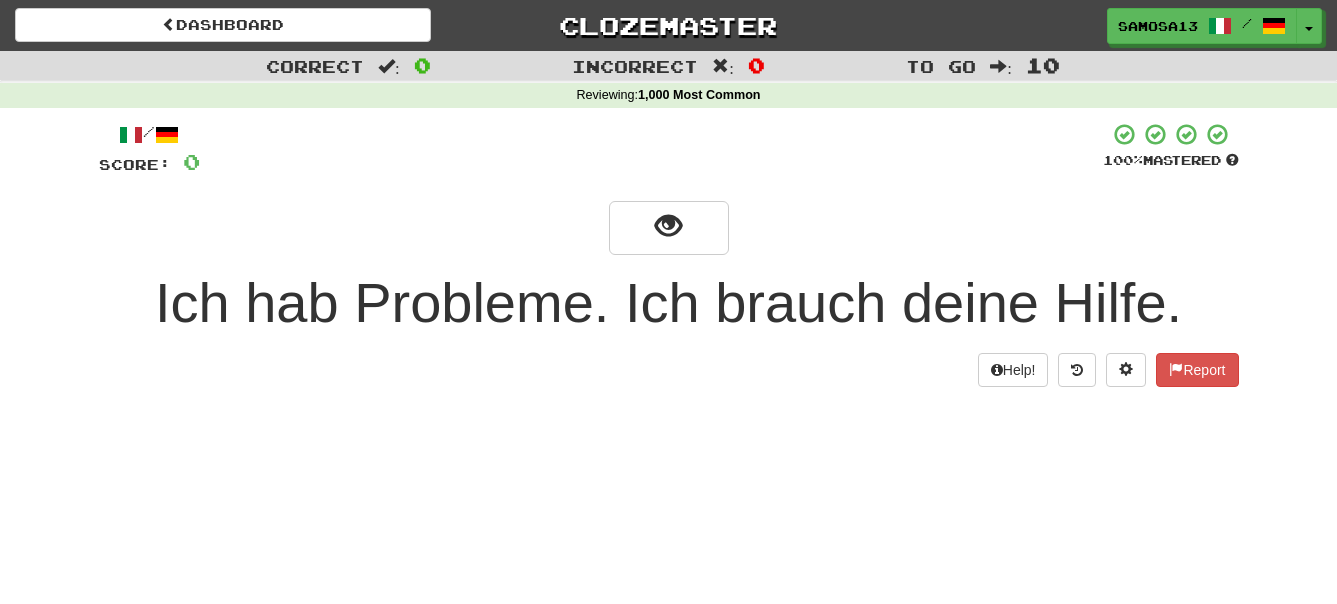scroll, scrollTop: 0, scrollLeft: 0, axis: both 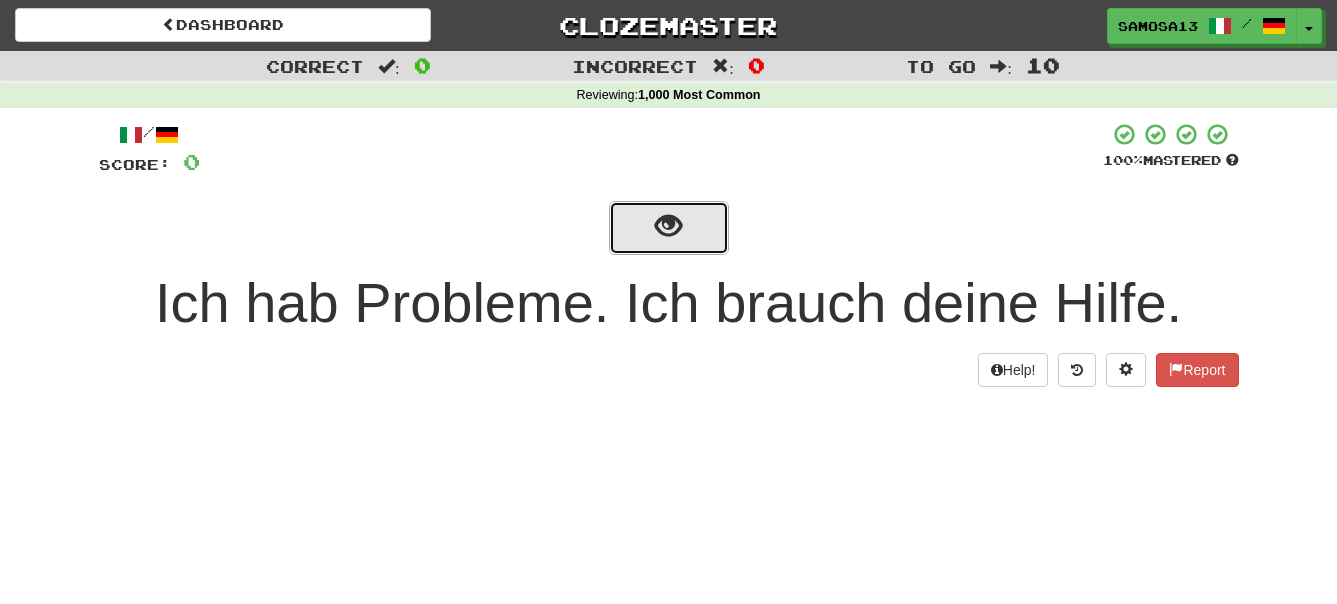 click at bounding box center (668, 226) 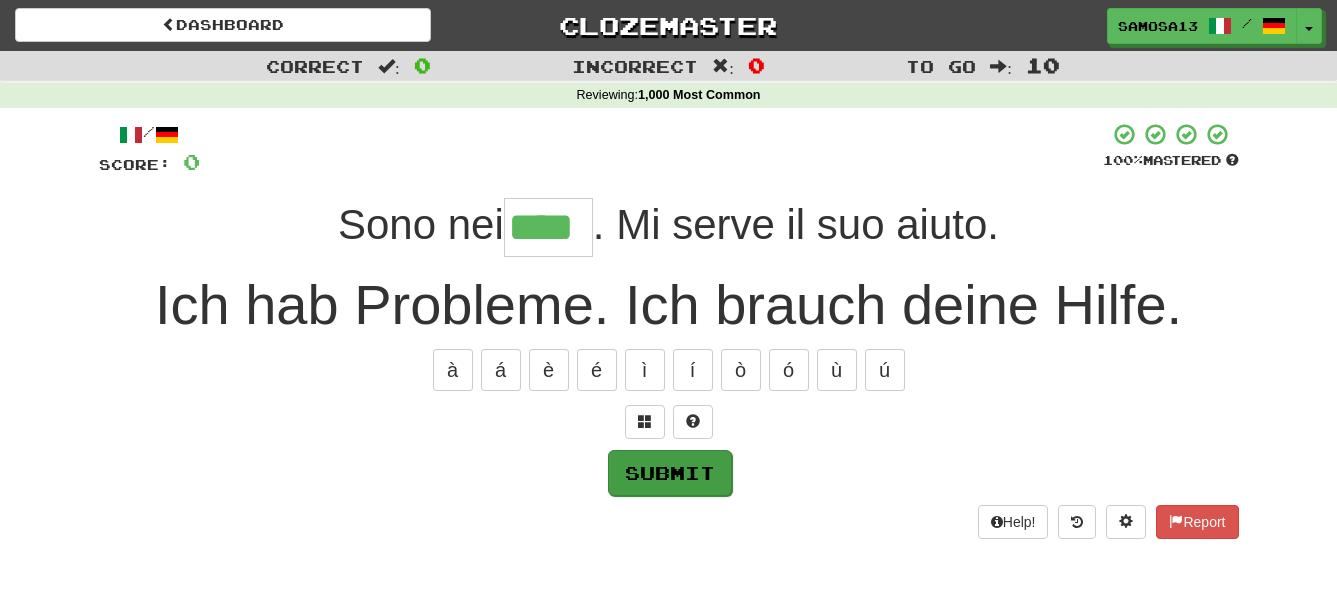 type on "****" 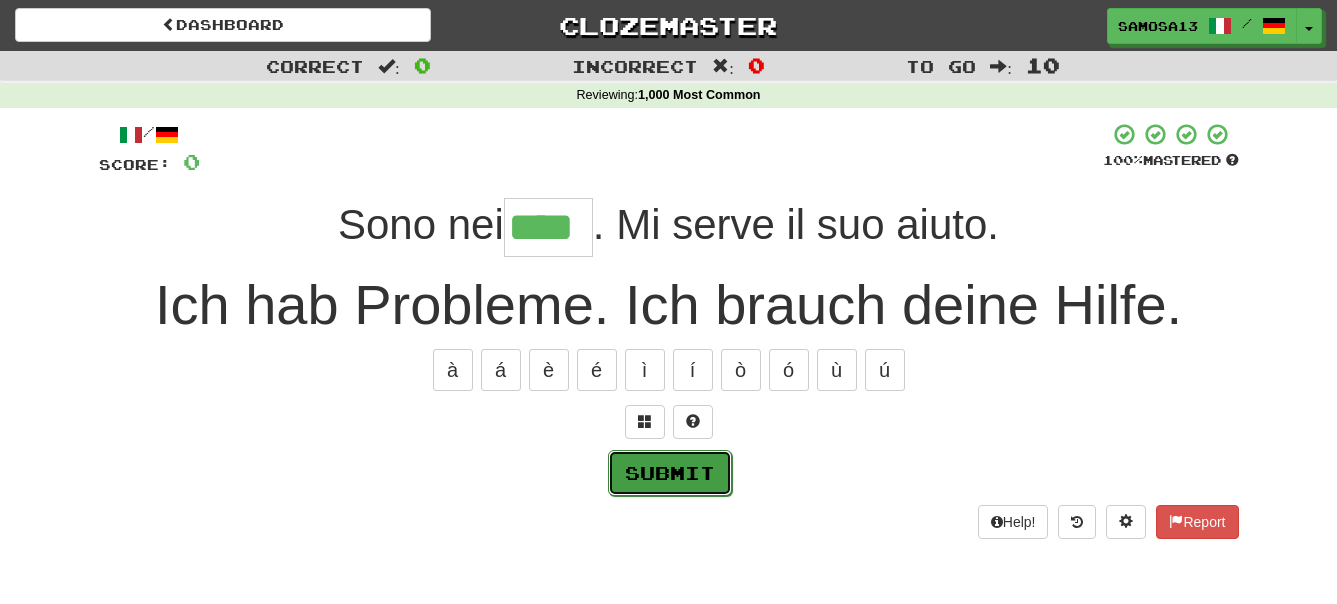 click on "Submit" at bounding box center (670, 473) 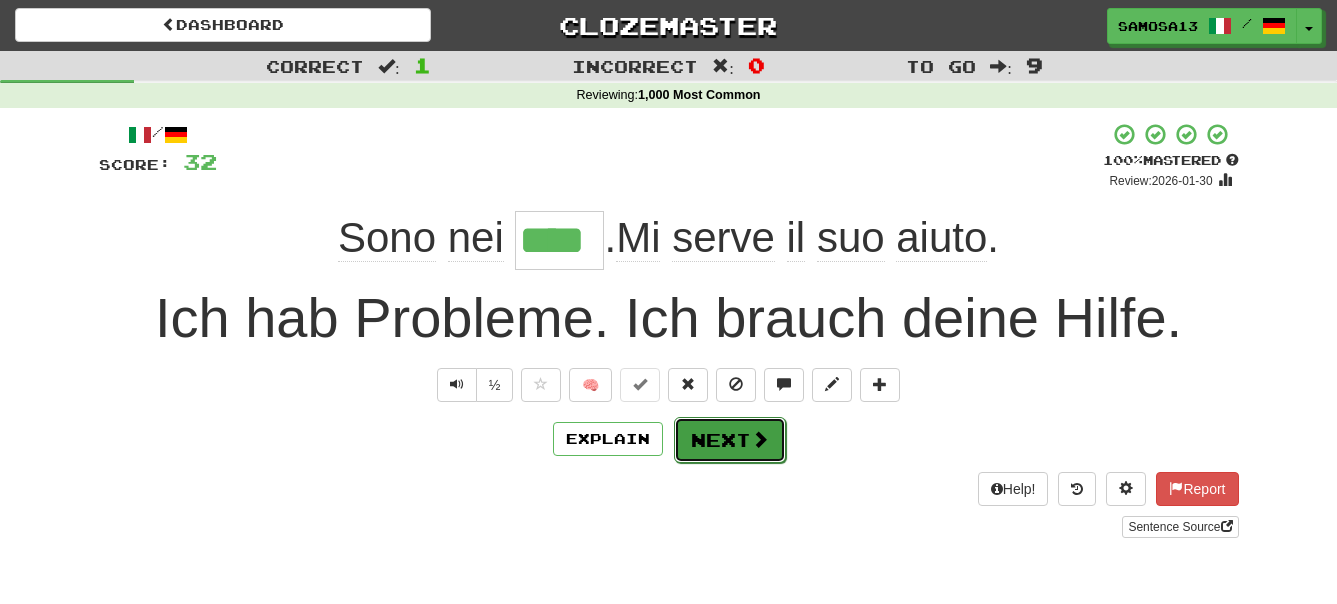 click on "Next" at bounding box center [730, 440] 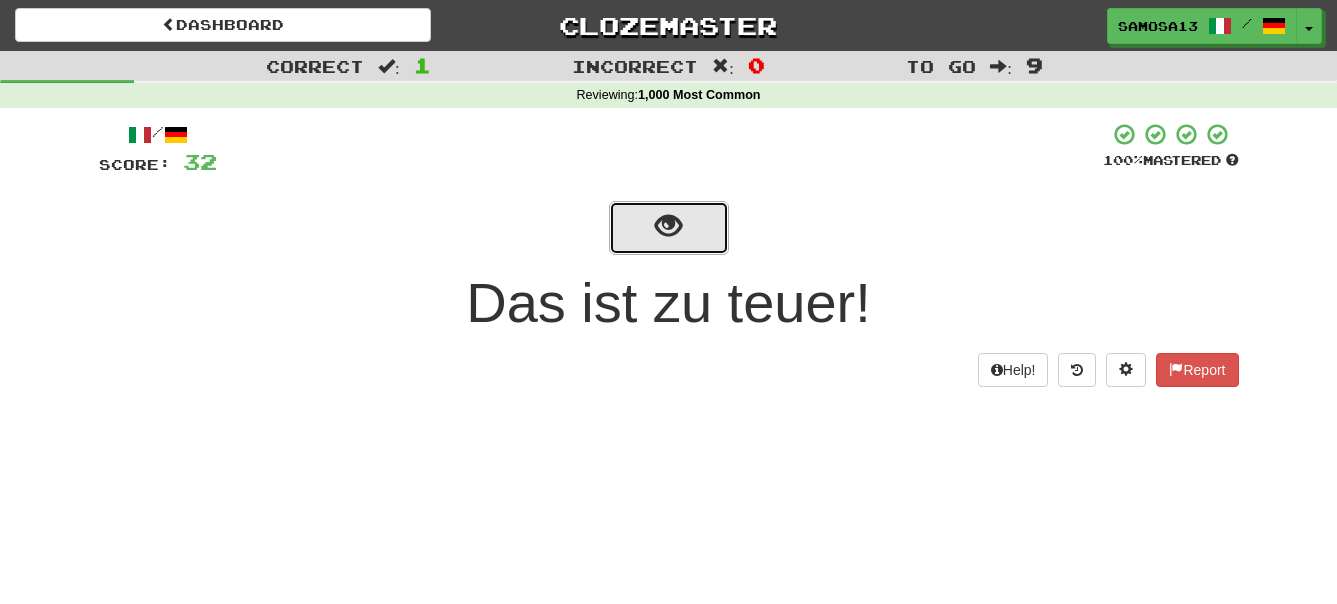 click at bounding box center (669, 228) 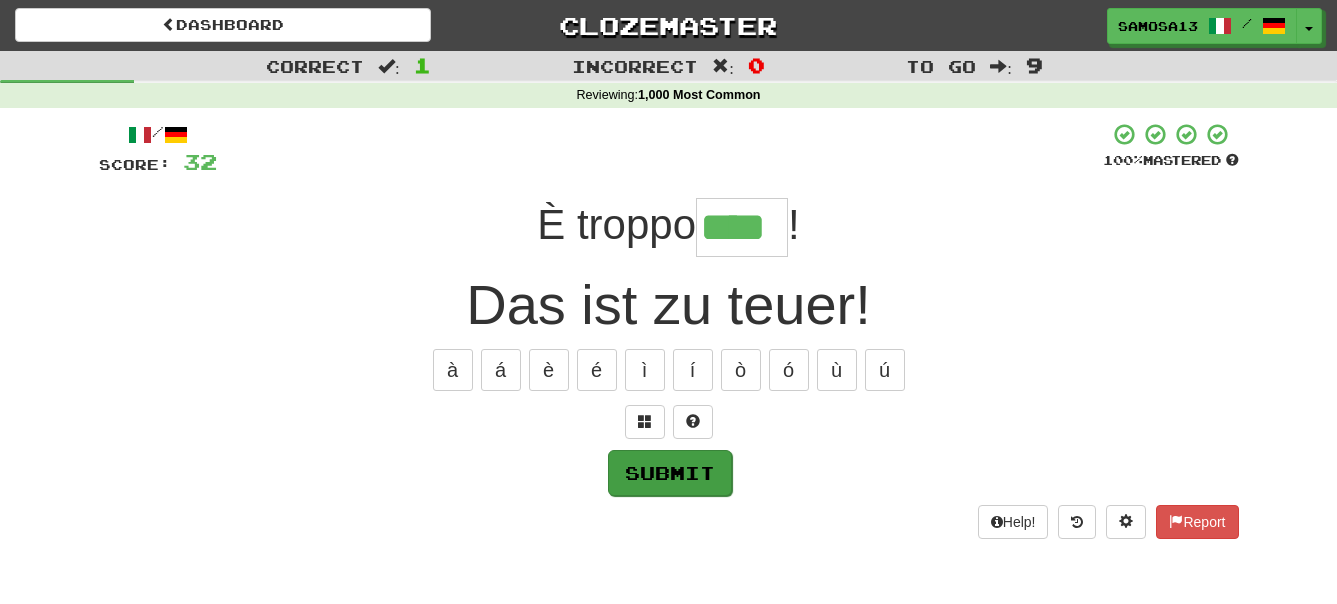 type on "****" 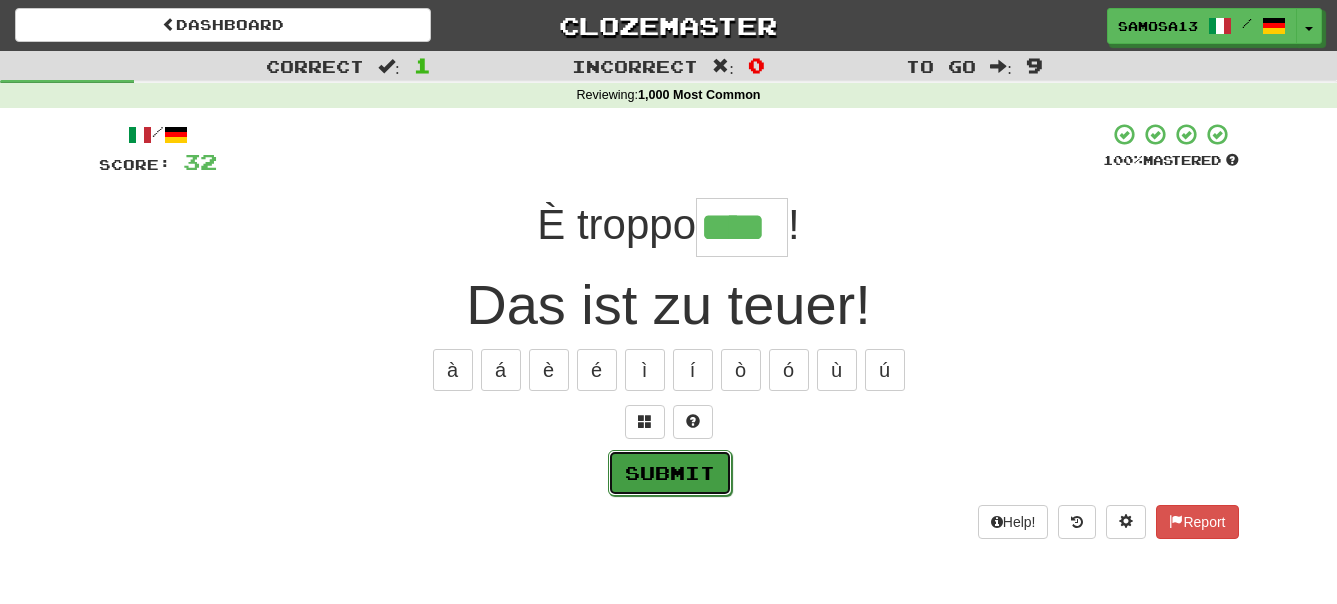 click on "Submit" at bounding box center (670, 473) 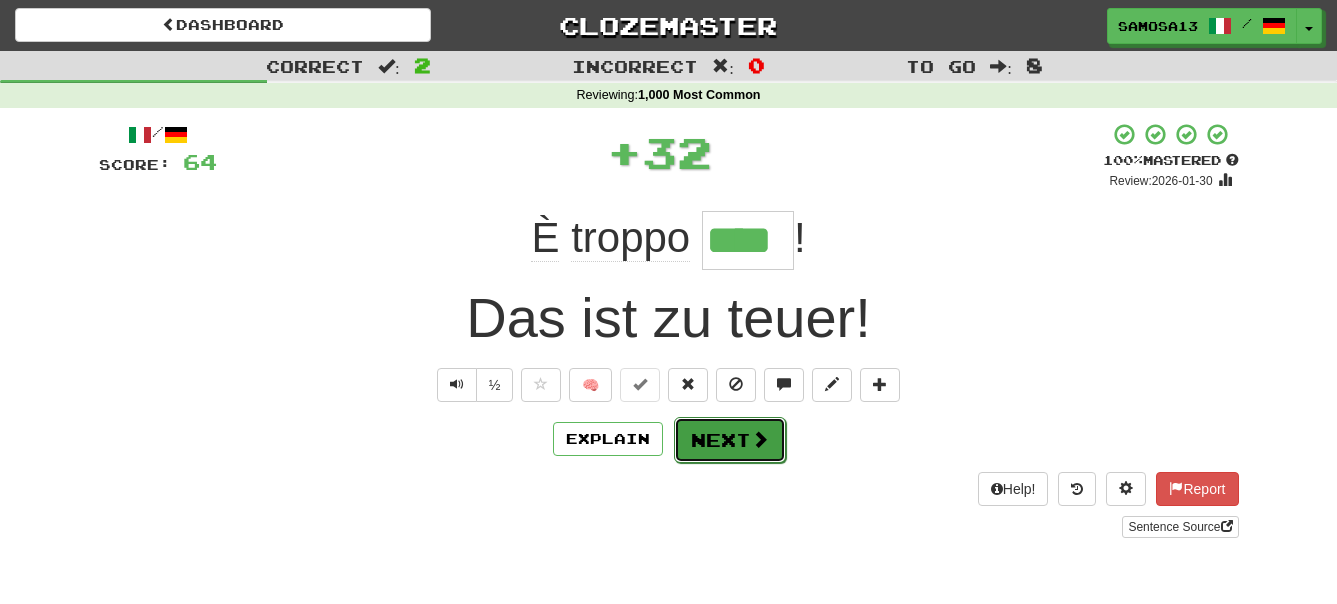click on "Next" at bounding box center (730, 440) 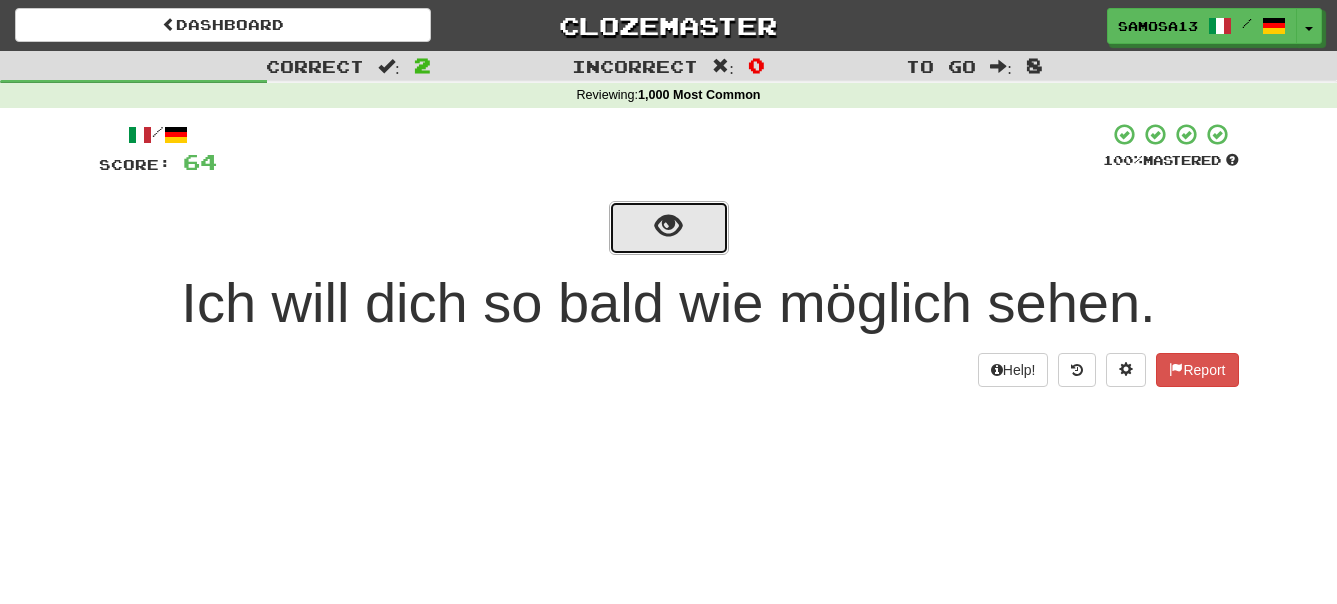 click at bounding box center [668, 226] 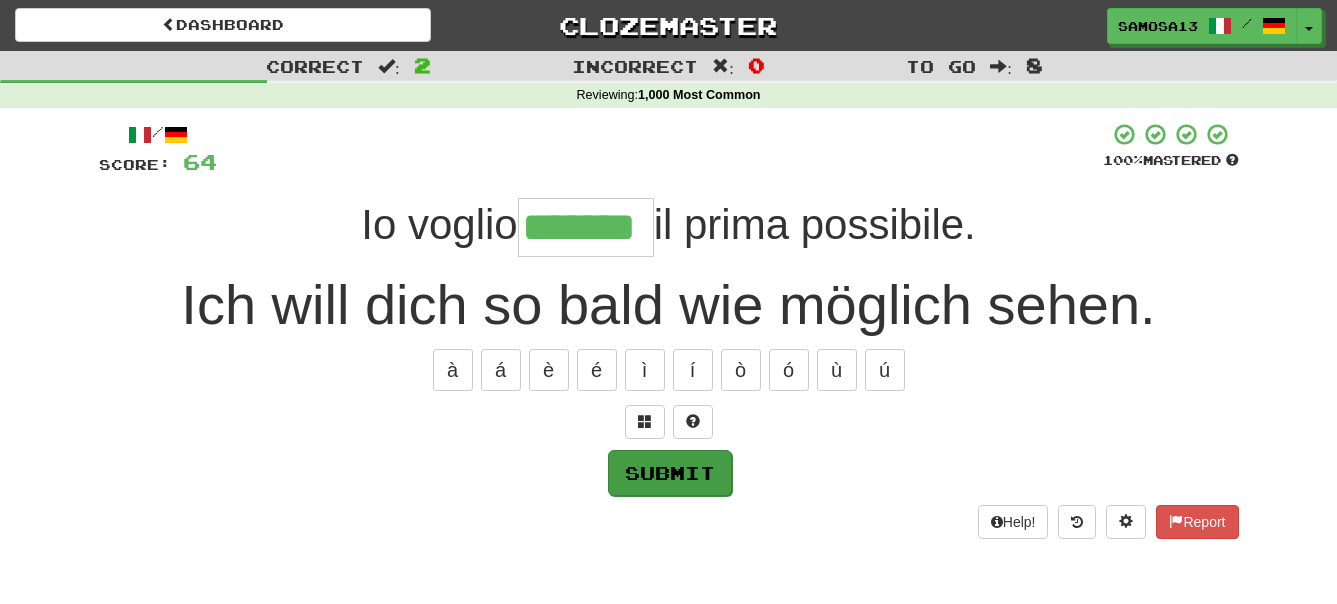 type on "*******" 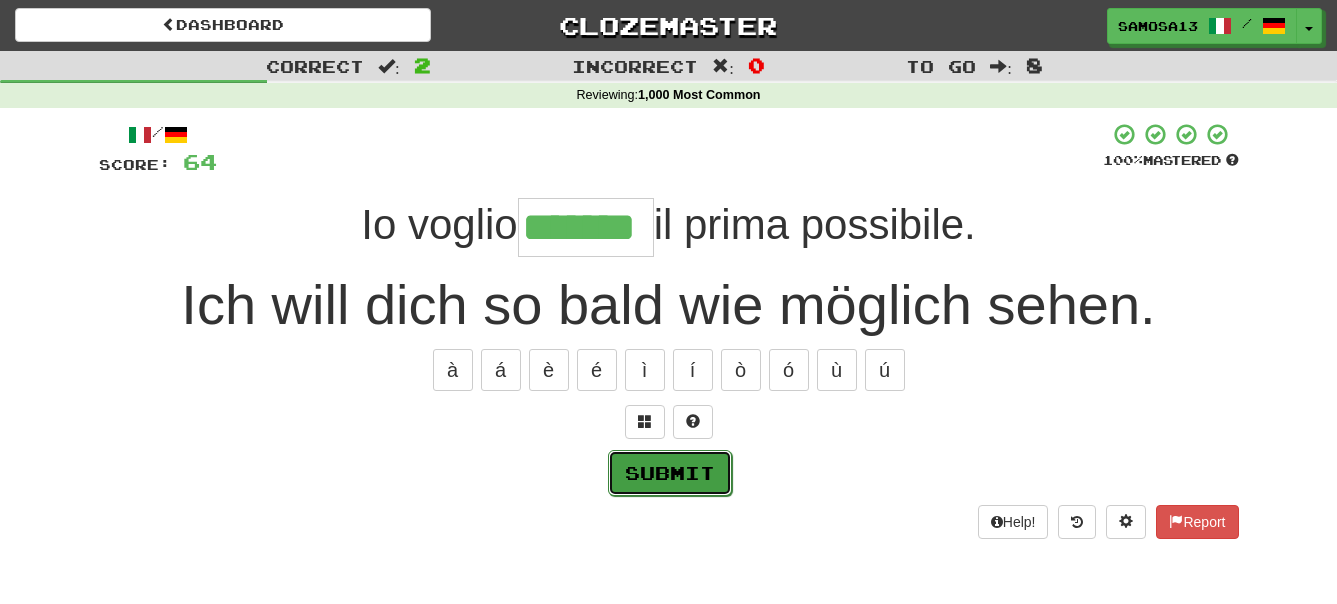click on "Submit" at bounding box center (670, 473) 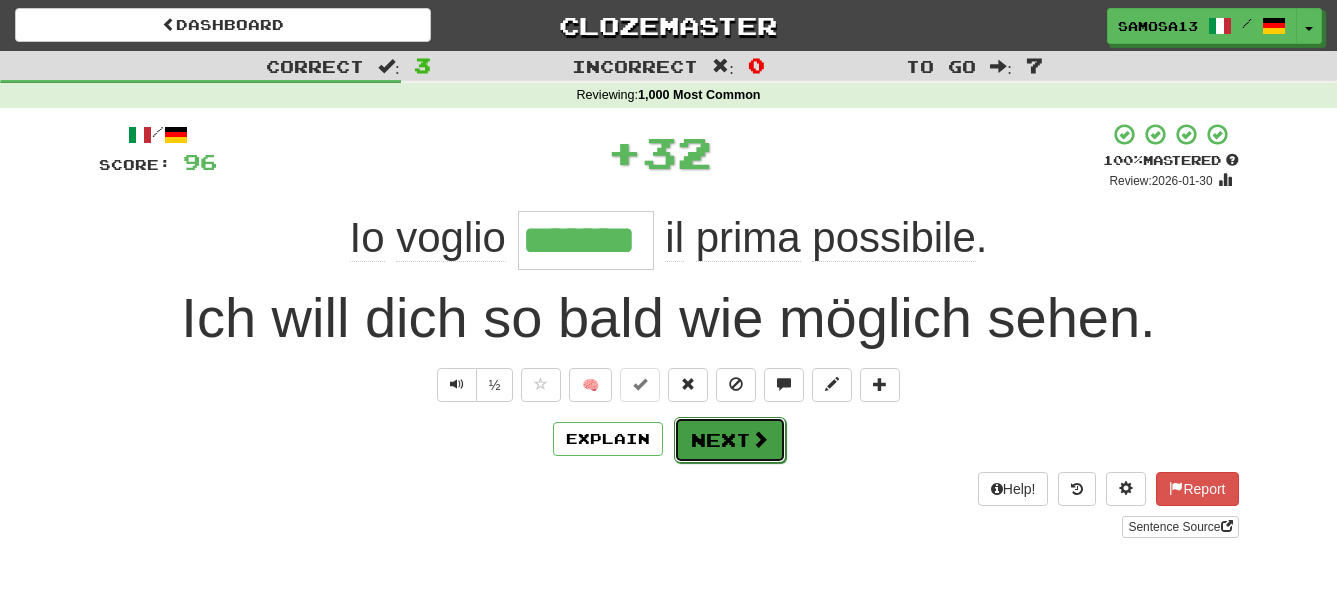 click on "Next" at bounding box center [730, 440] 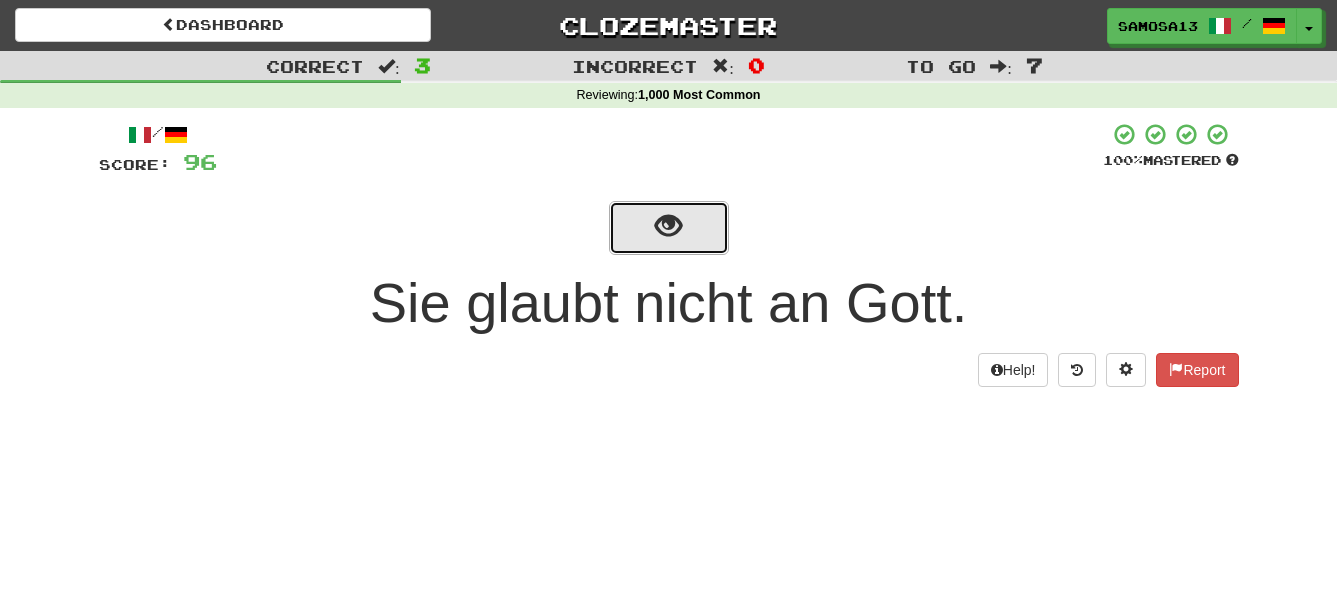 click at bounding box center (668, 226) 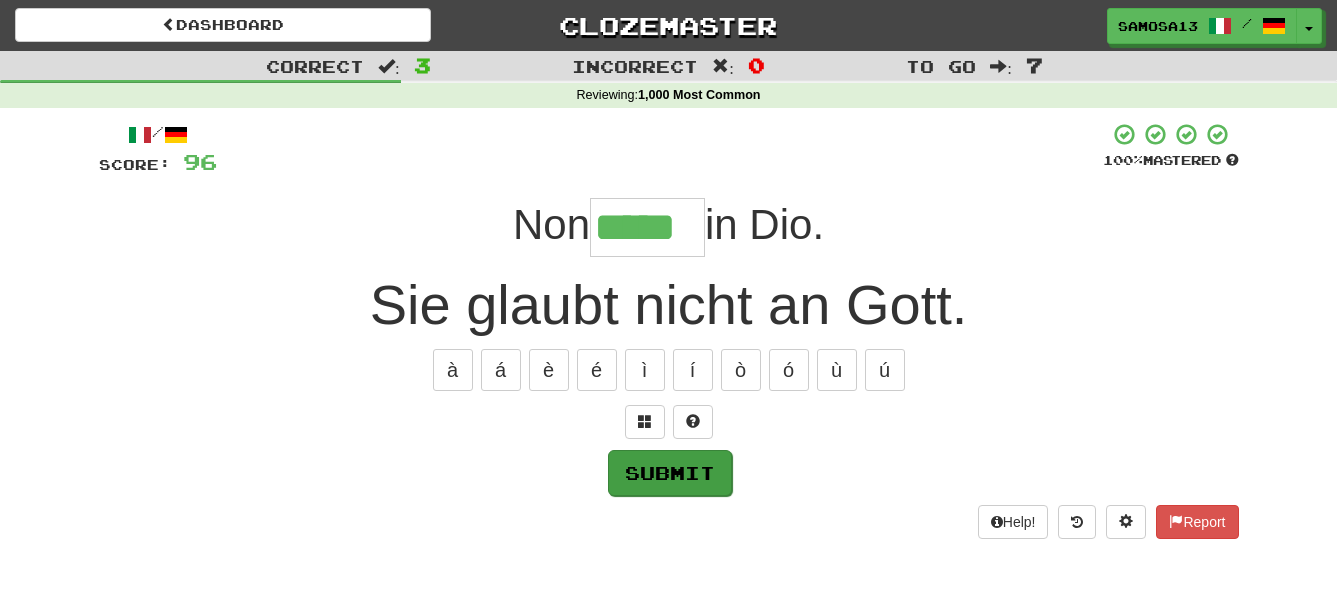 type on "*****" 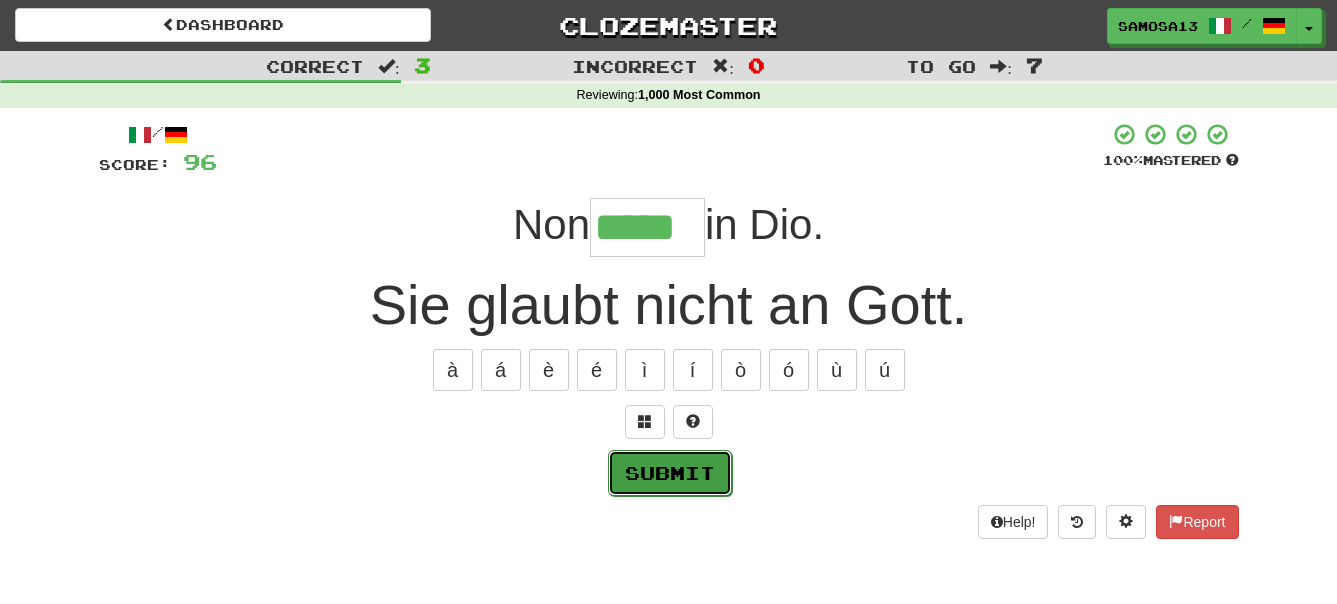 click on "Submit" at bounding box center (670, 473) 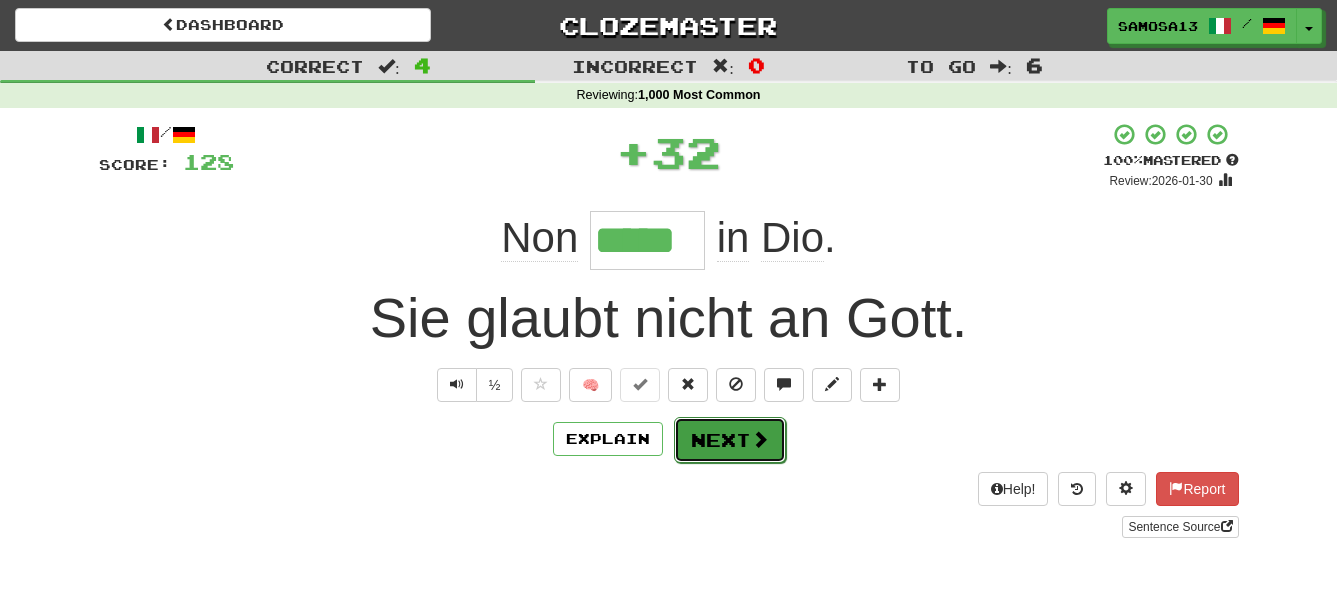 click at bounding box center [760, 439] 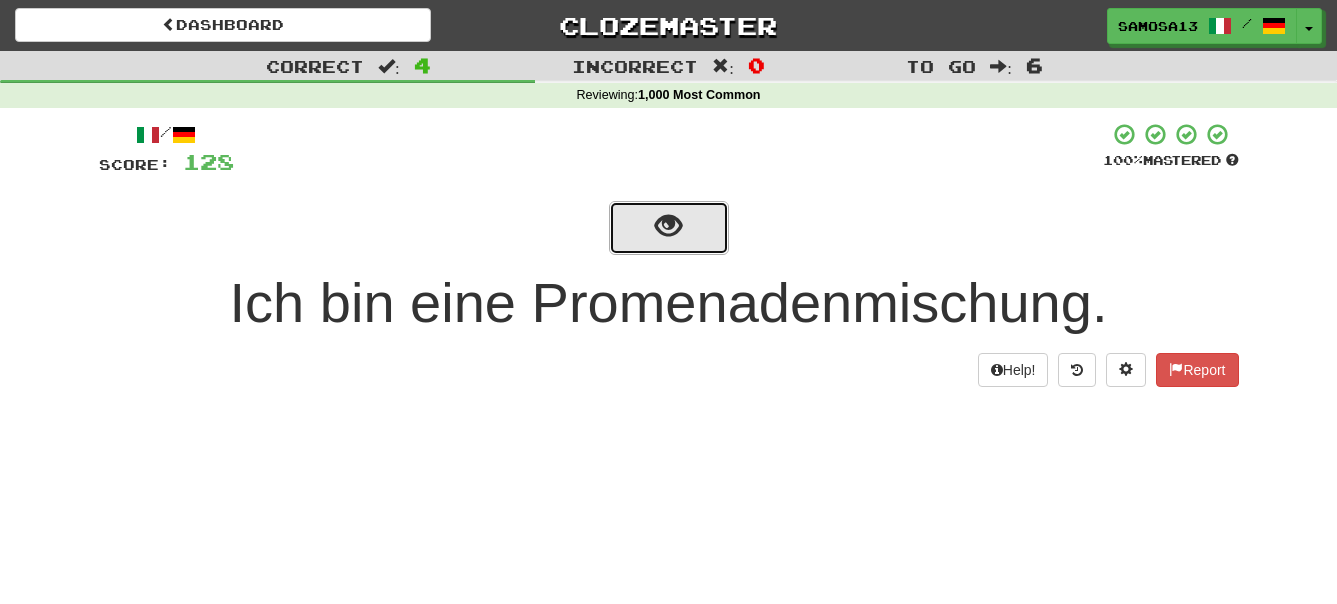 click at bounding box center [668, 226] 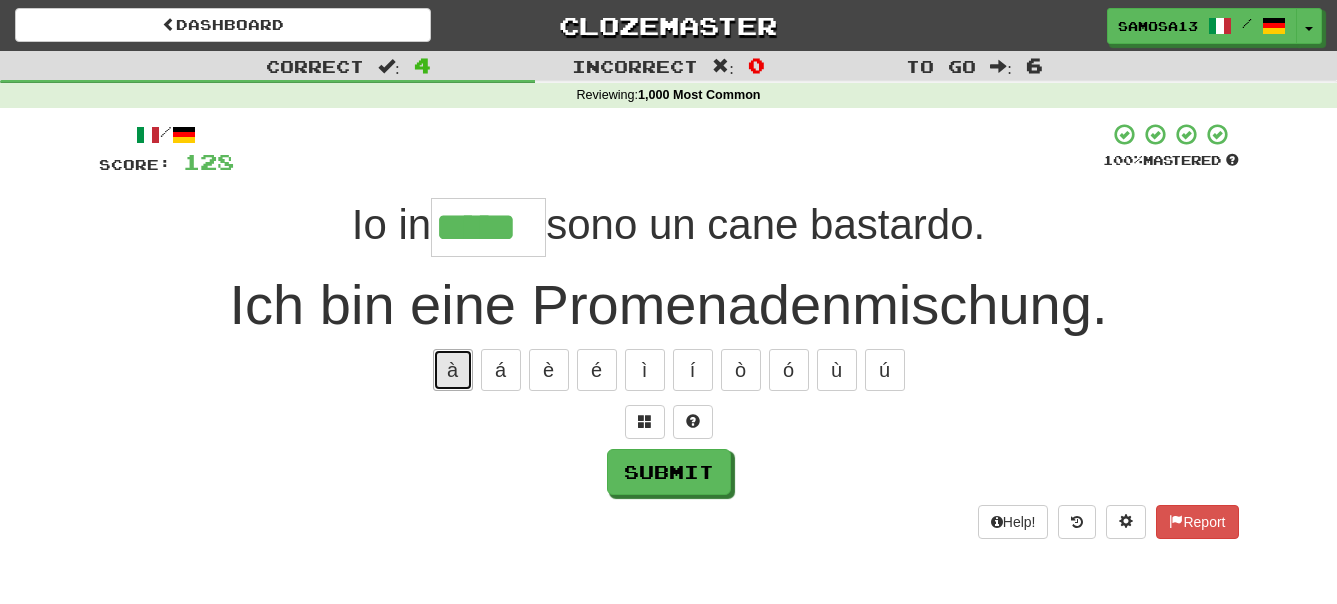 click on "à" at bounding box center (453, 370) 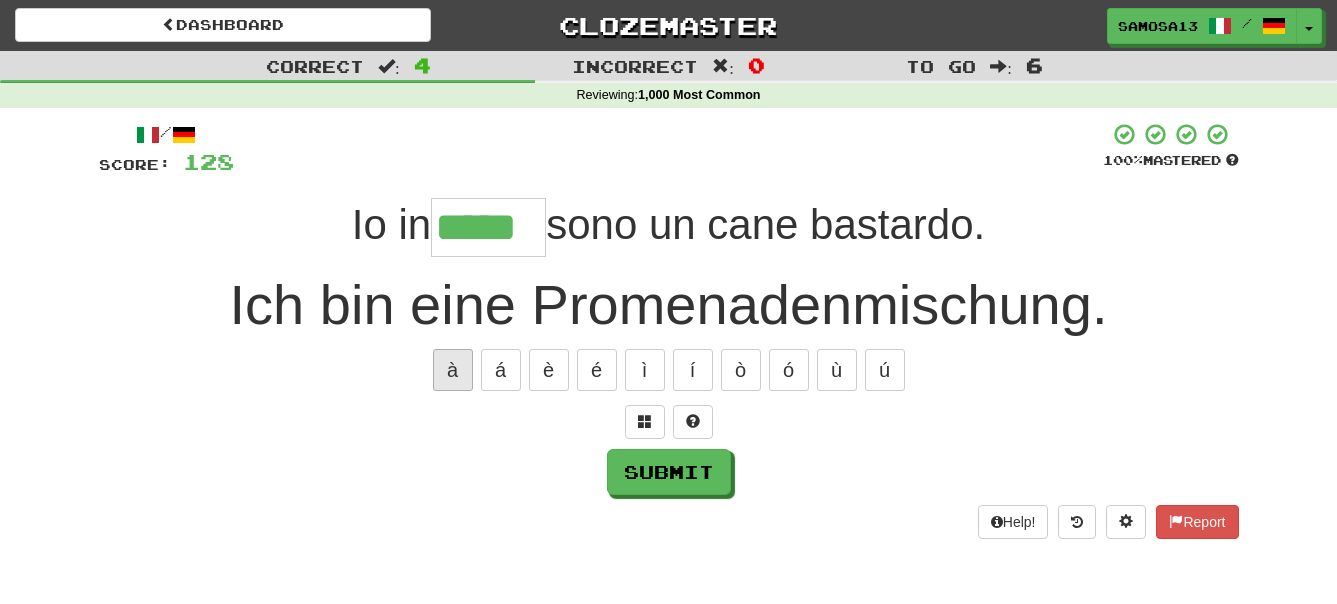 type on "******" 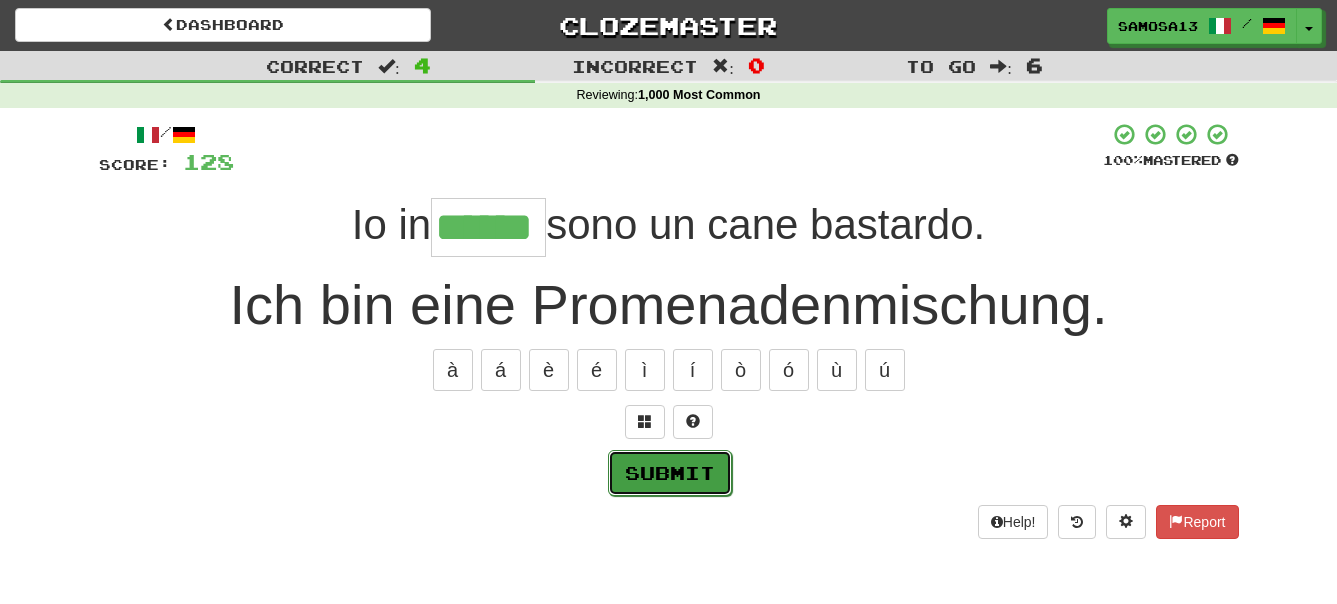 click on "Submit" at bounding box center [670, 473] 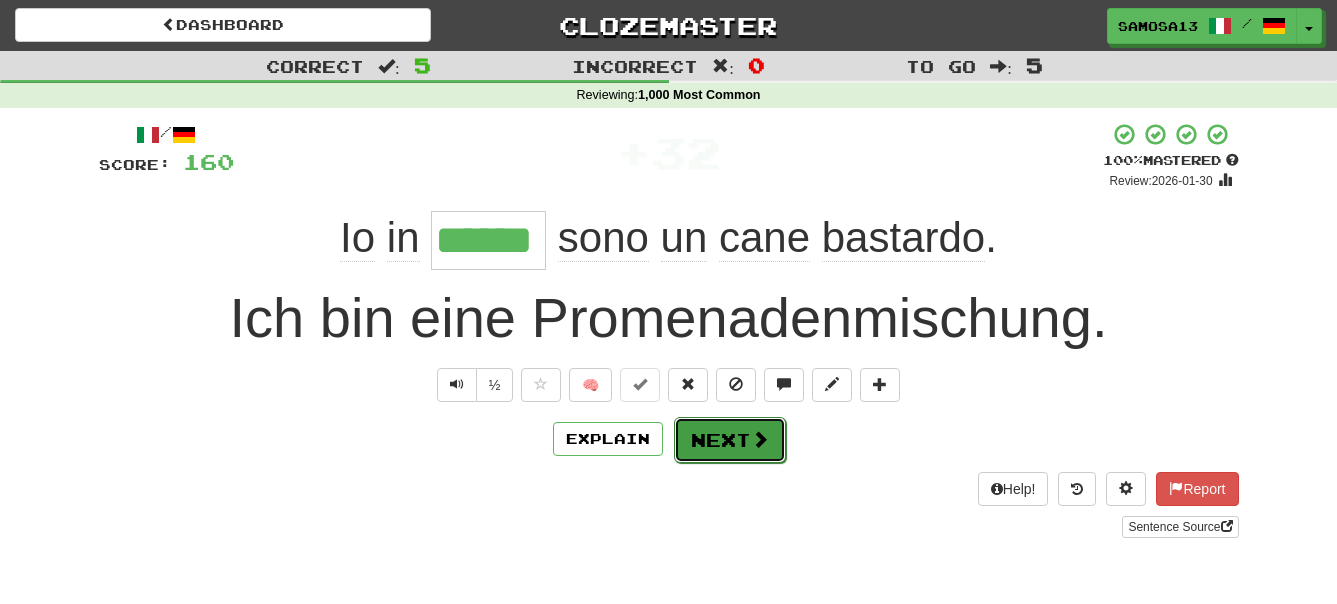 click on "Next" at bounding box center [730, 440] 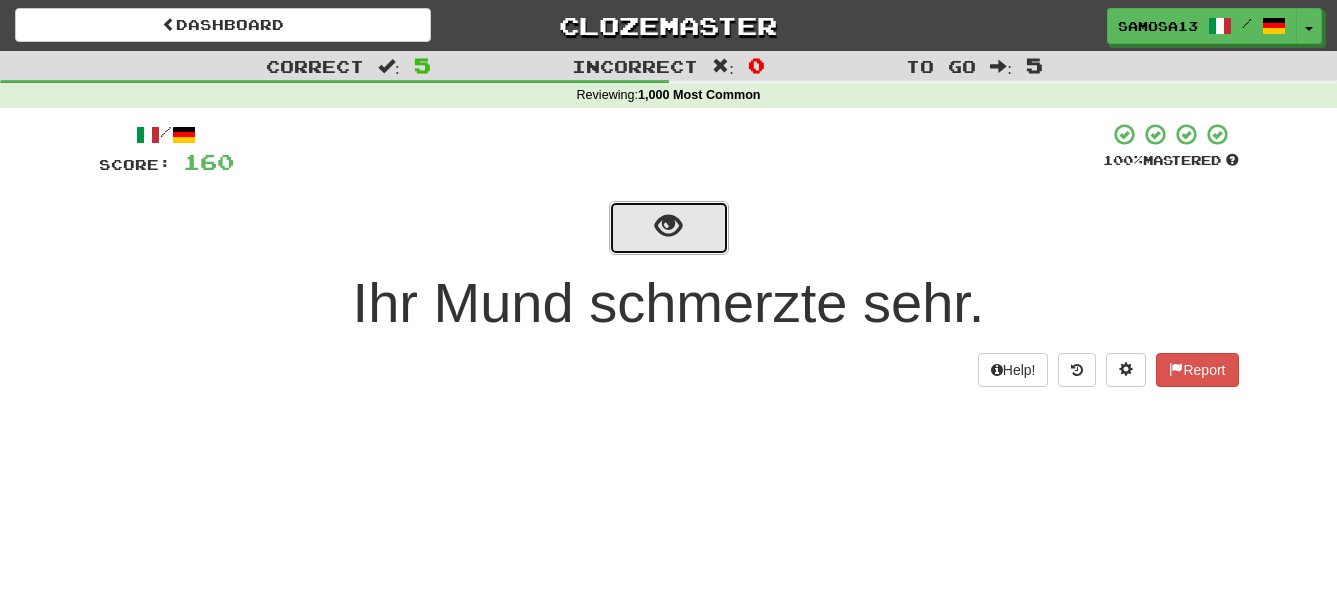 click at bounding box center (668, 226) 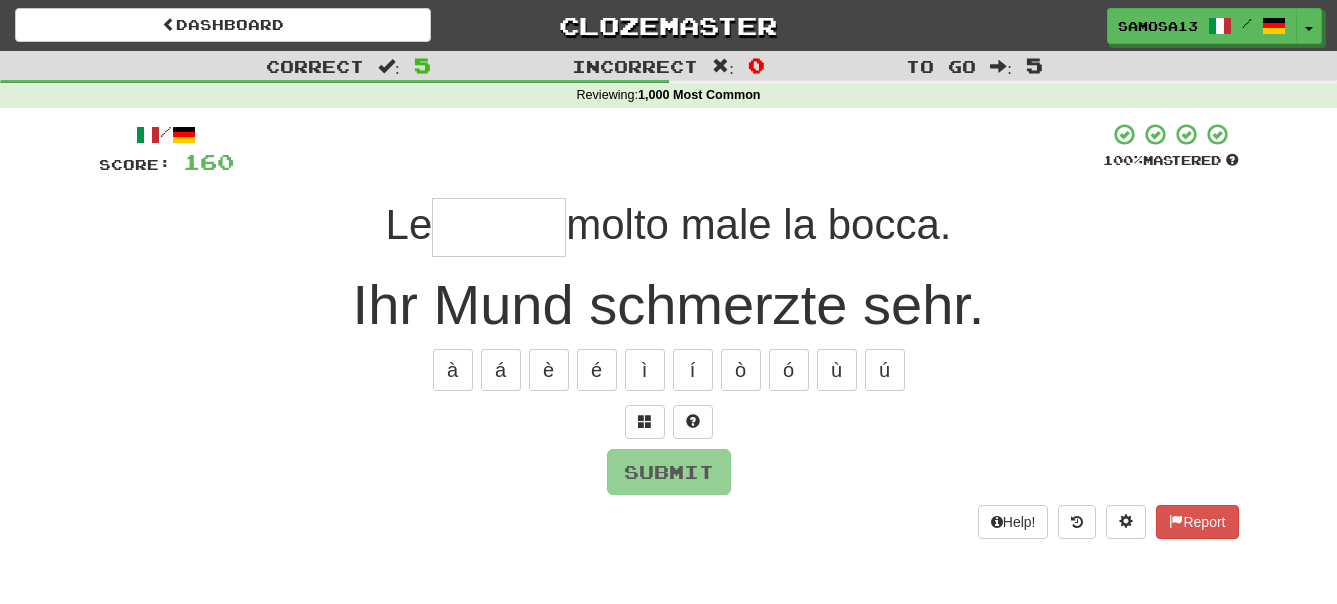 type on "*" 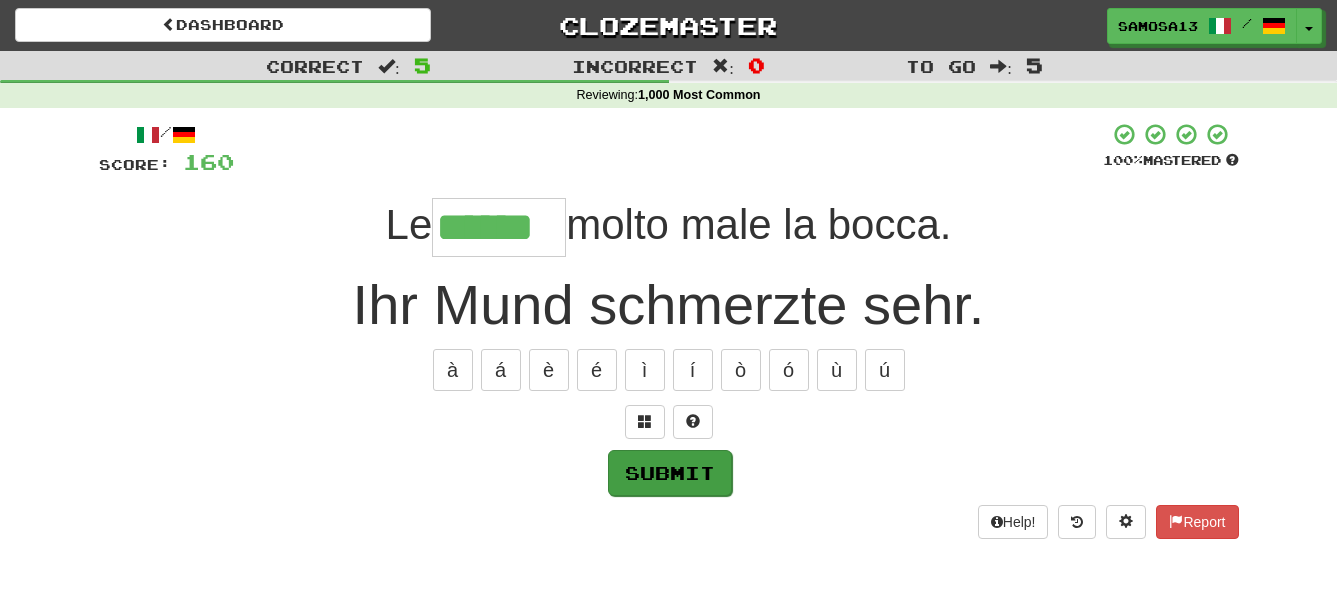 type on "******" 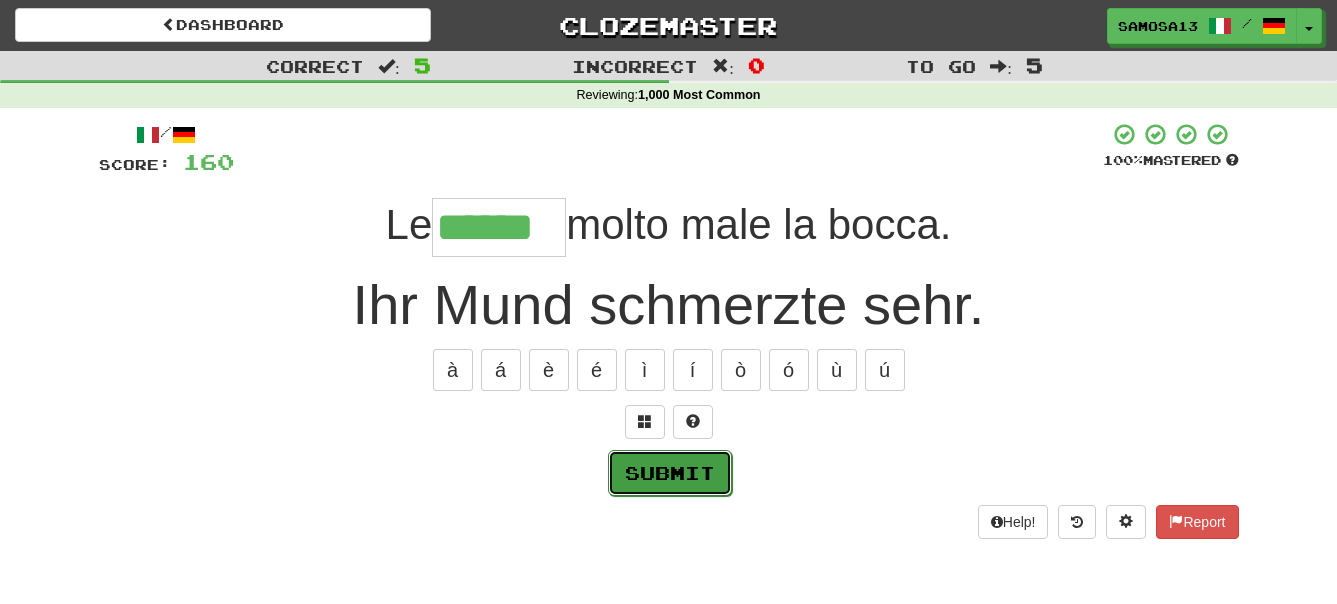 click on "Submit" at bounding box center (670, 473) 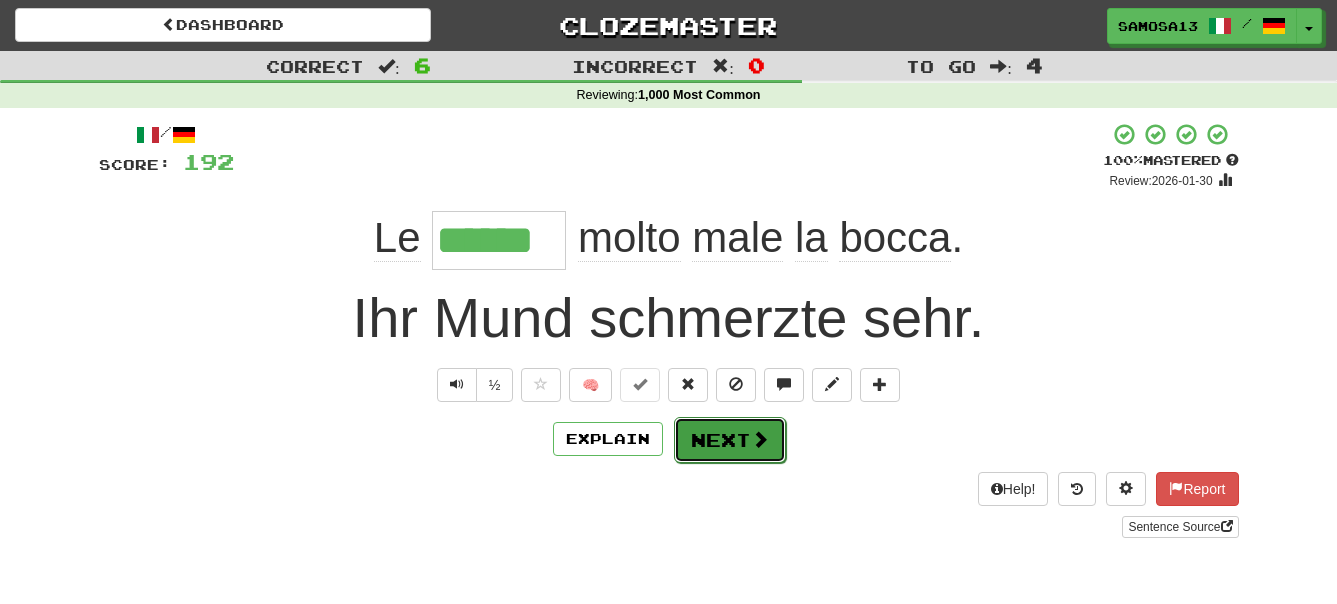 click on "Next" at bounding box center (730, 440) 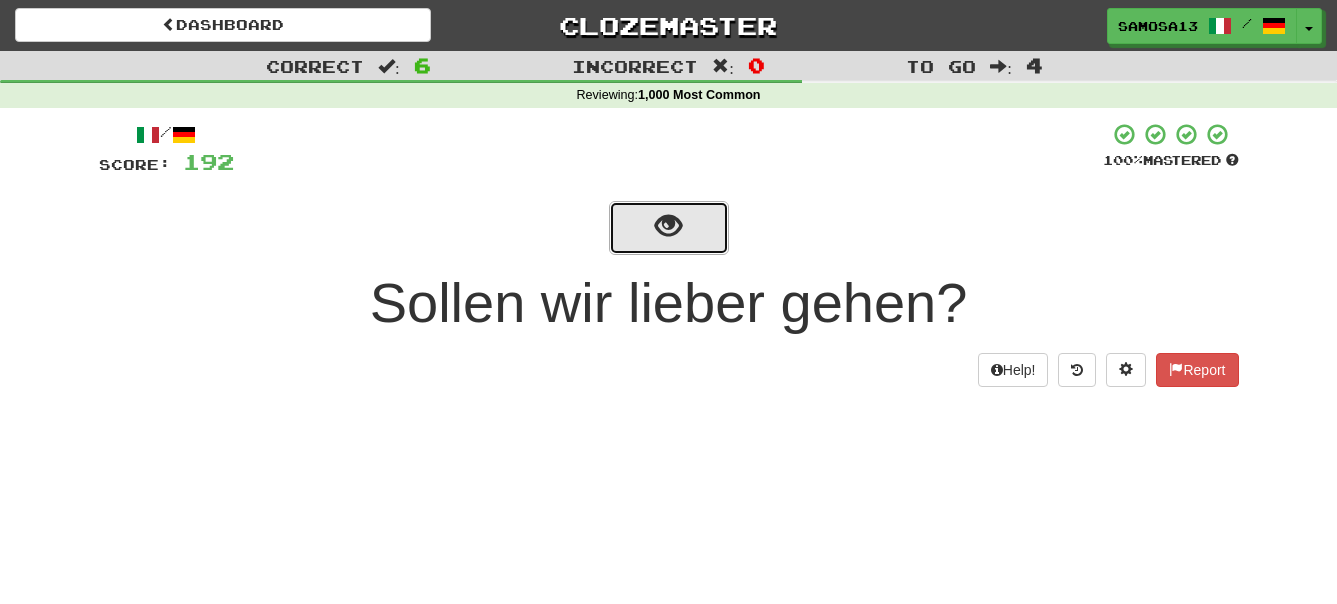 click at bounding box center [669, 228] 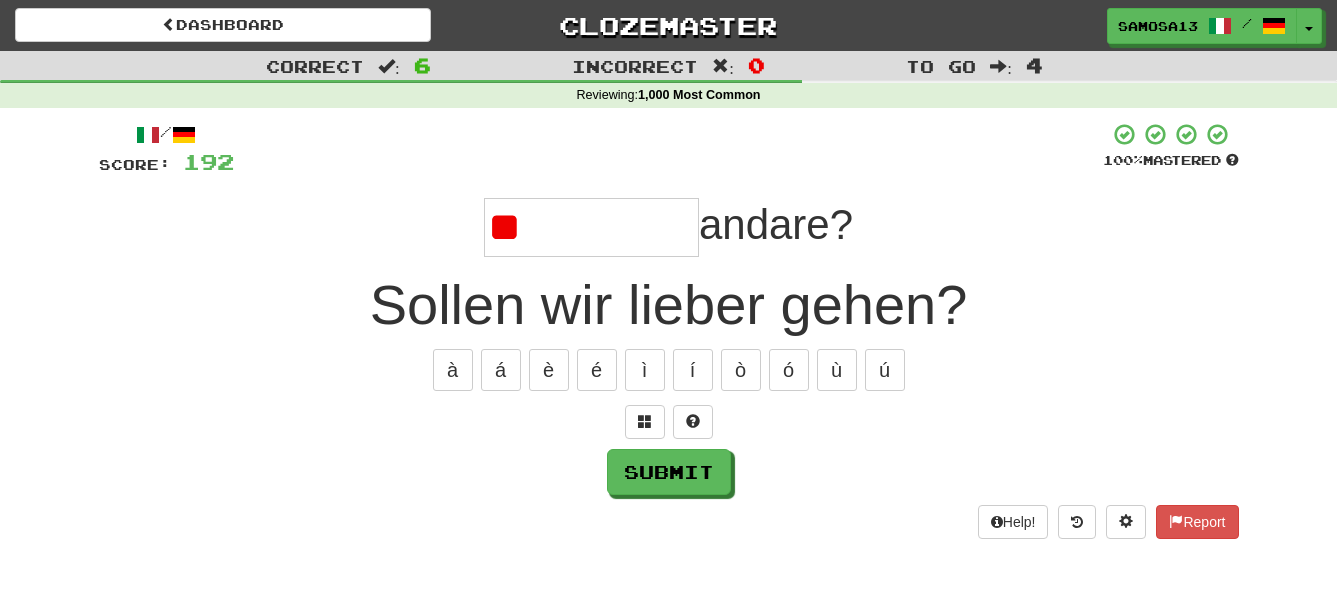 type on "*" 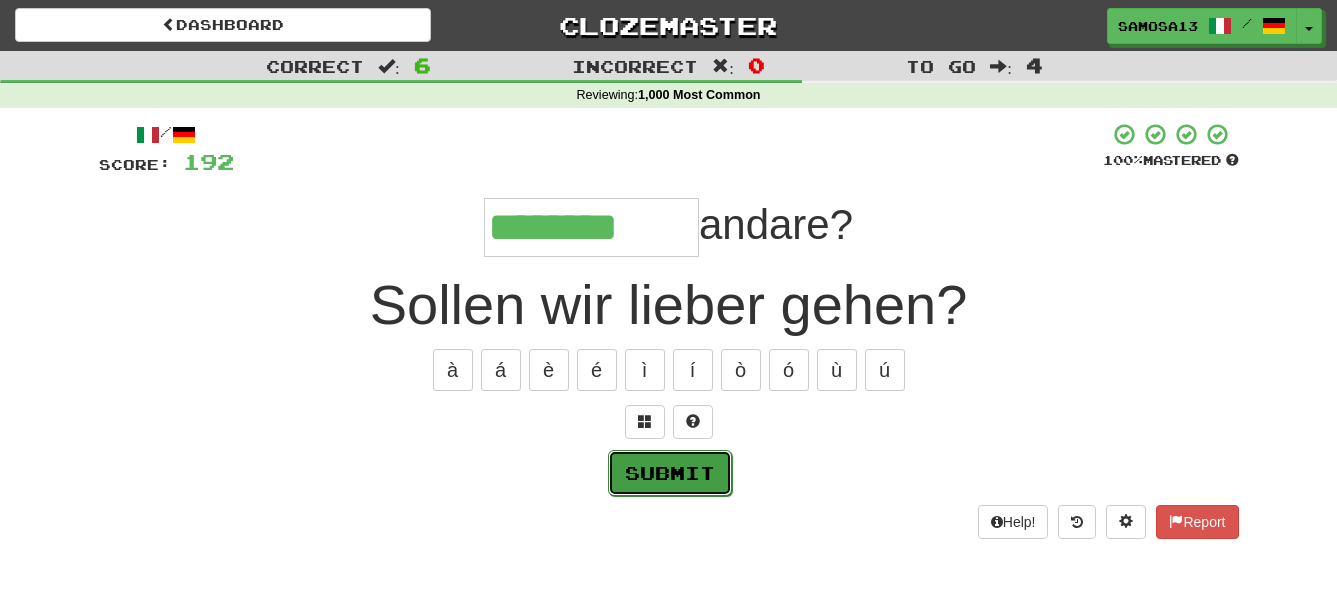click on "Submit" at bounding box center (670, 473) 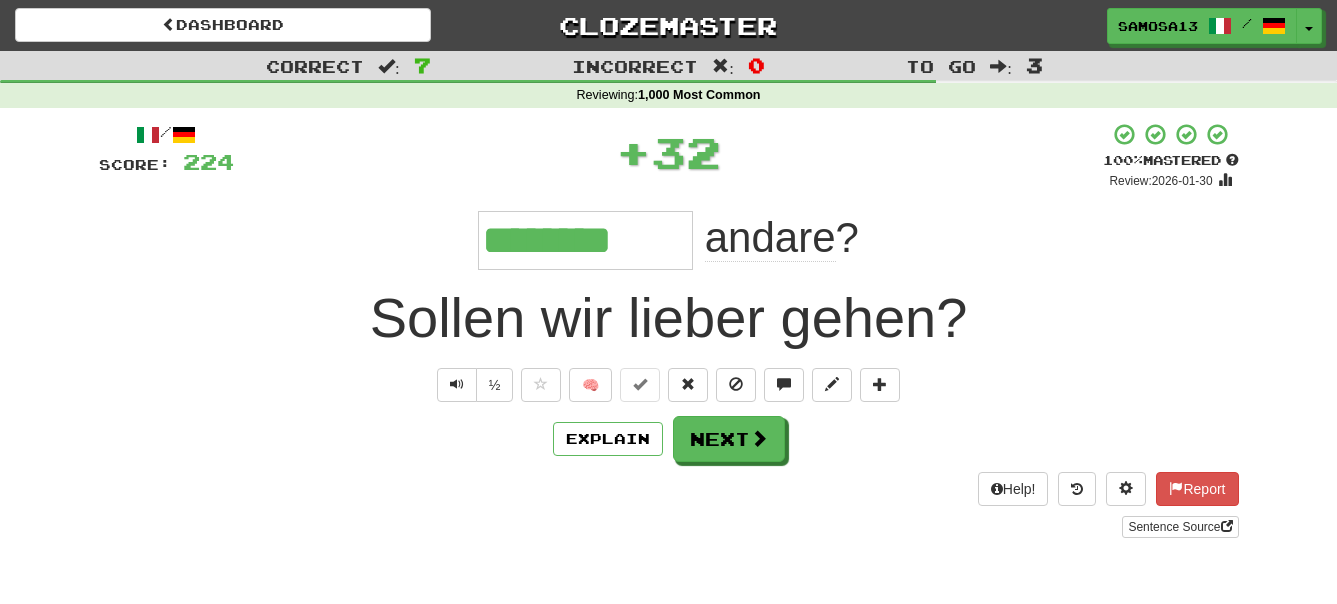 type on "********" 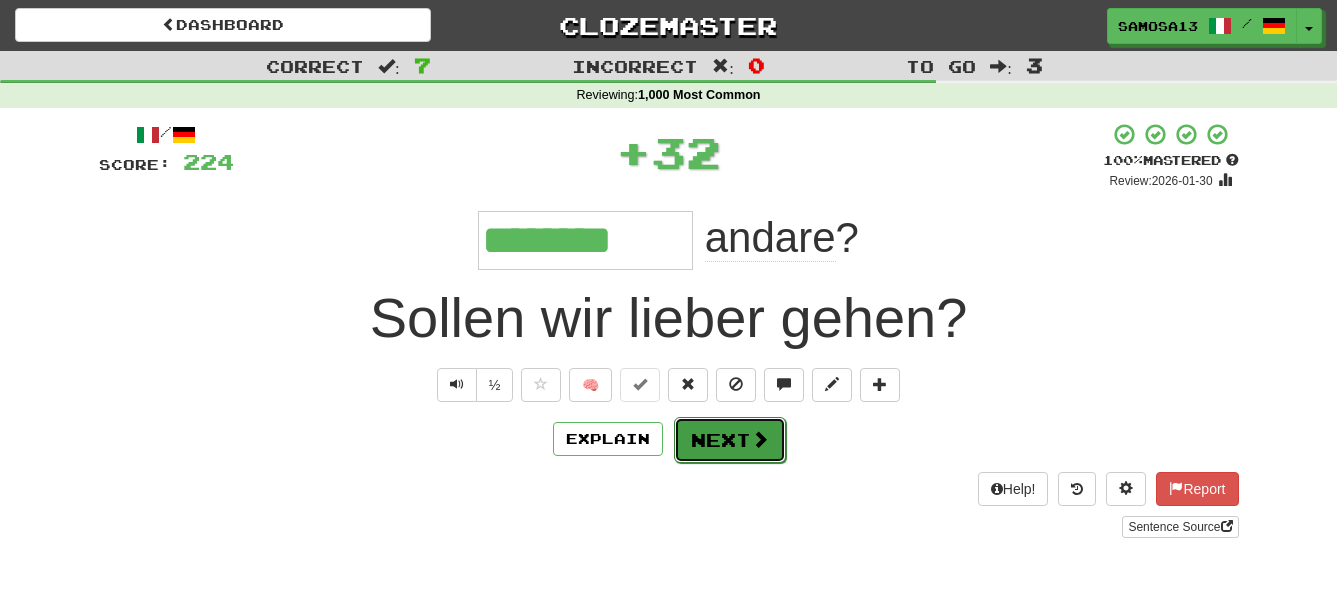 click on "Next" at bounding box center (730, 440) 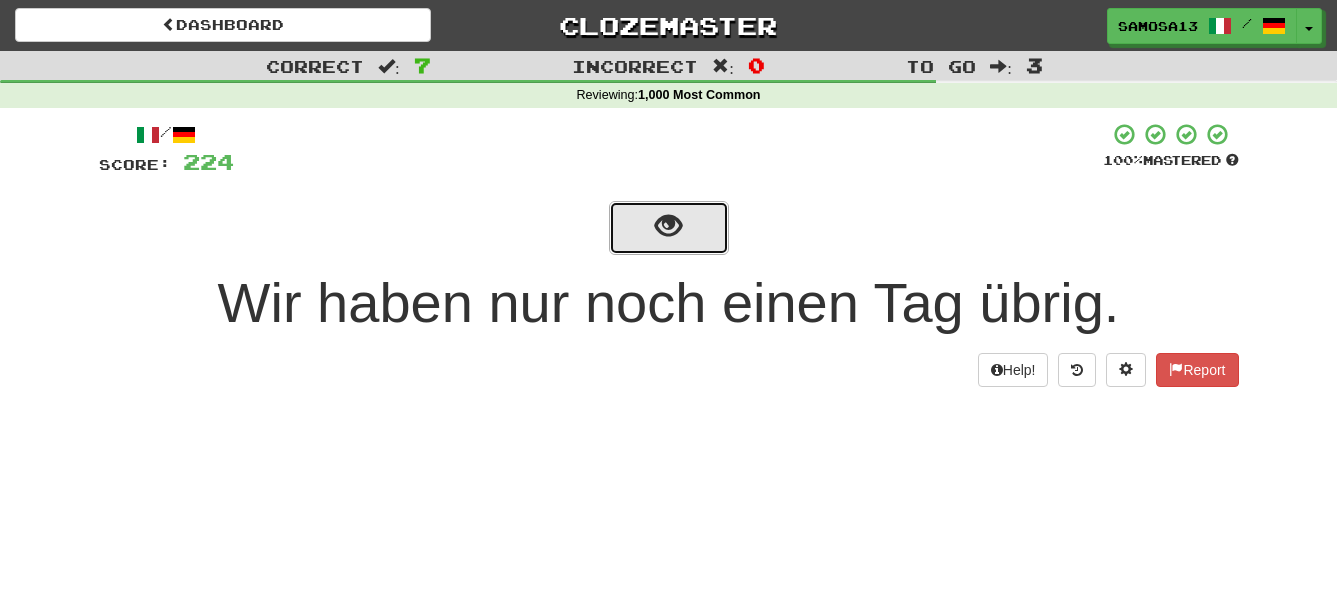 click at bounding box center (669, 228) 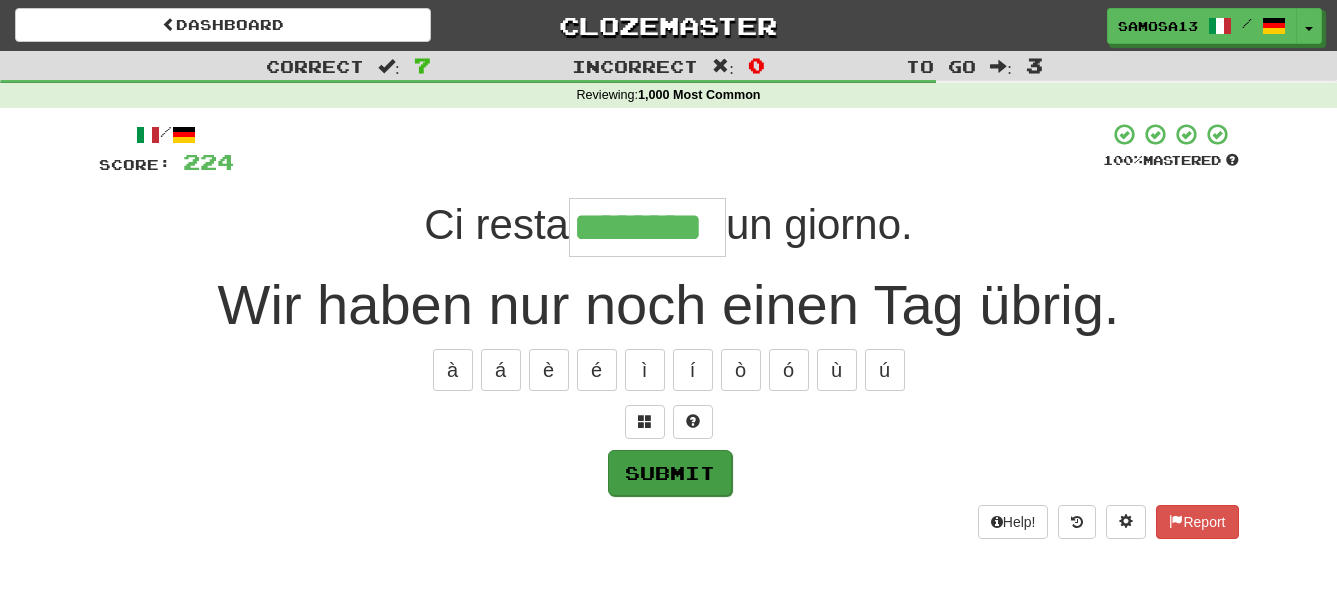 type on "********" 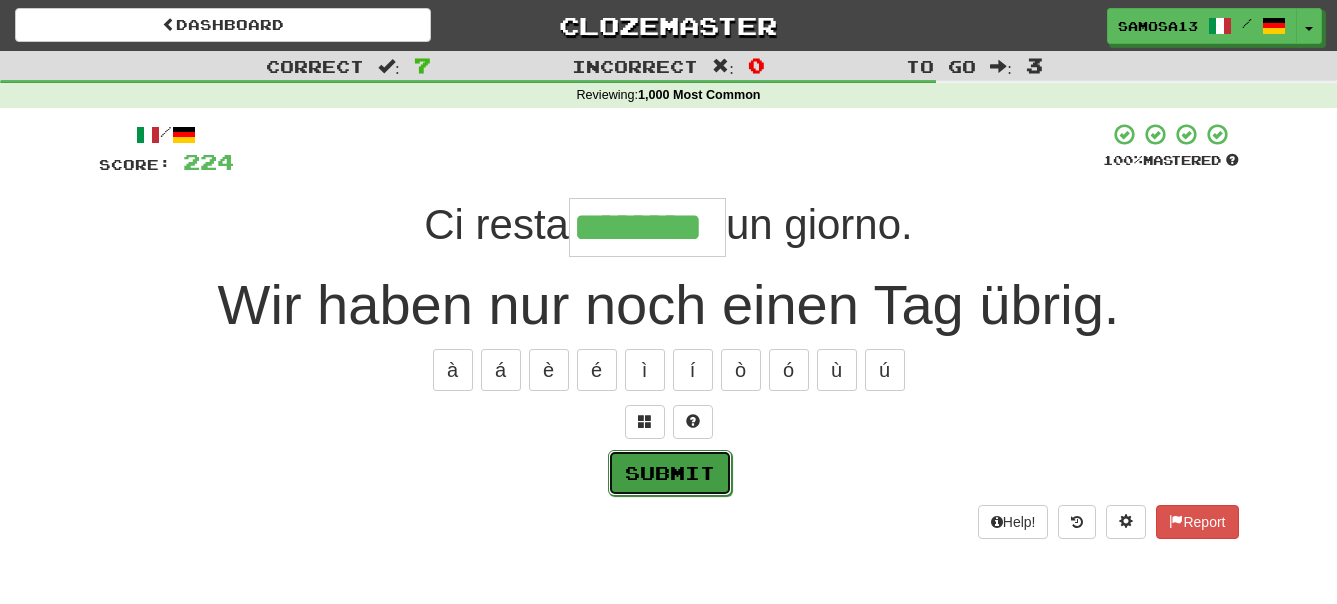 click on "Submit" at bounding box center [670, 473] 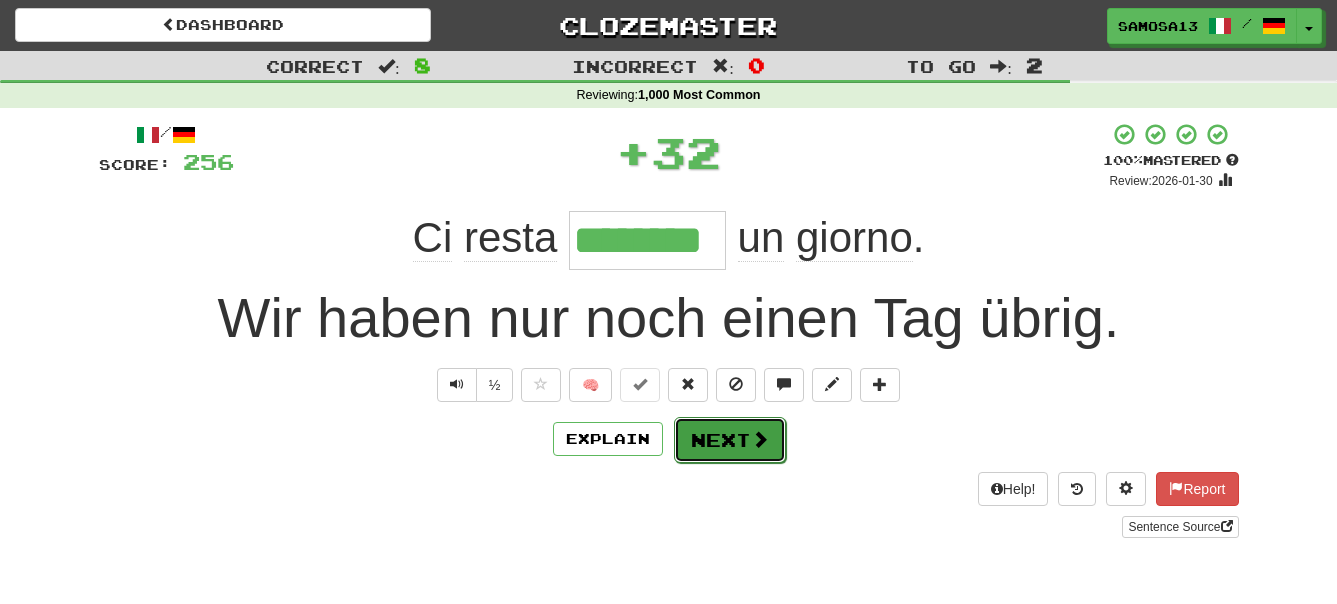 click on "Next" at bounding box center (730, 440) 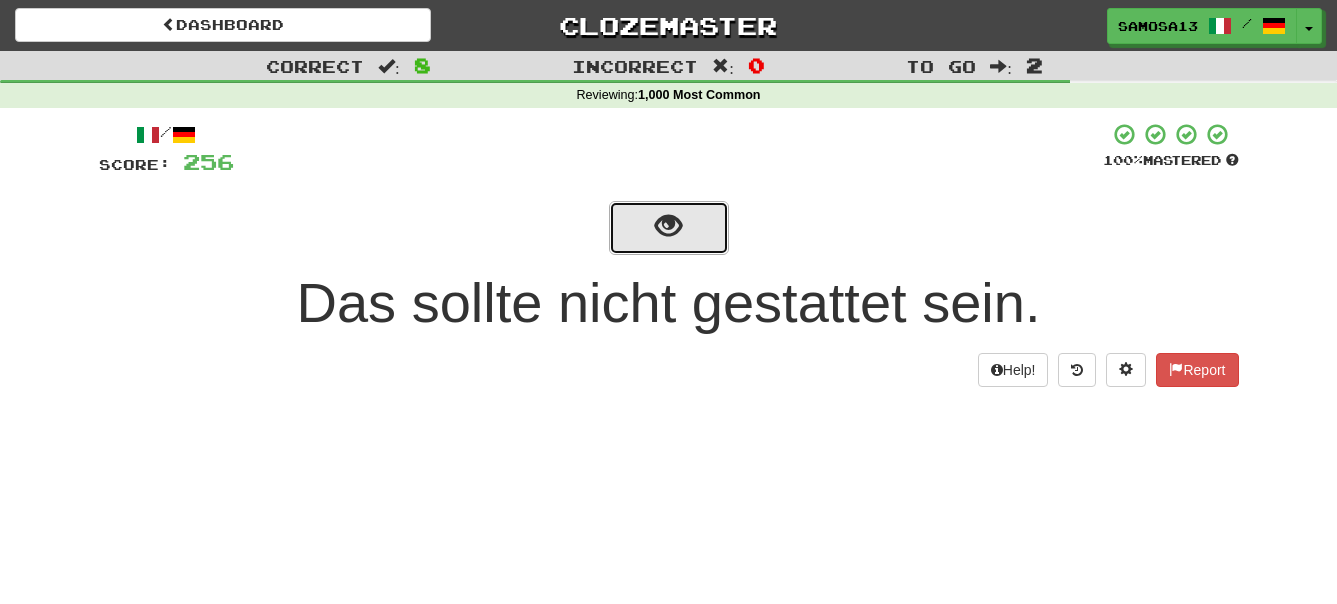click at bounding box center [669, 228] 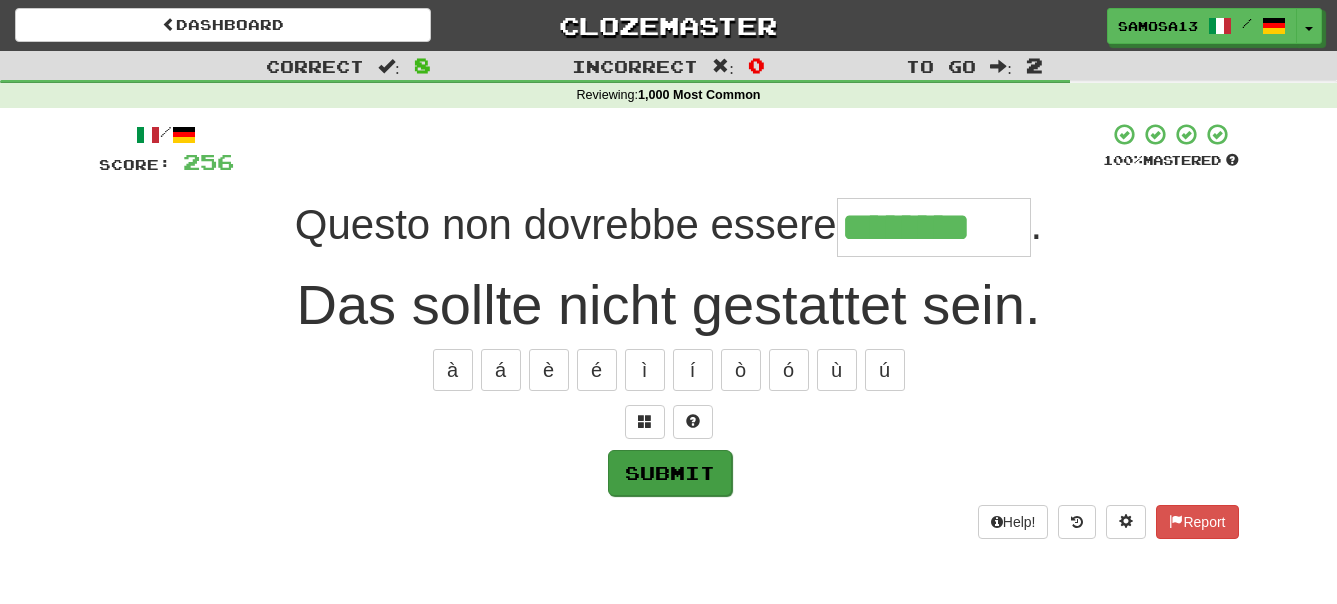 type on "********" 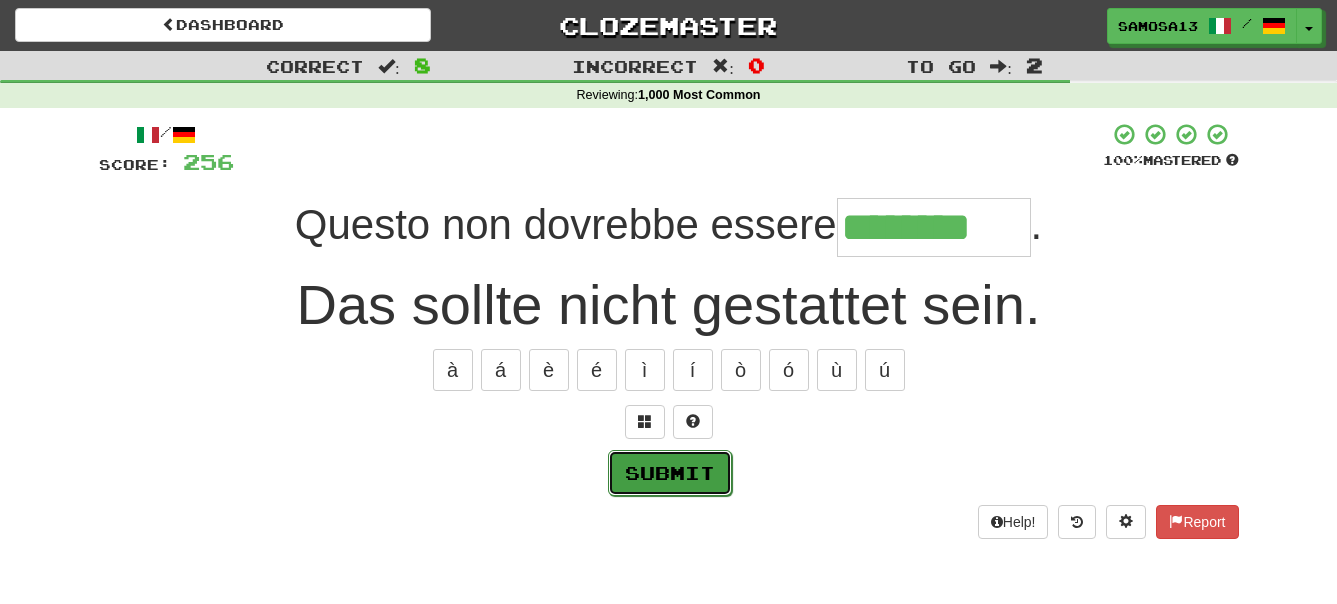 click on "Submit" at bounding box center [670, 473] 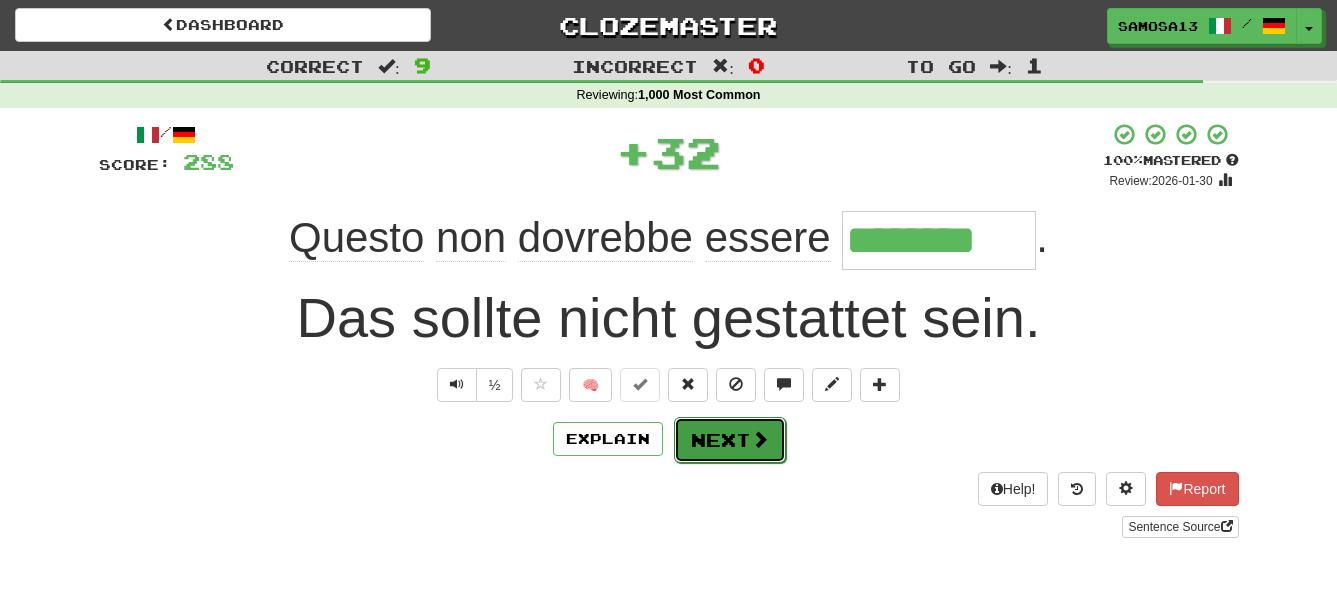 click on "Next" at bounding box center [730, 440] 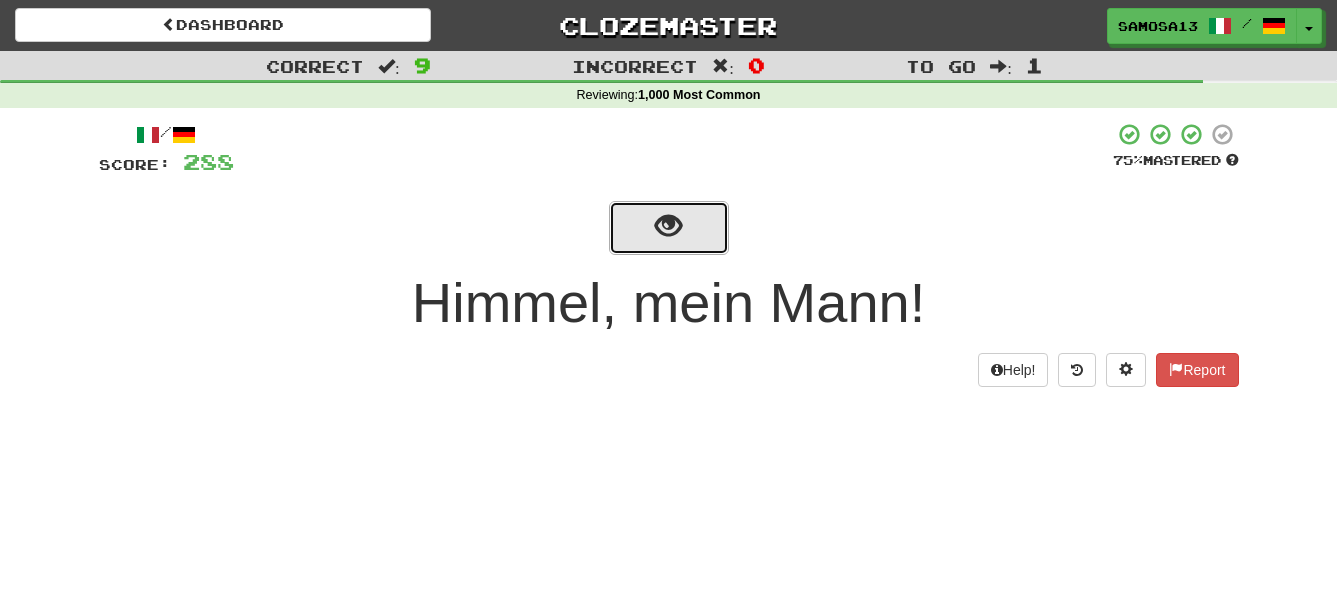 click at bounding box center [668, 226] 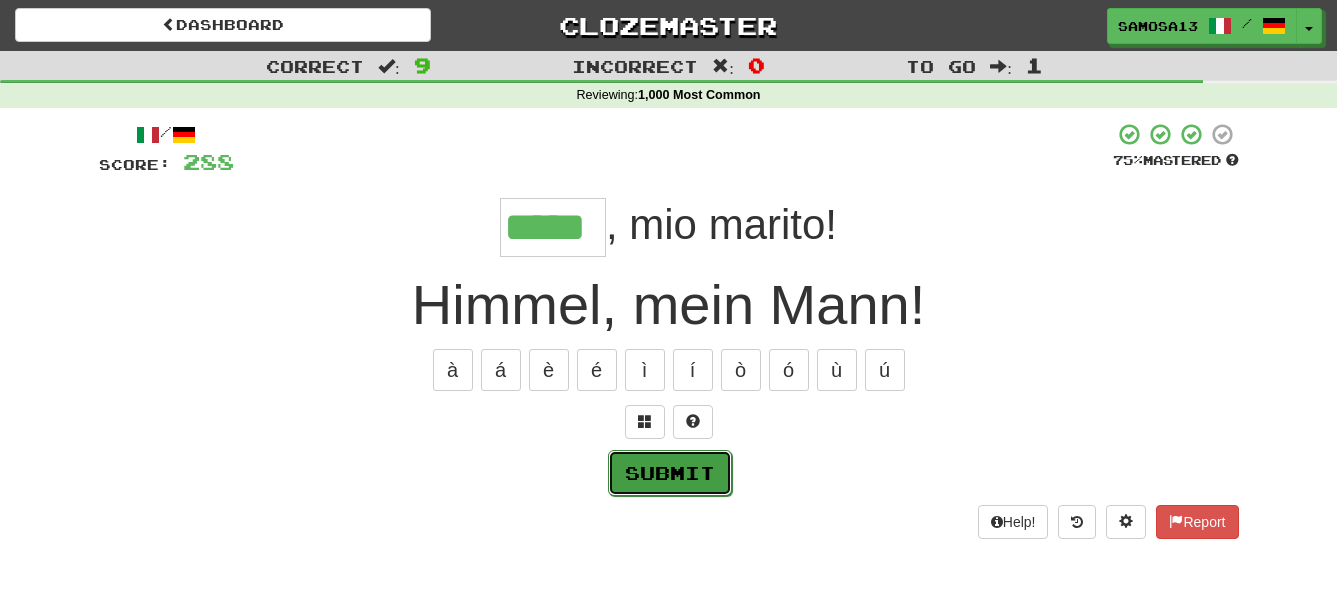 click on "Submit" at bounding box center (670, 473) 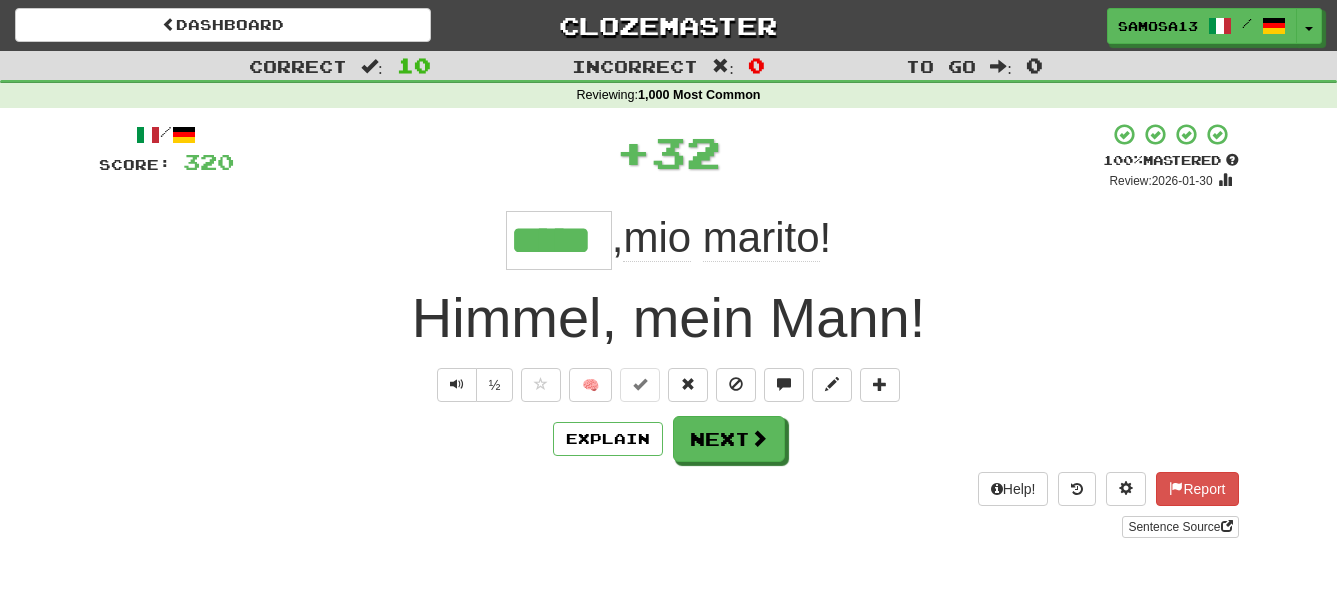 type on "*****" 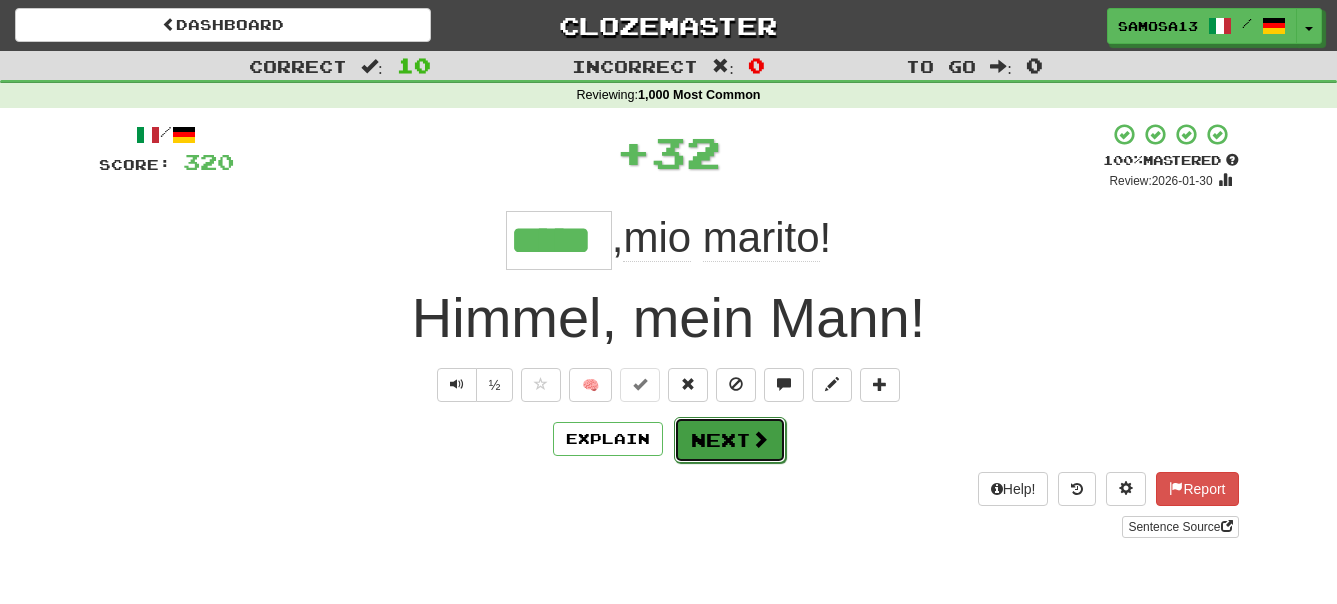 click on "Next" at bounding box center [730, 440] 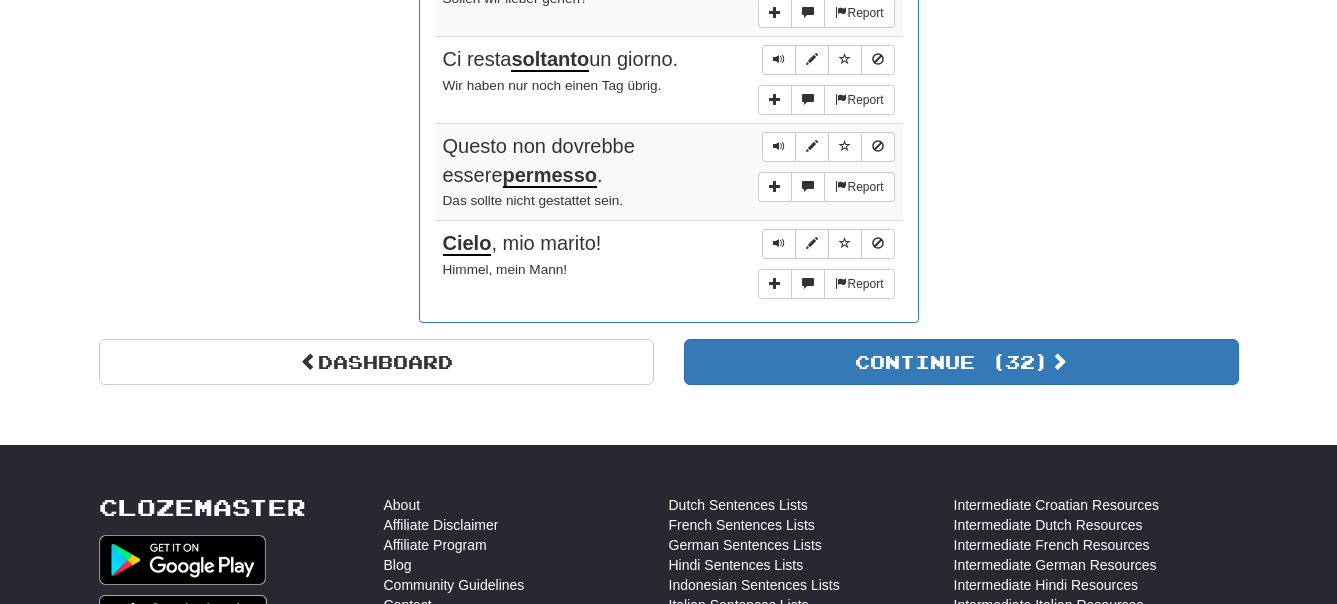 scroll, scrollTop: 1836, scrollLeft: 0, axis: vertical 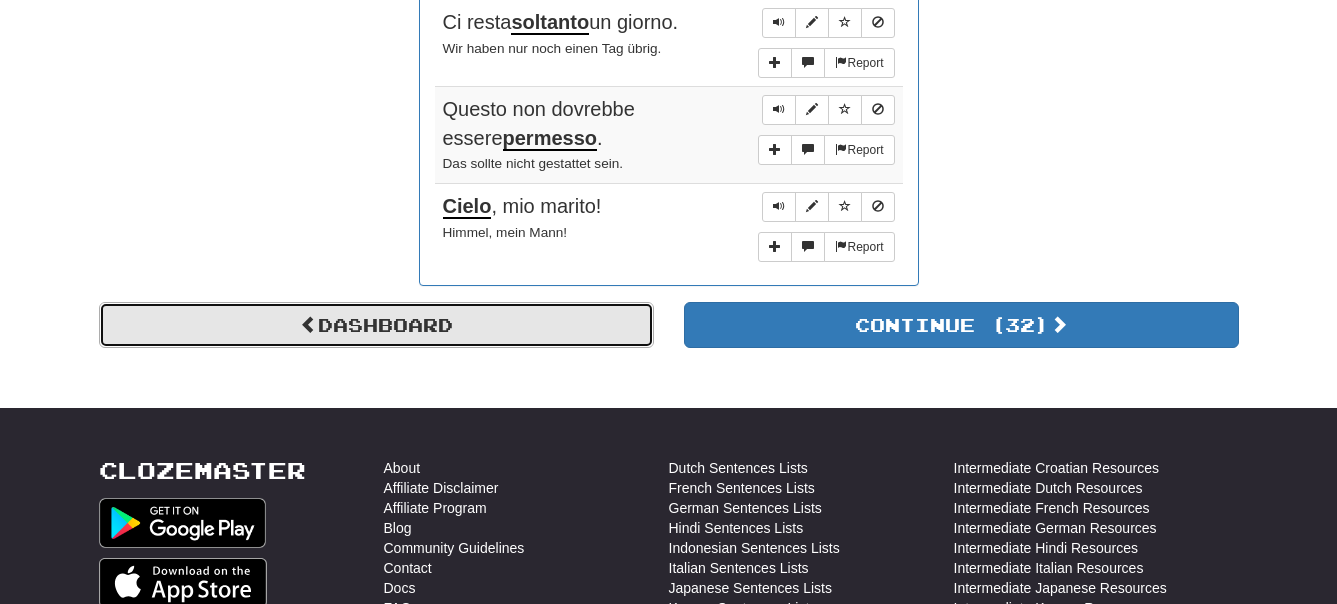 click on "Dashboard" at bounding box center (376, 325) 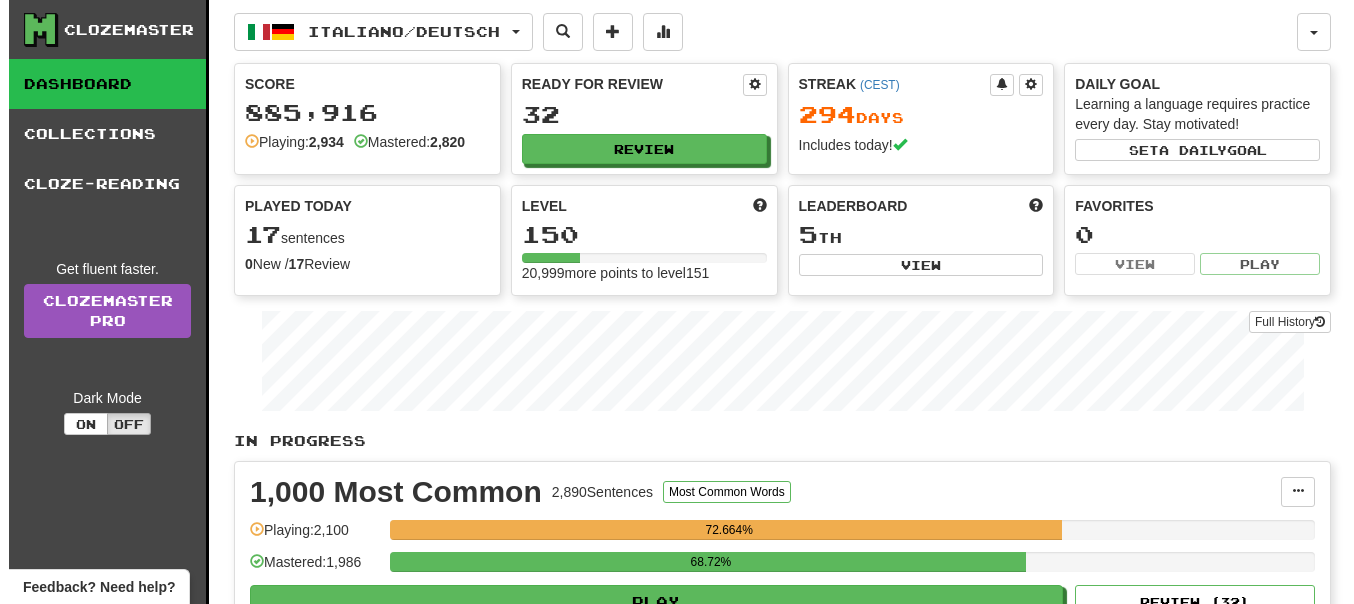 scroll, scrollTop: 0, scrollLeft: 0, axis: both 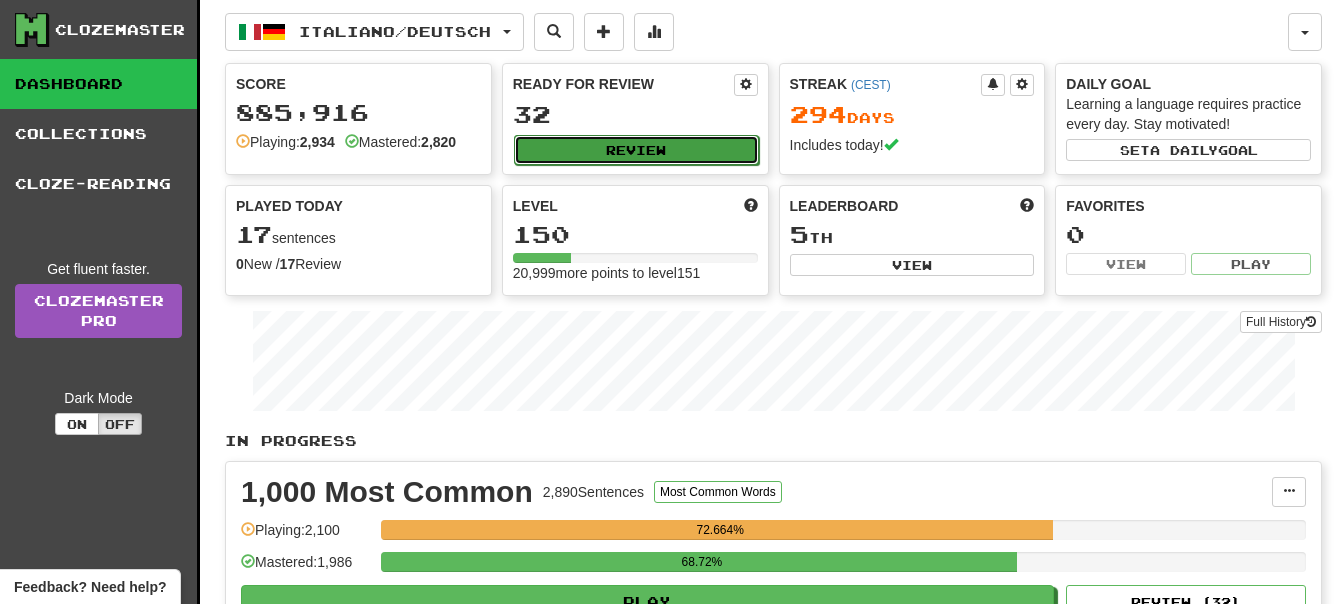click on "Review" at bounding box center (636, 150) 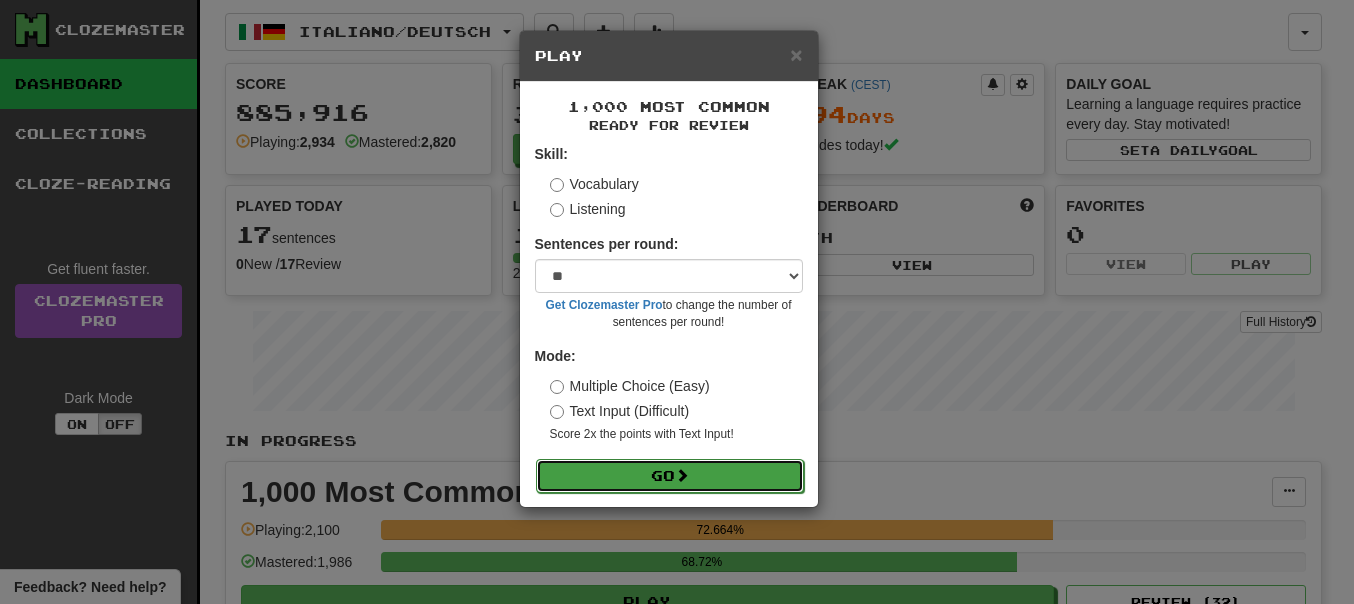 click on "Go" at bounding box center [670, 476] 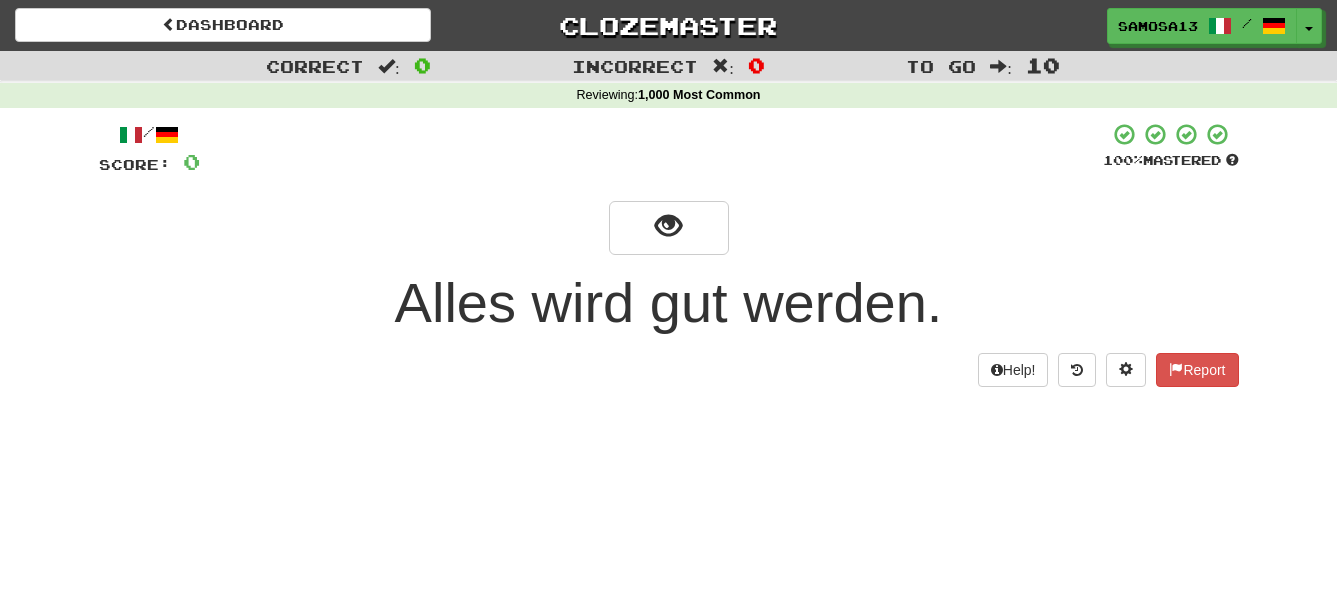 scroll, scrollTop: 0, scrollLeft: 0, axis: both 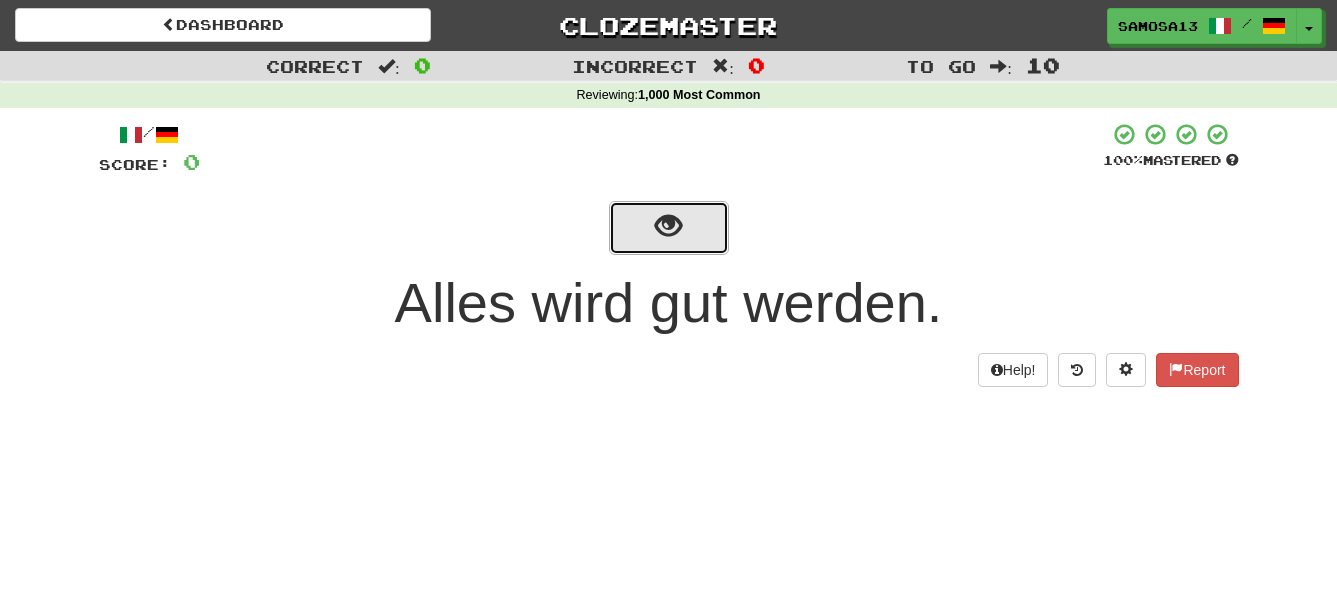 click at bounding box center (668, 226) 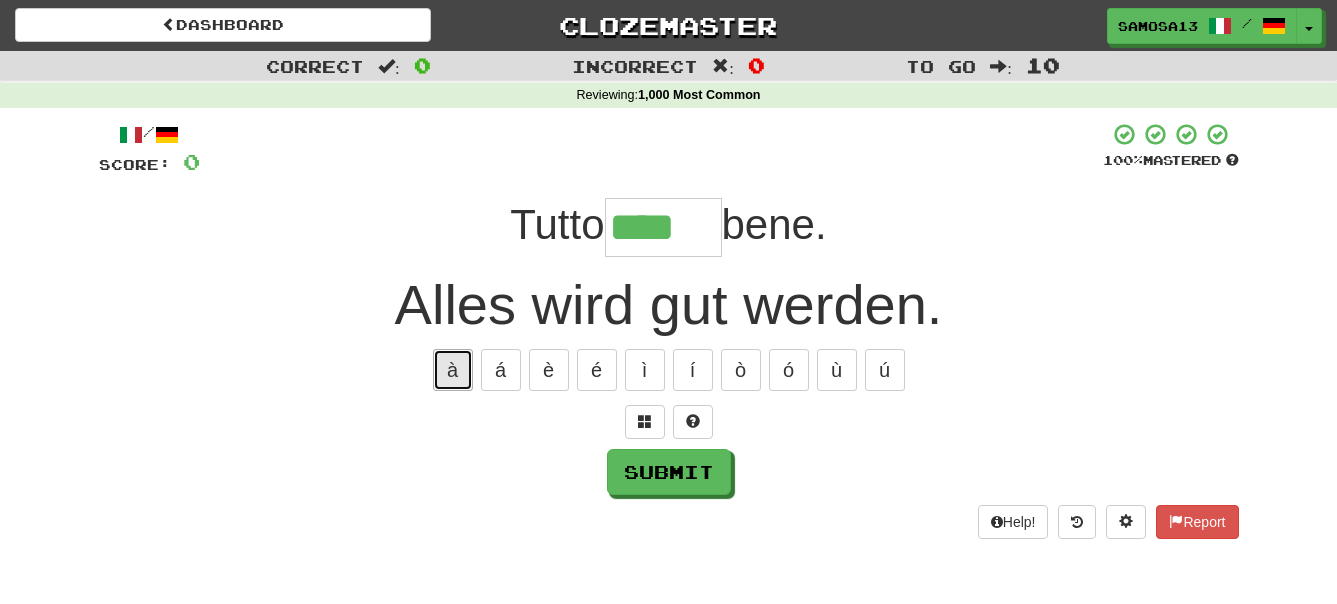 click on "à" at bounding box center [453, 370] 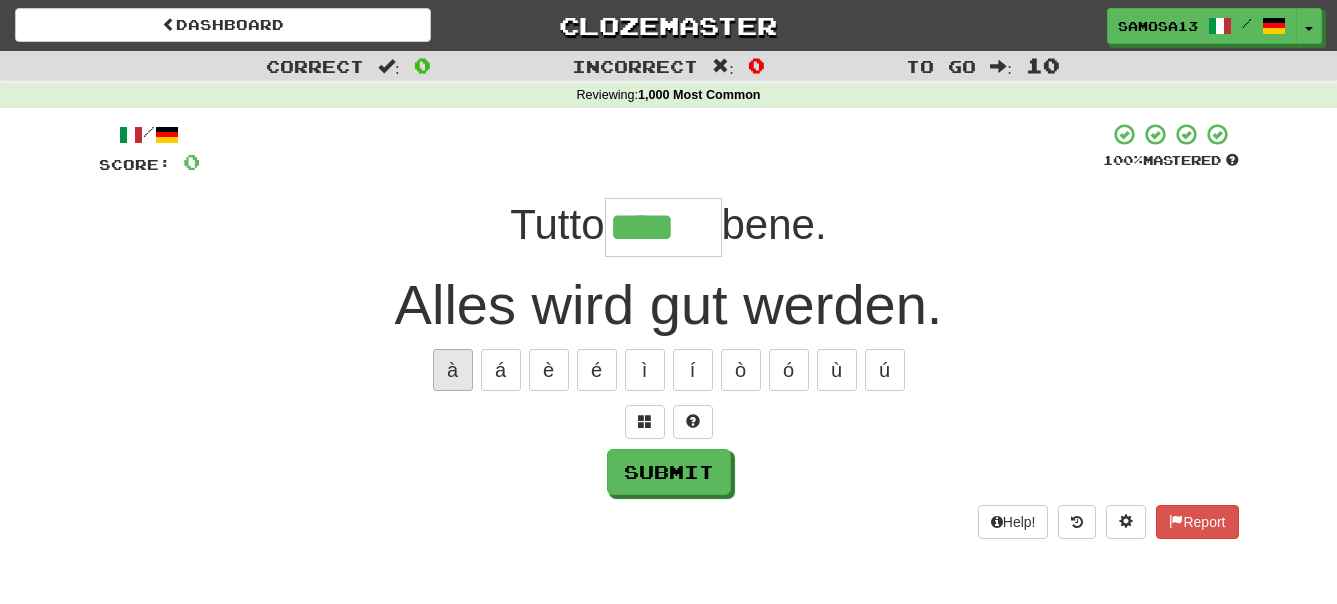 type on "*****" 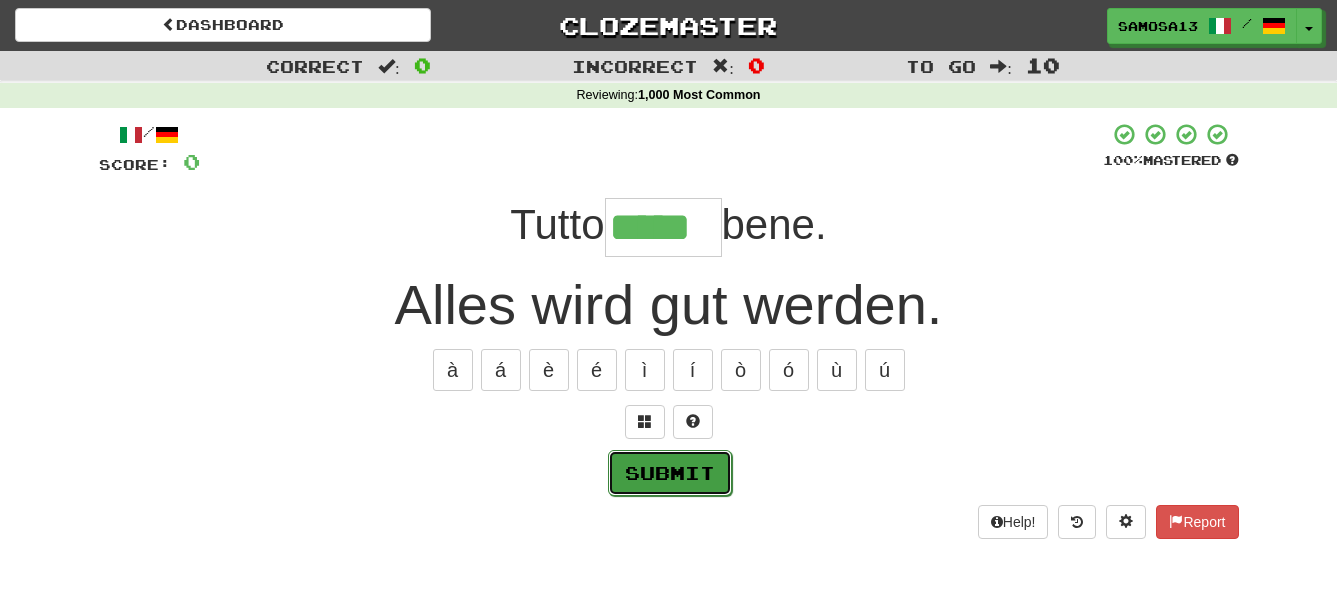 click on "Submit" at bounding box center (670, 473) 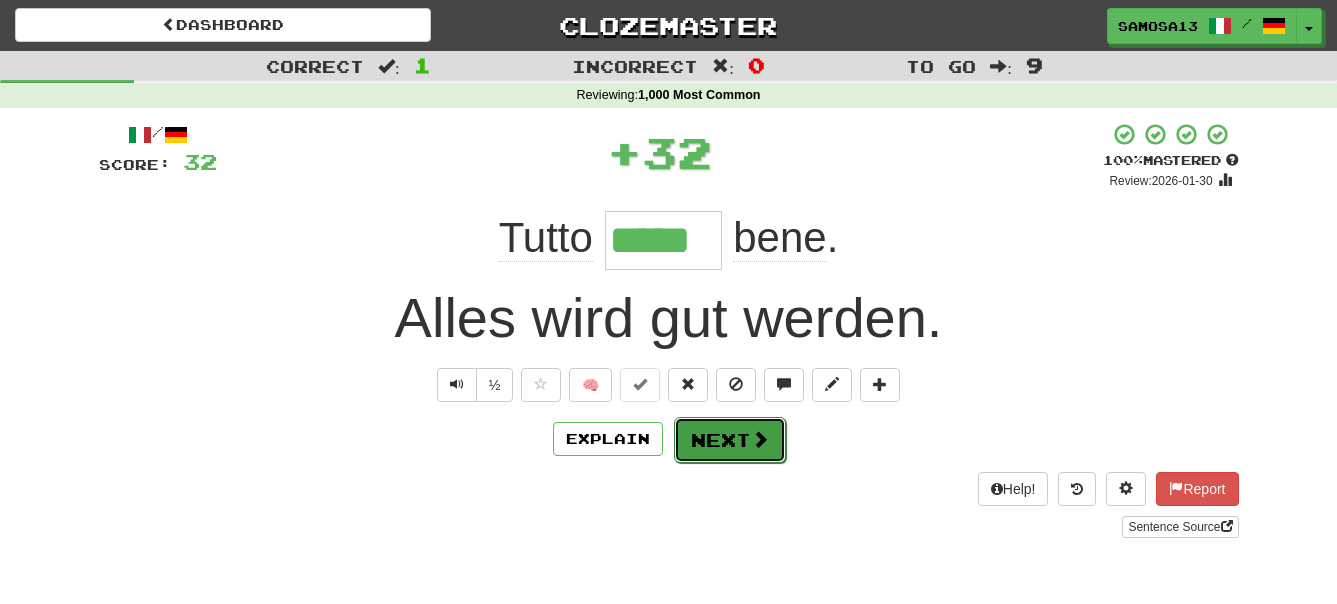 click on "Next" at bounding box center [730, 440] 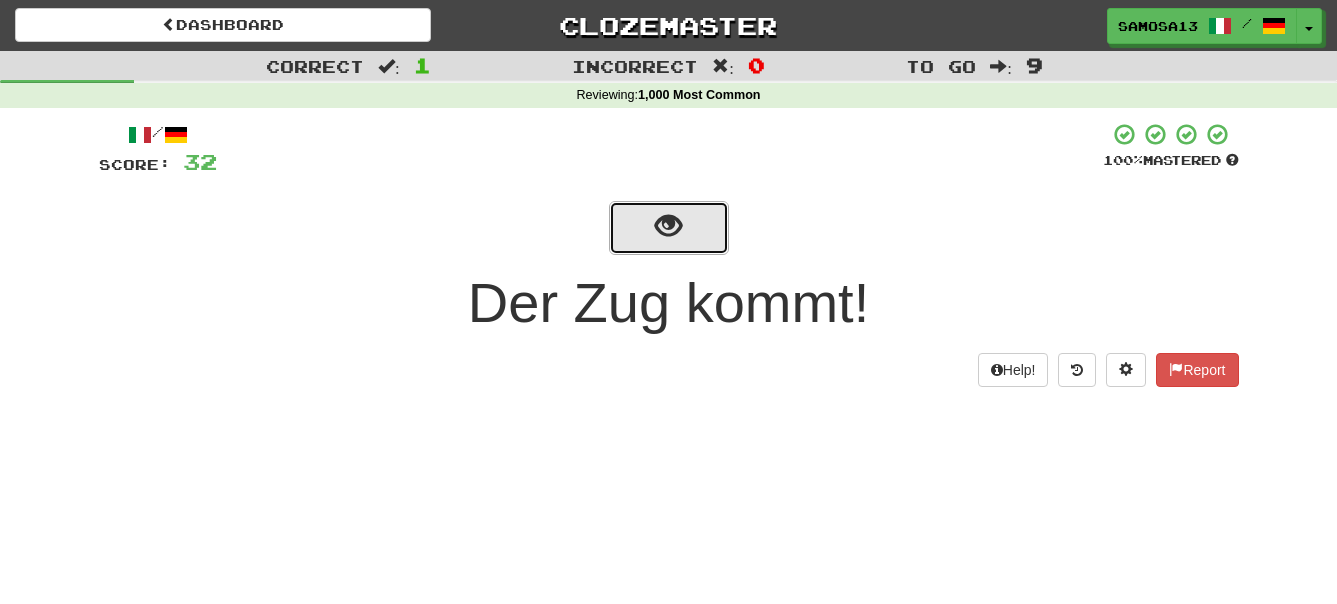 click at bounding box center (669, 228) 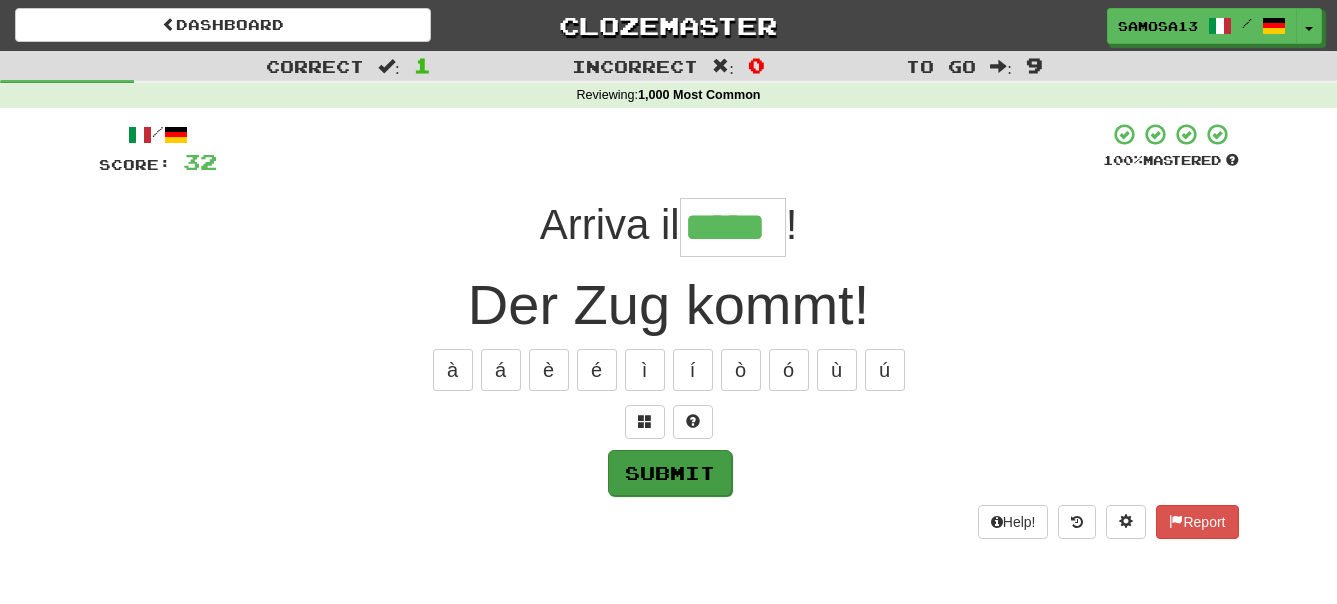 type on "*****" 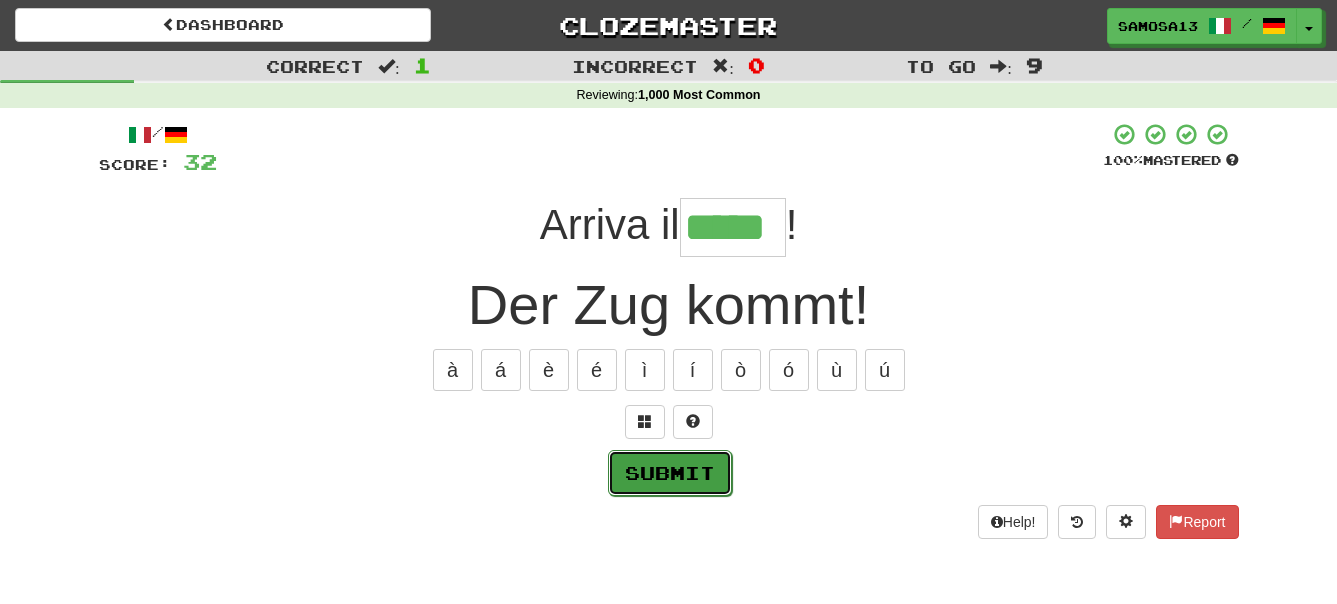 click on "Submit" at bounding box center [670, 473] 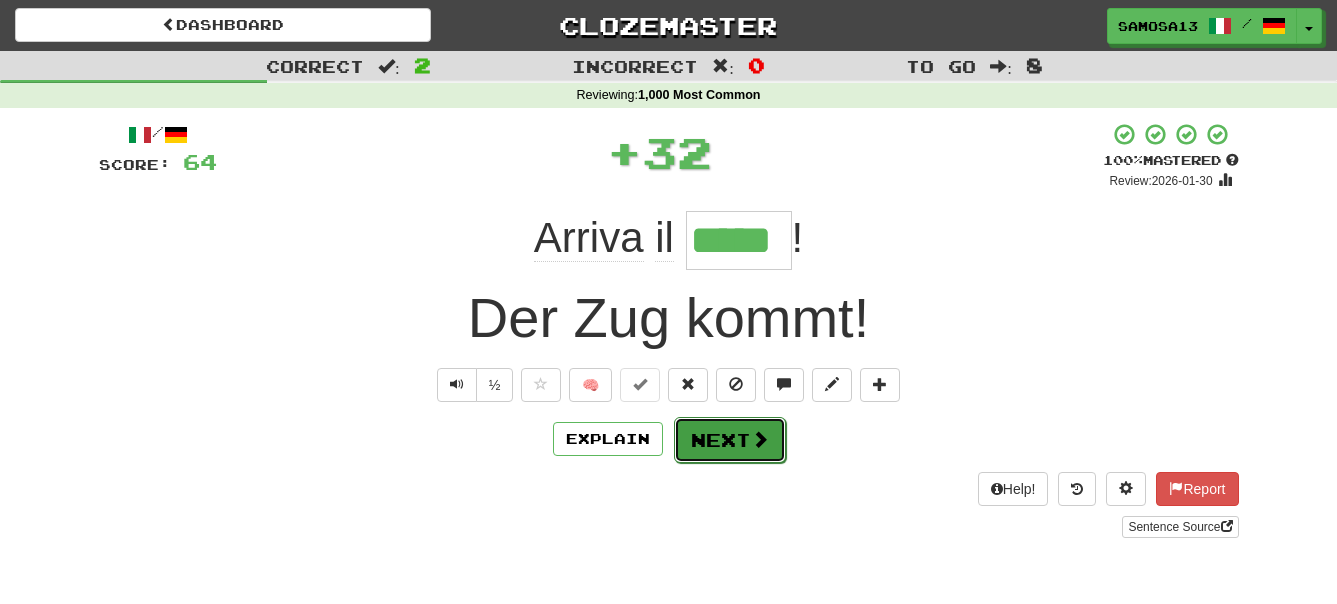 click on "Next" at bounding box center [730, 440] 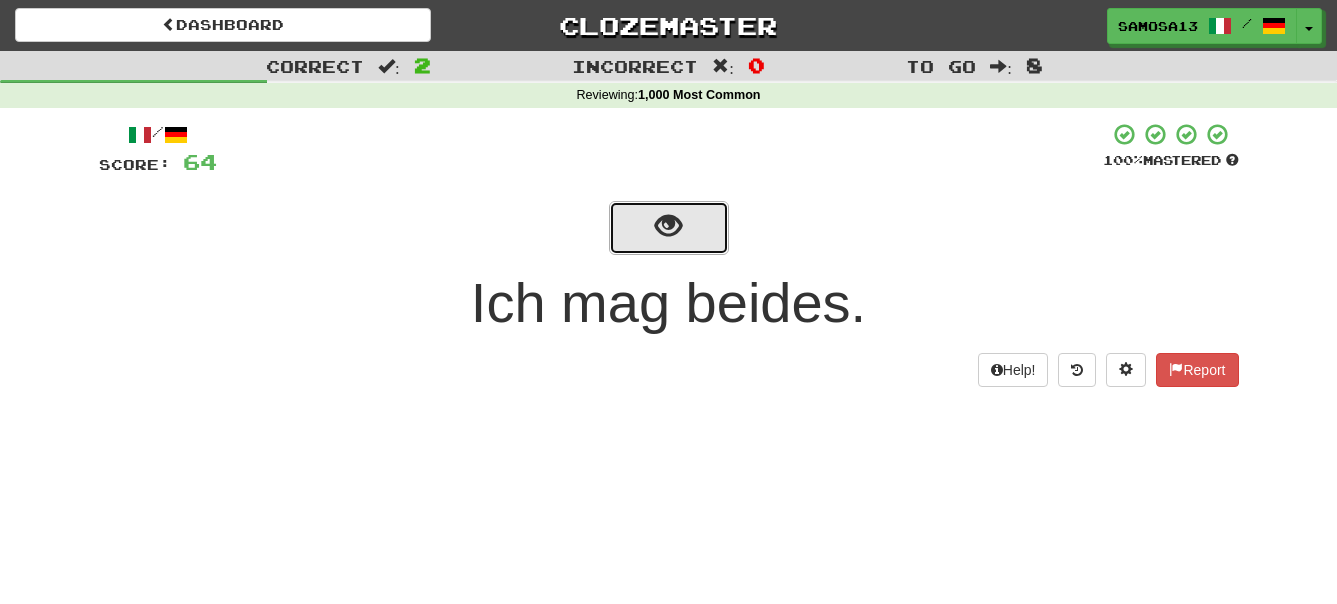 click at bounding box center (668, 226) 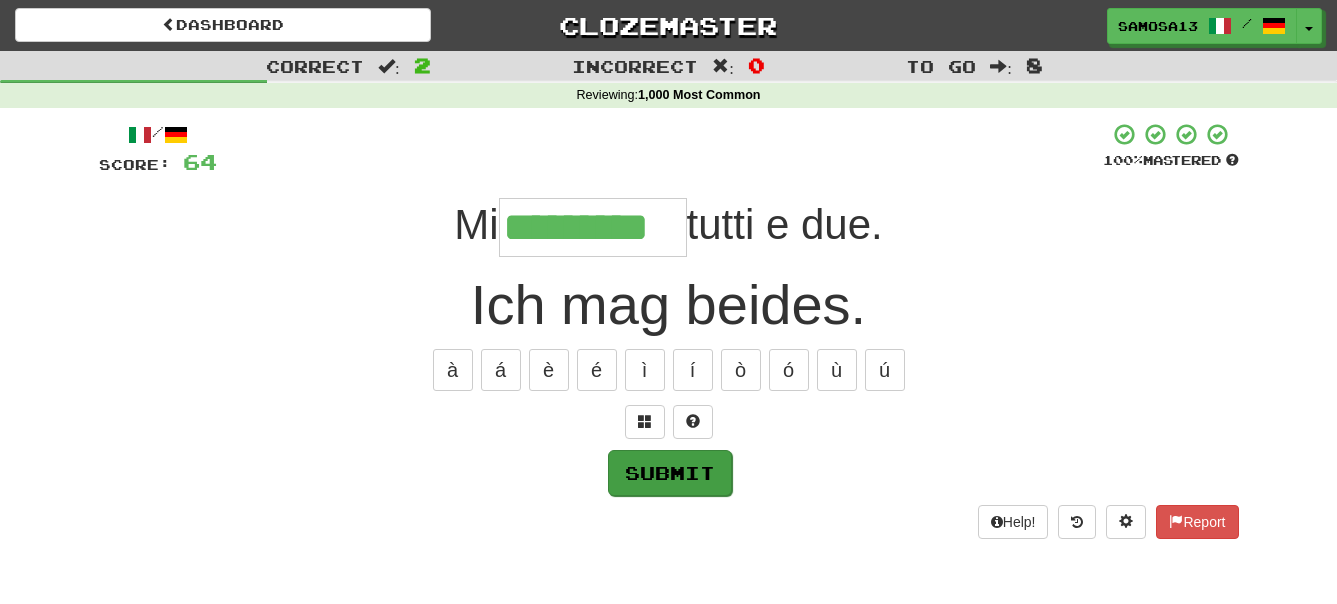 type on "*********" 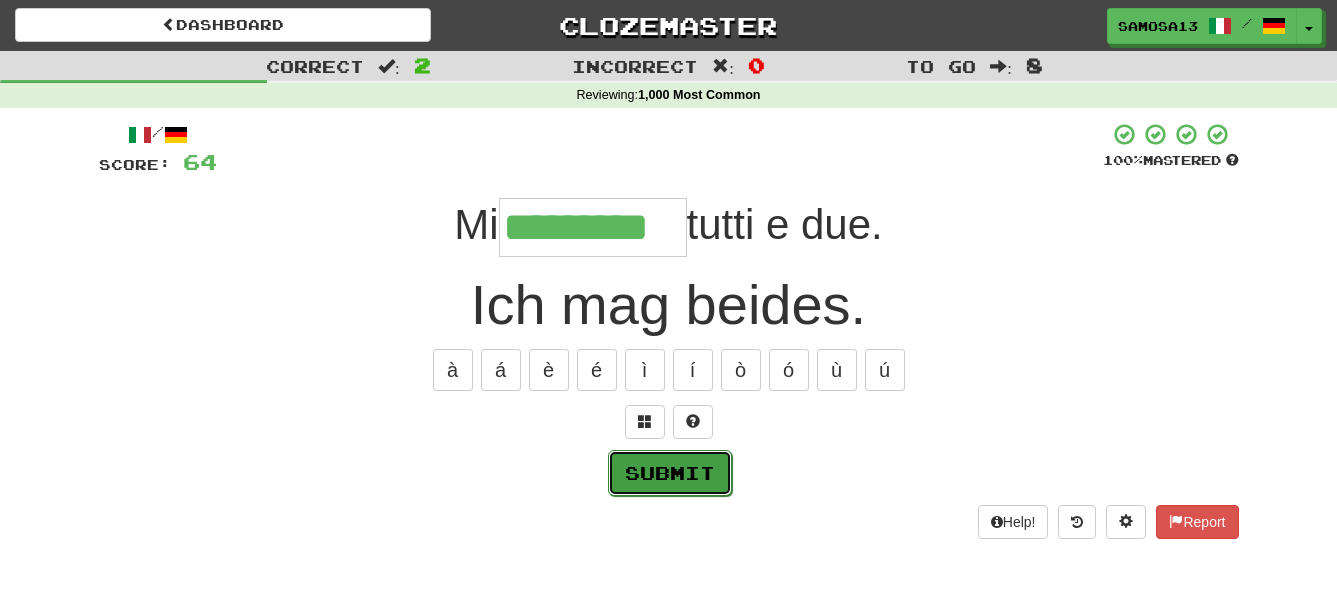 click on "Submit" at bounding box center (670, 473) 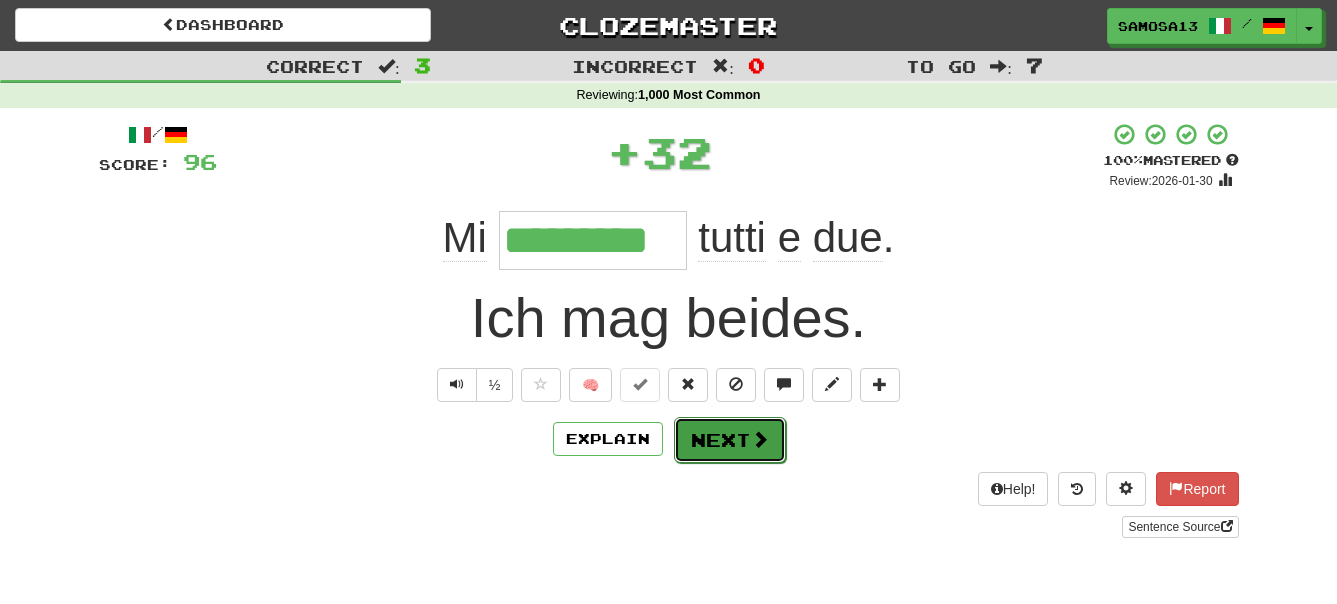 click on "Next" at bounding box center (730, 440) 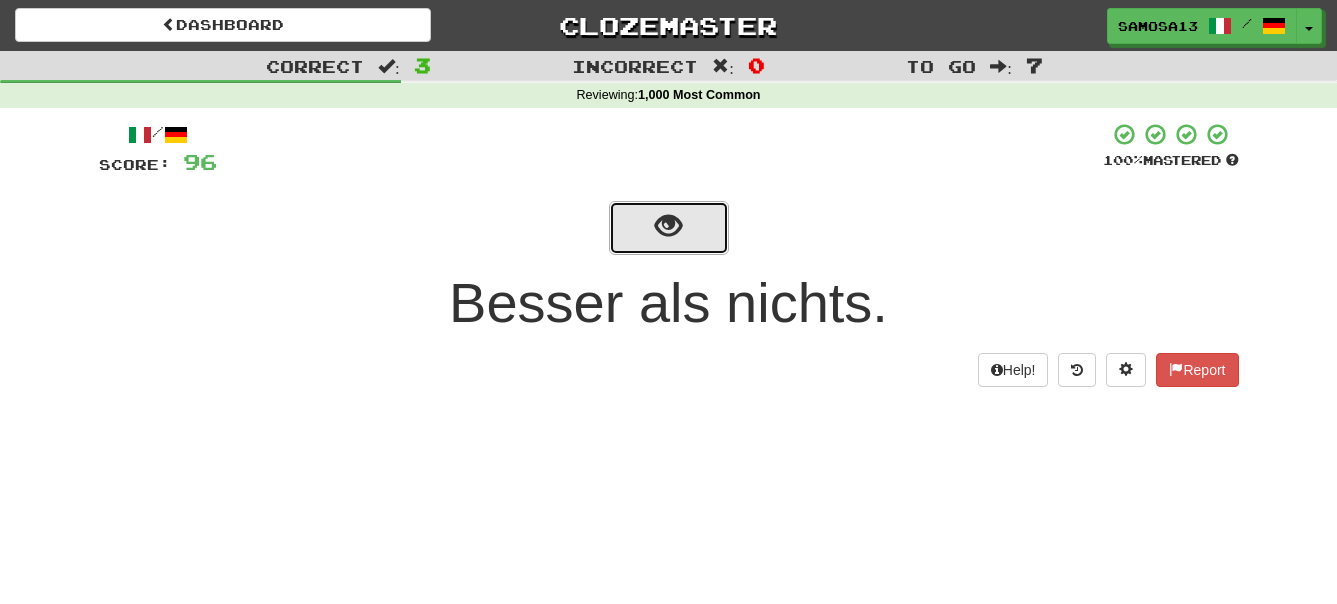 click at bounding box center (668, 226) 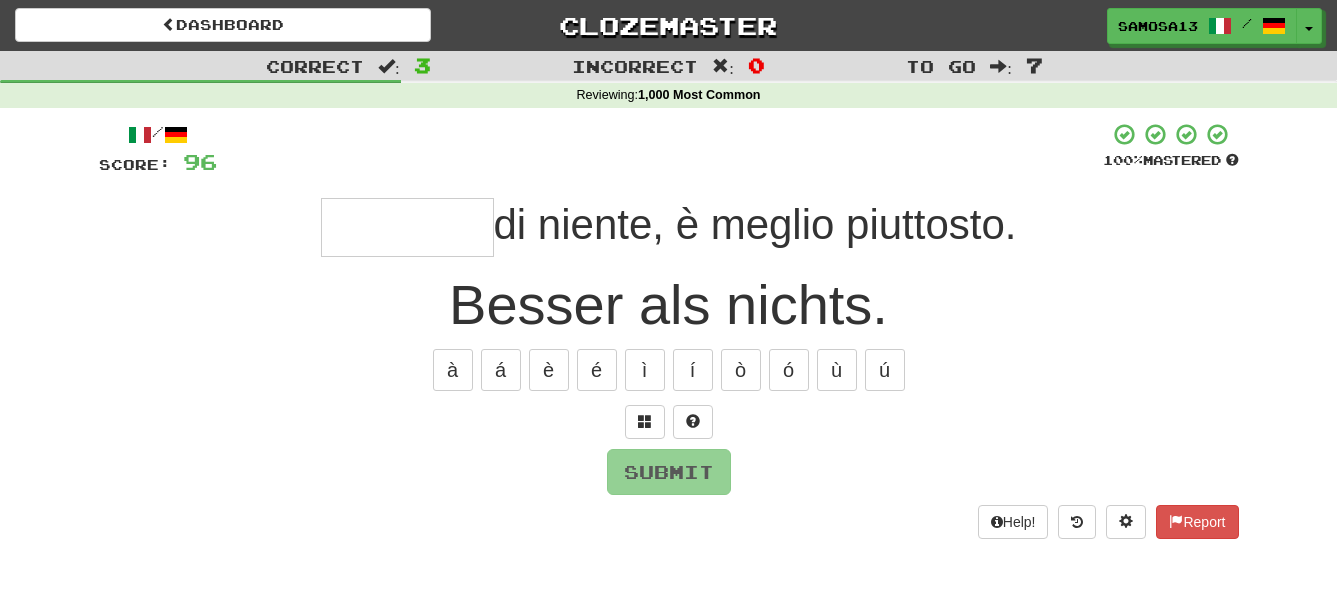 type on "*" 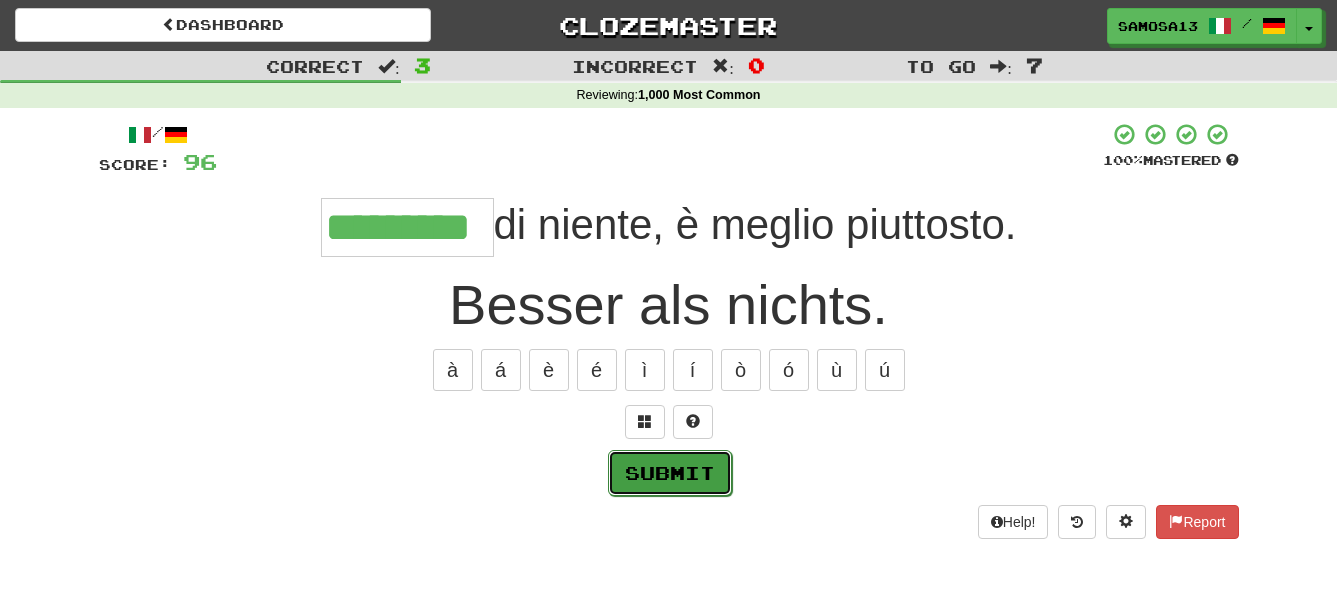 click on "Submit" at bounding box center [670, 473] 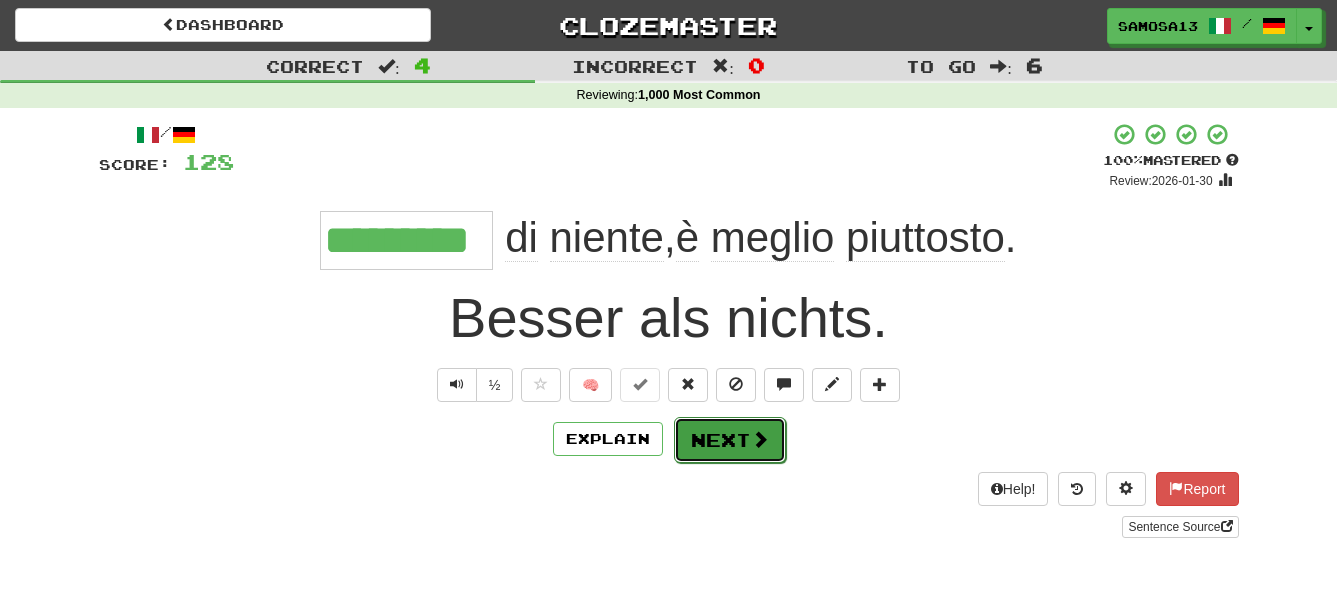click at bounding box center [760, 439] 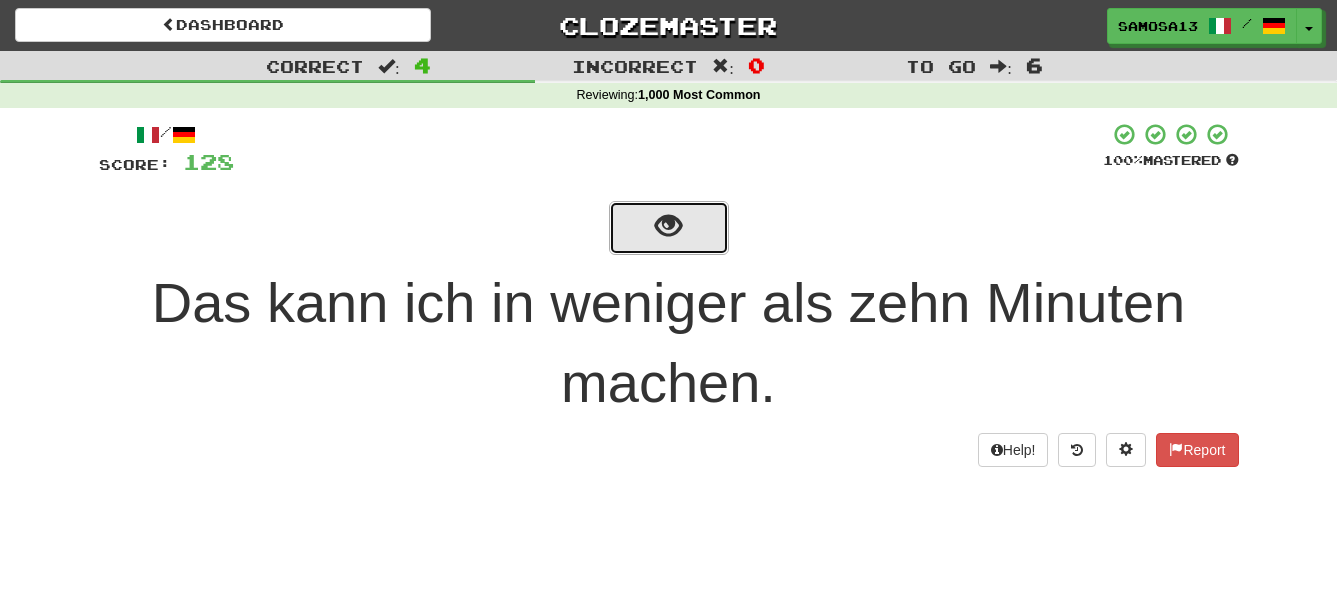 click at bounding box center [668, 226] 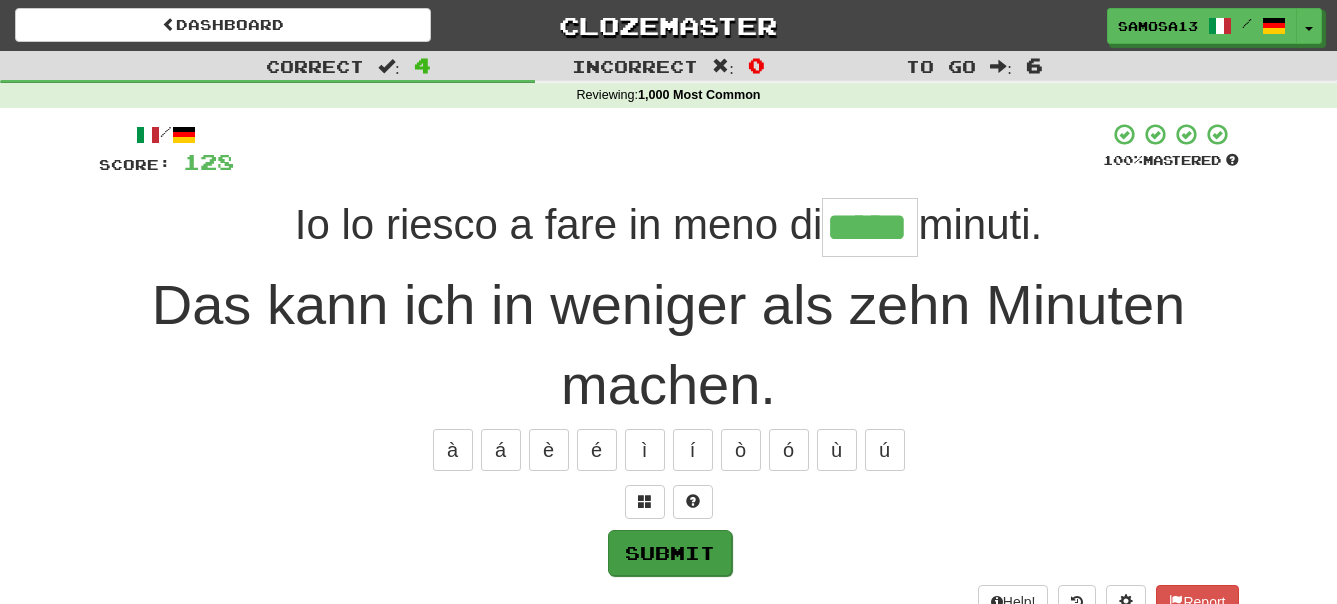 type on "*****" 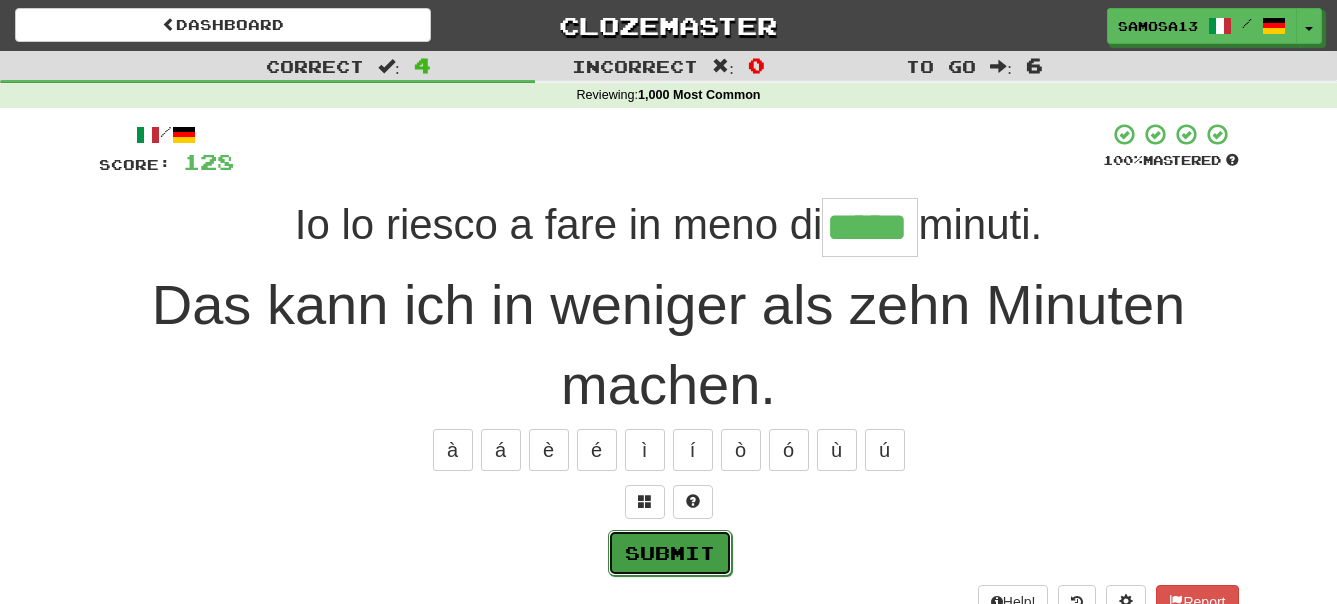 click on "Submit" at bounding box center (670, 553) 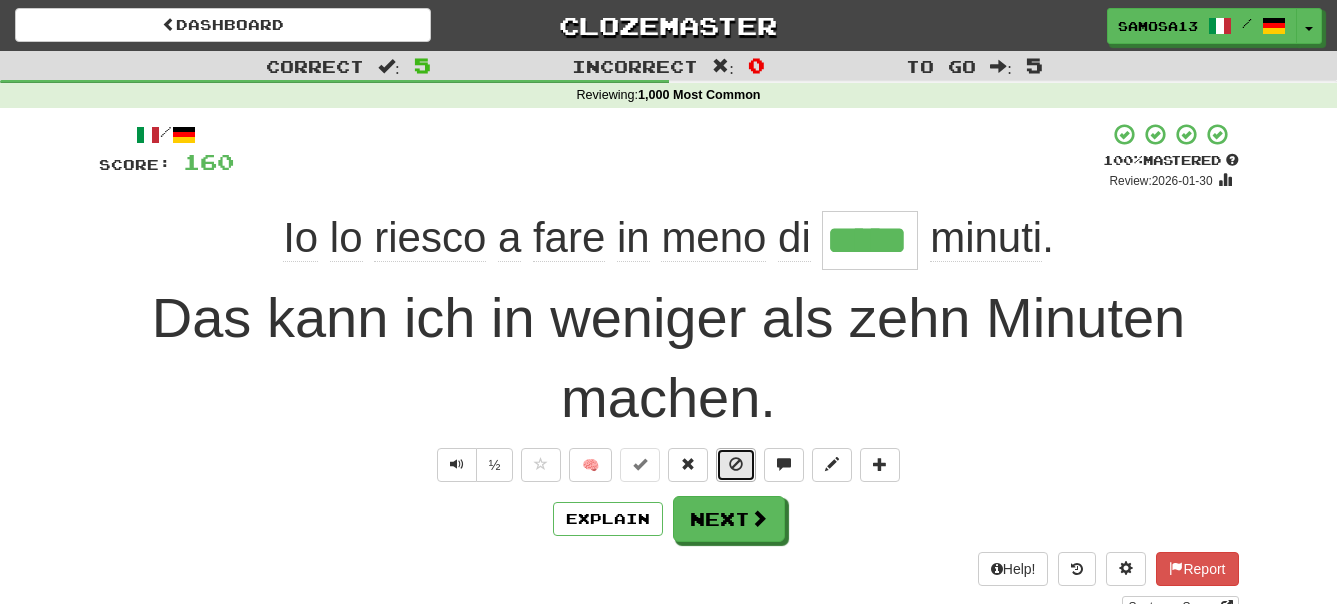 click at bounding box center [736, 465] 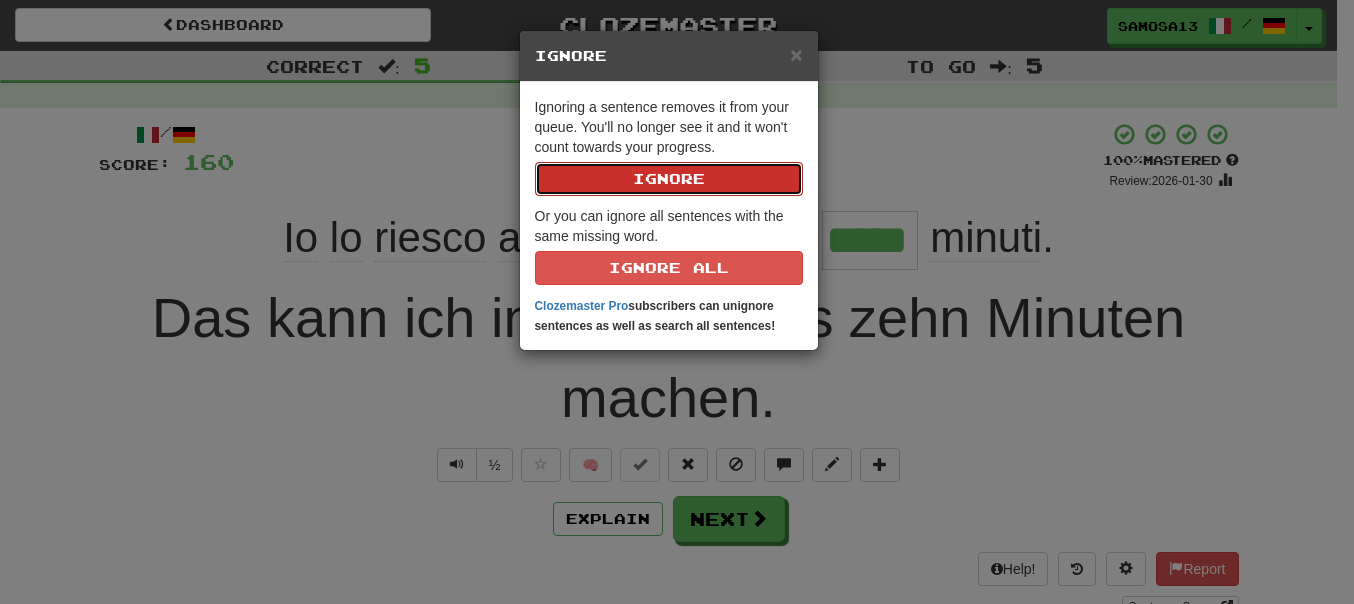 click on "Ignore" at bounding box center (669, 179) 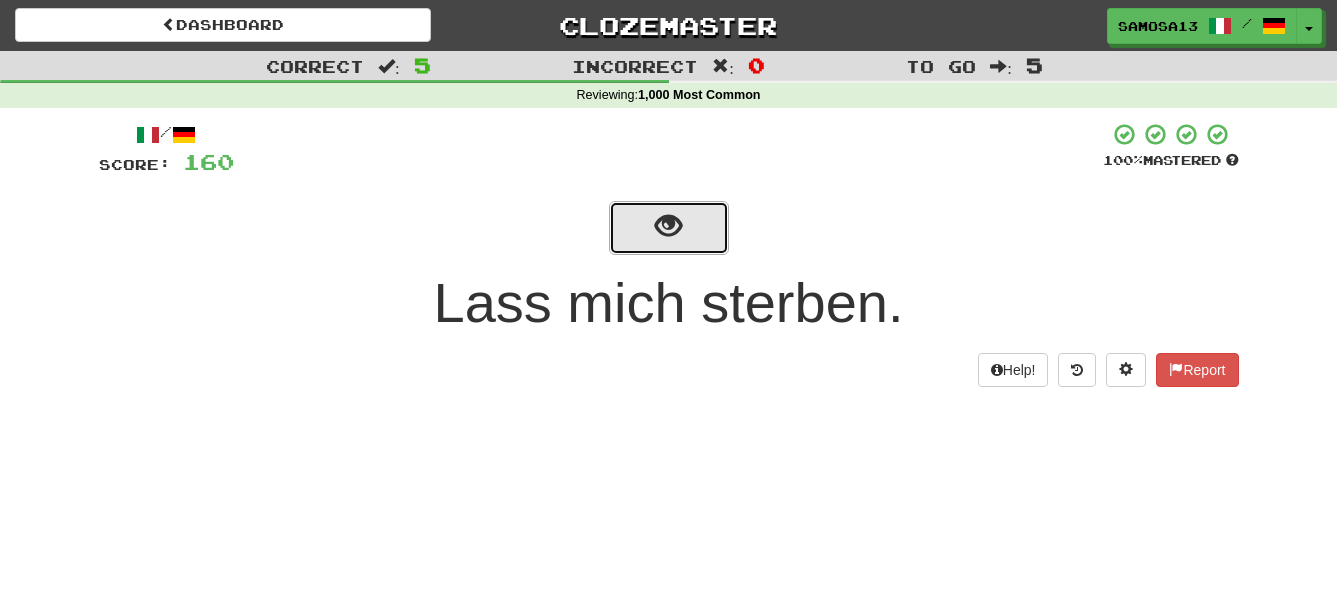 click at bounding box center (669, 228) 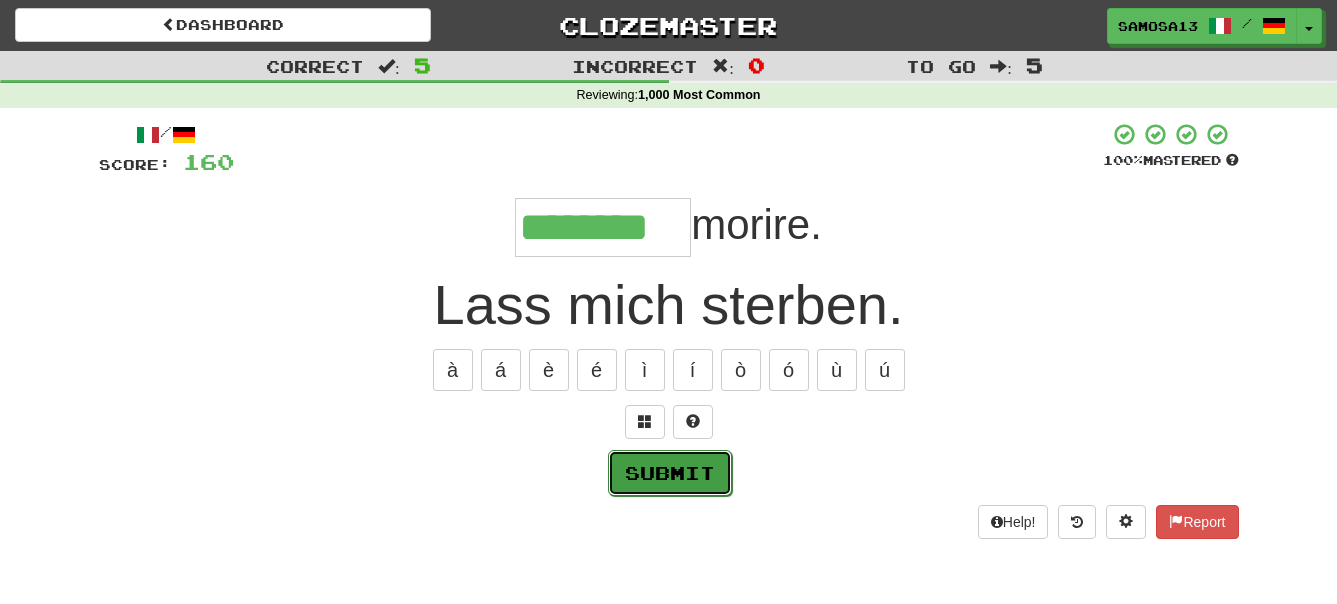 click on "Submit" at bounding box center [670, 473] 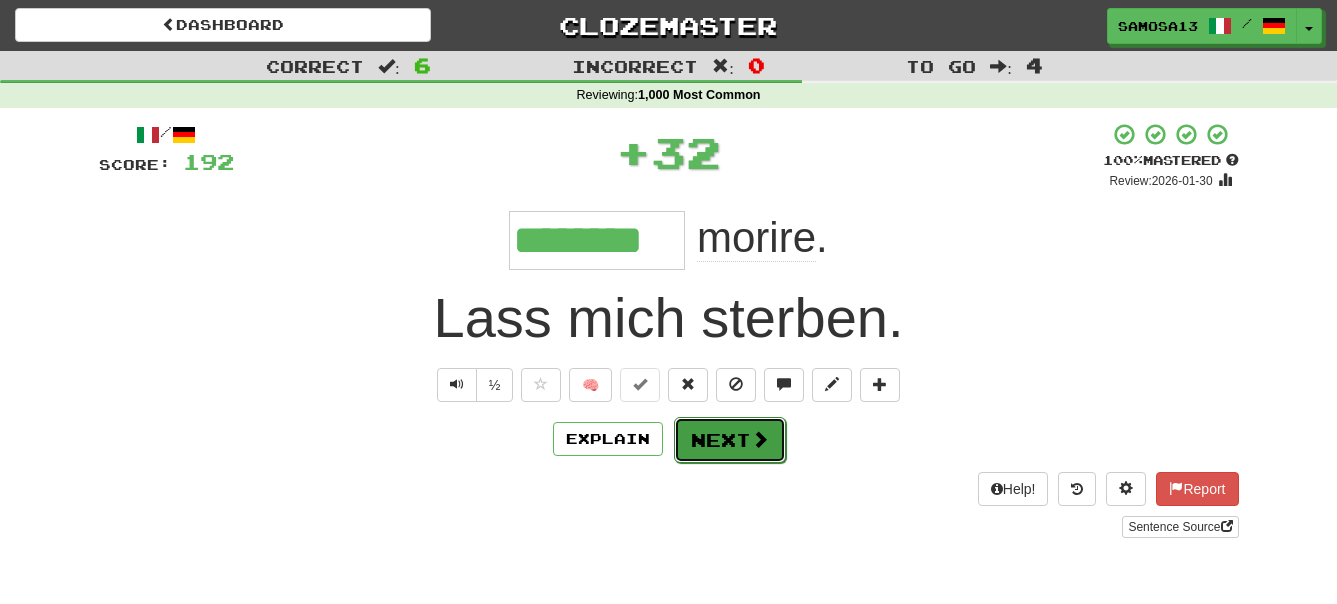 click at bounding box center [760, 439] 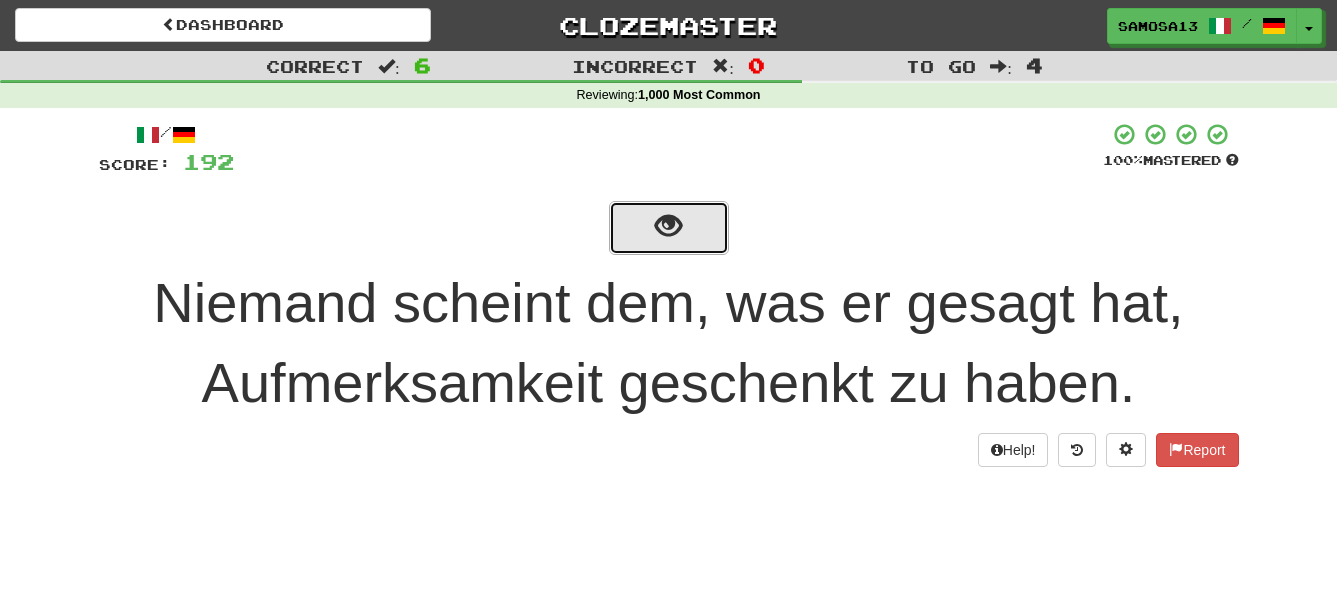 click at bounding box center [669, 228] 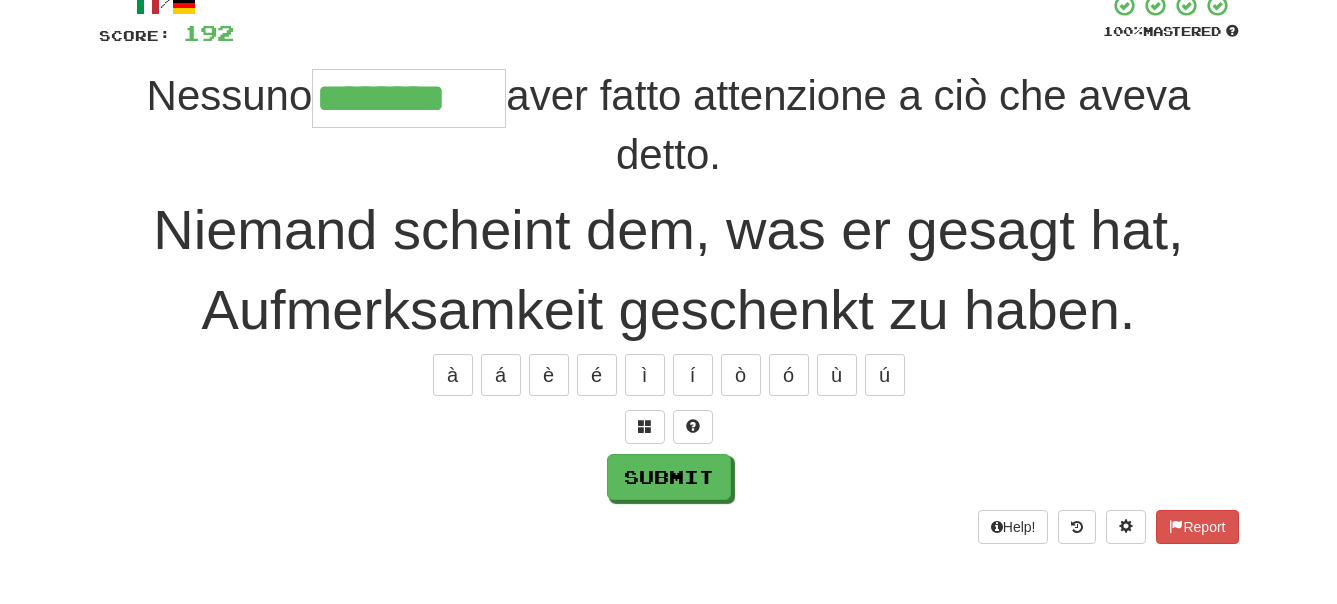 scroll, scrollTop: 204, scrollLeft: 0, axis: vertical 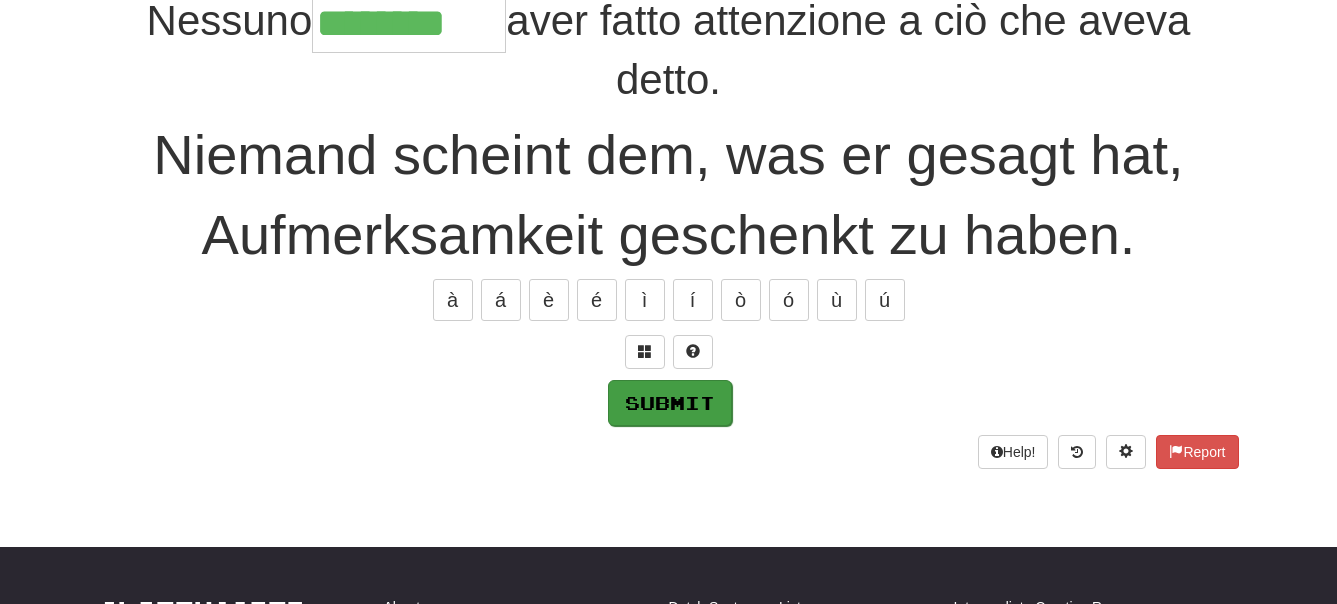 type on "********" 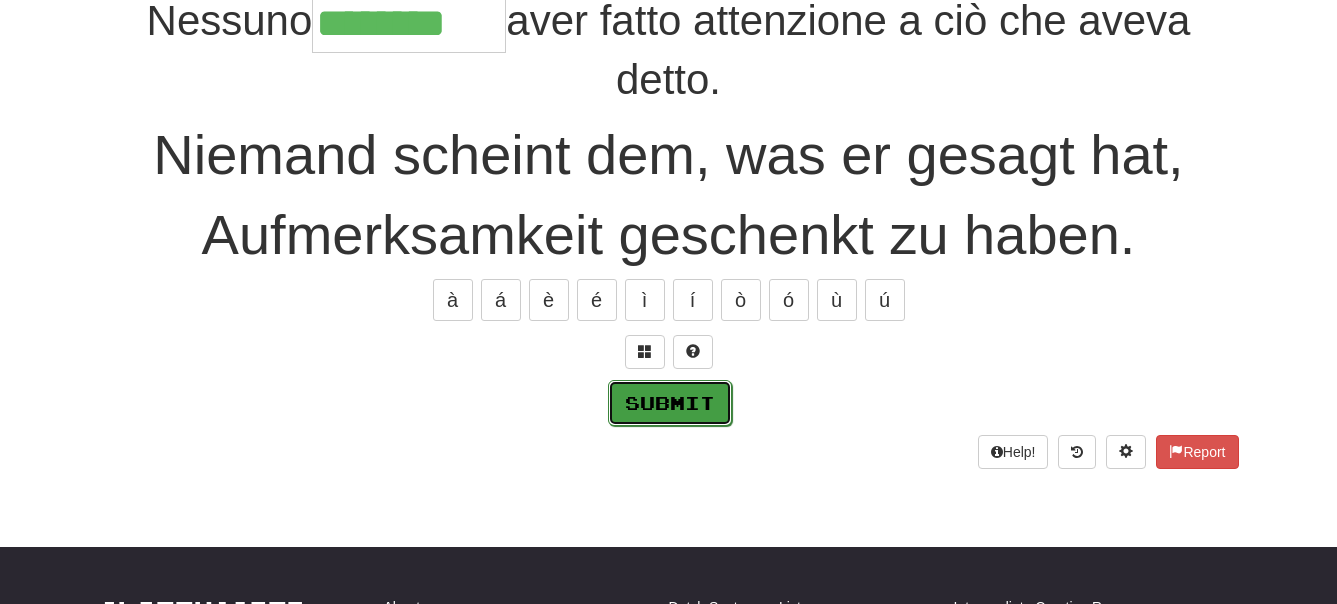 click on "Submit" at bounding box center (670, 403) 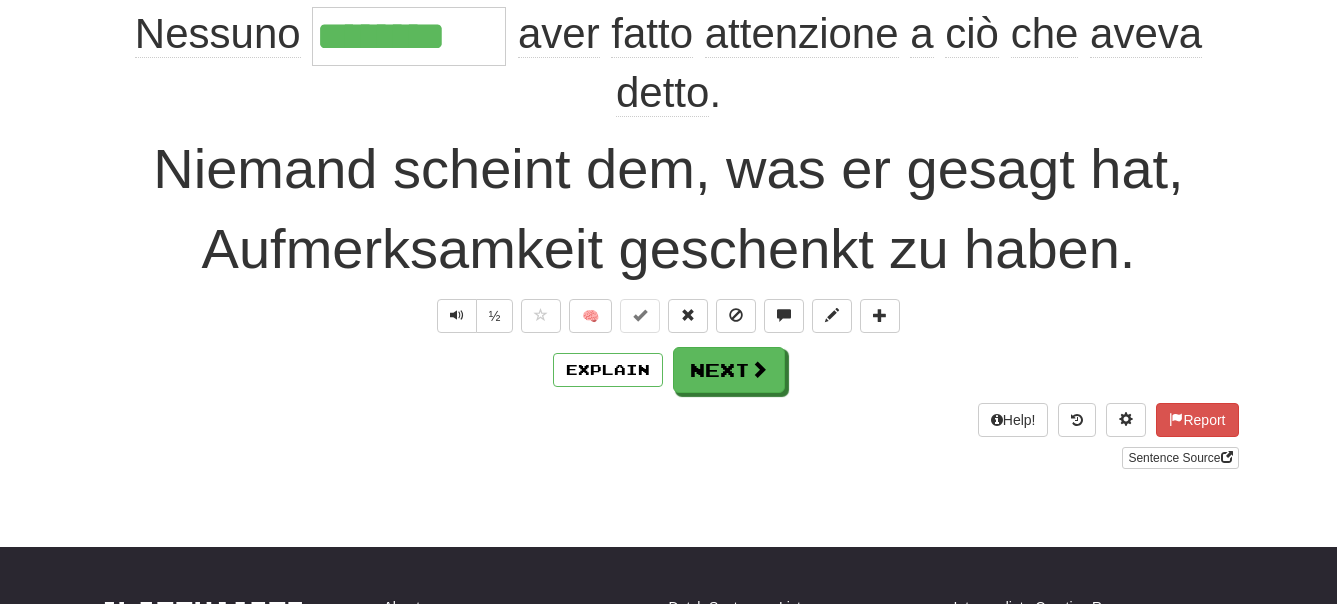 scroll, scrollTop: 216, scrollLeft: 0, axis: vertical 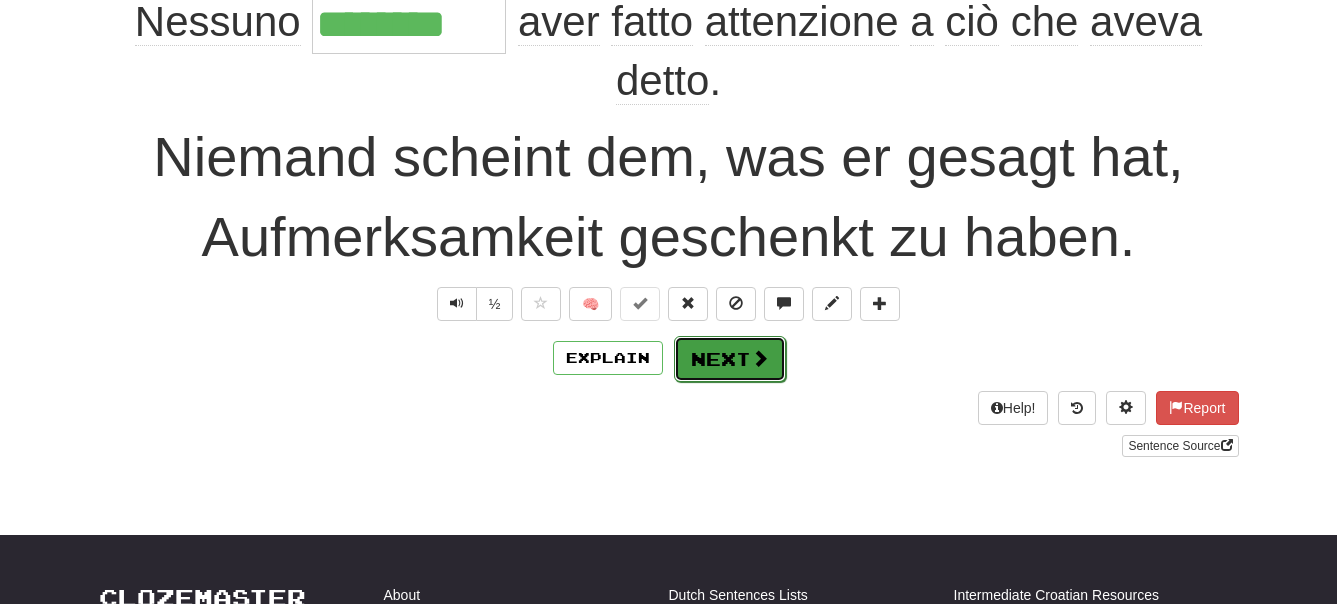 click on "Next" at bounding box center (730, 359) 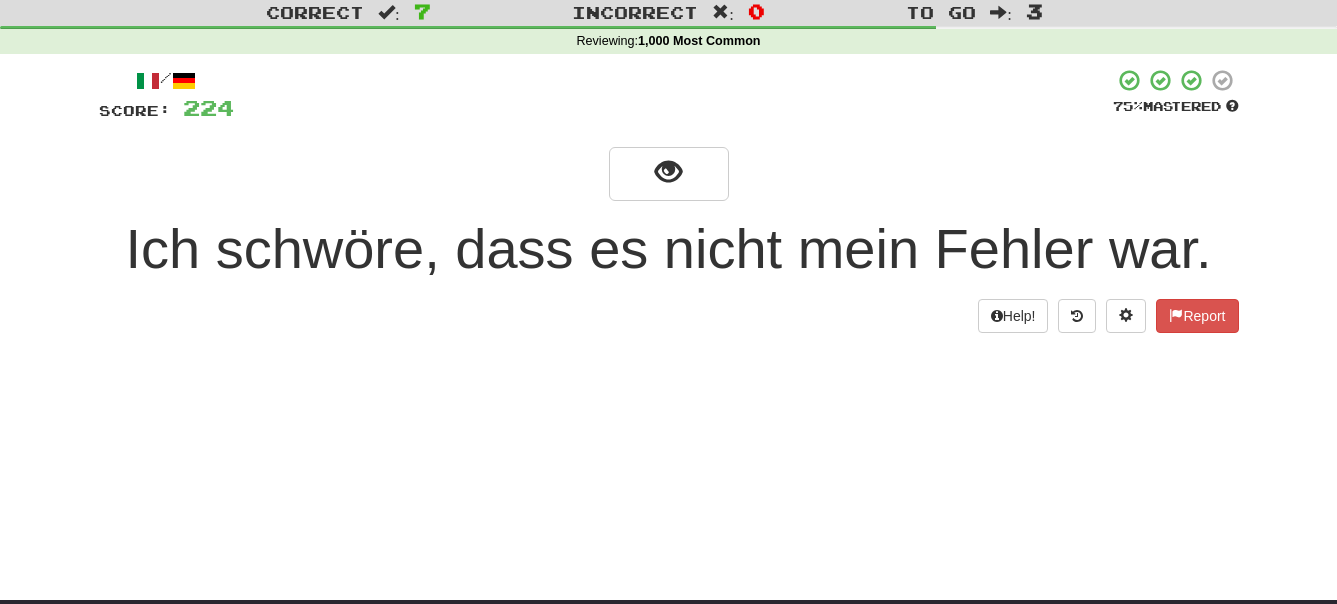 scroll, scrollTop: 0, scrollLeft: 0, axis: both 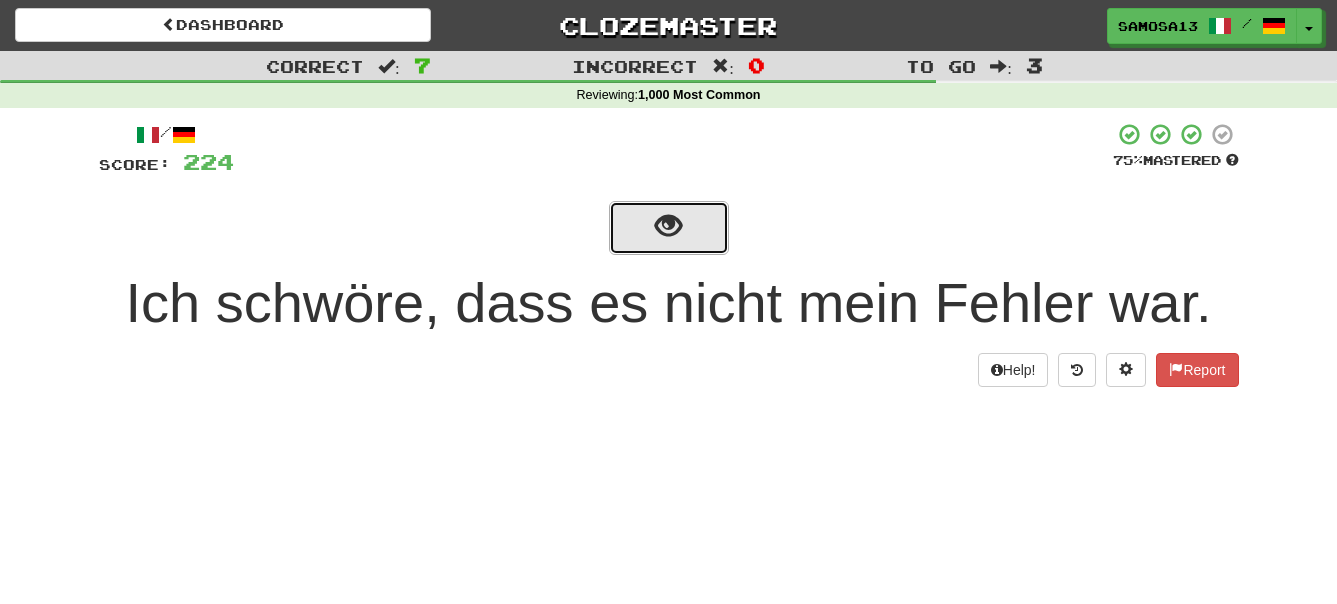 click at bounding box center (668, 226) 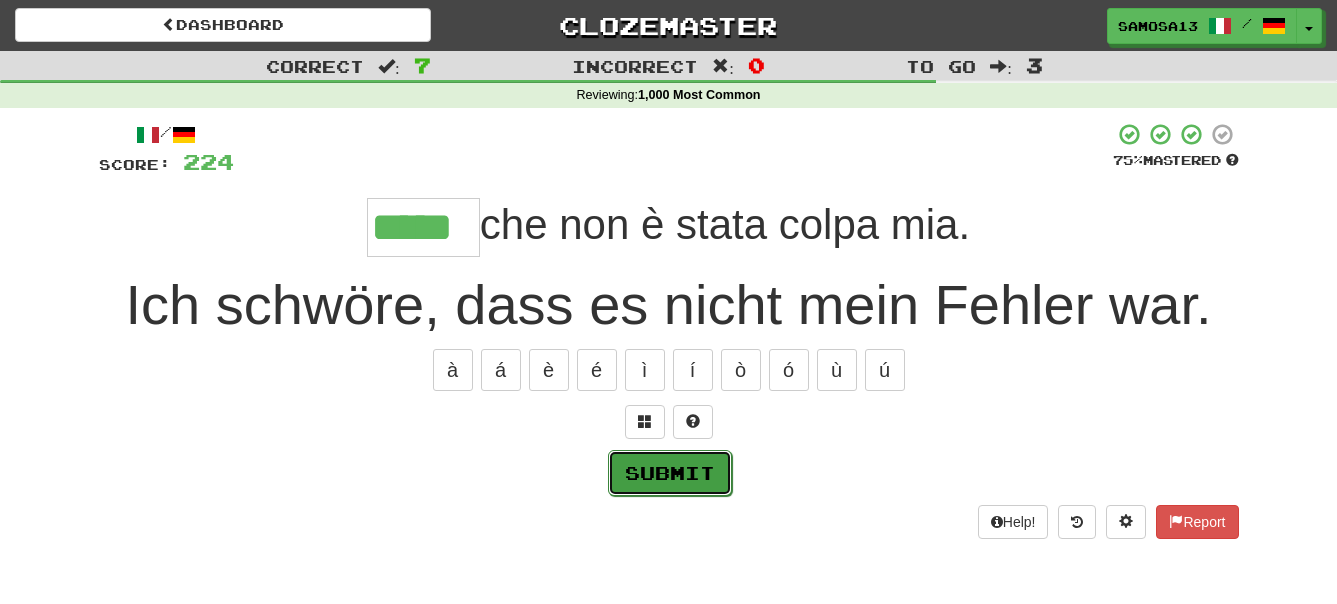 click on "Submit" at bounding box center [670, 473] 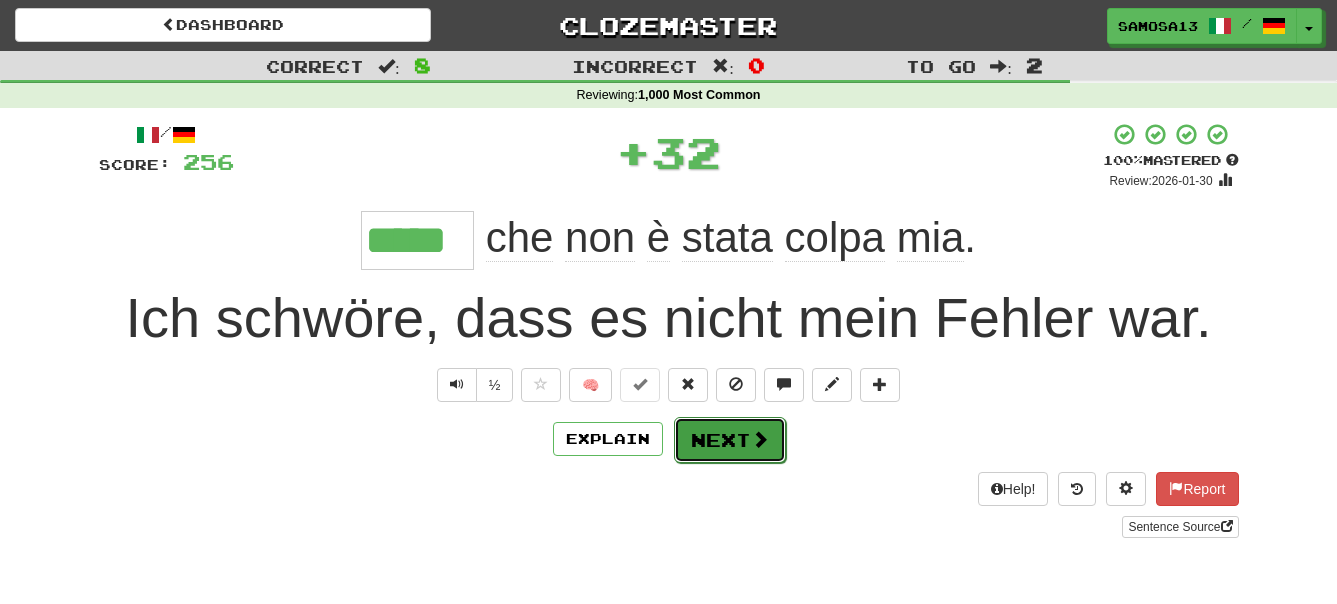 click on "Next" at bounding box center [730, 440] 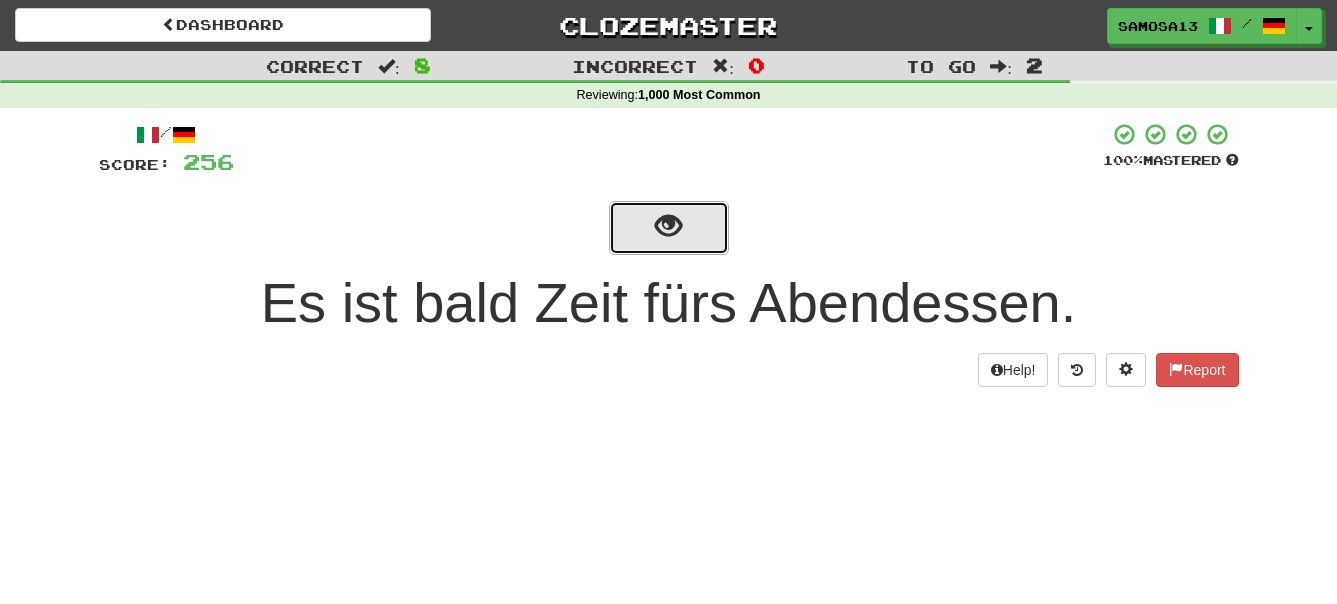 click at bounding box center [668, 226] 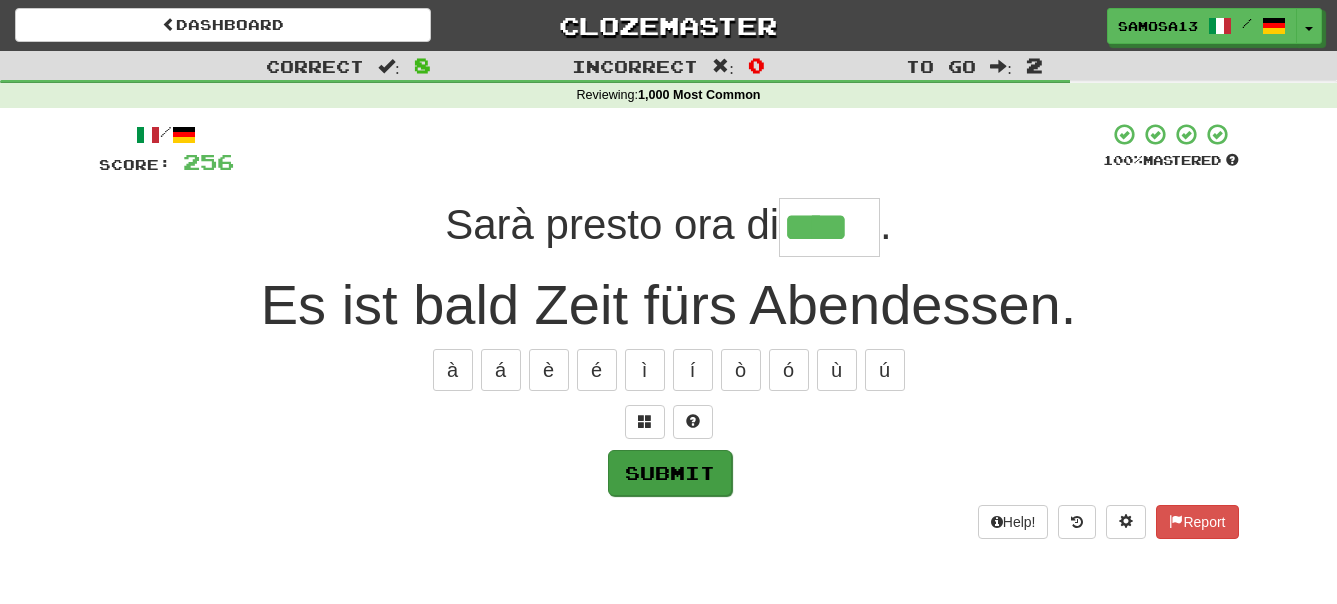 type on "****" 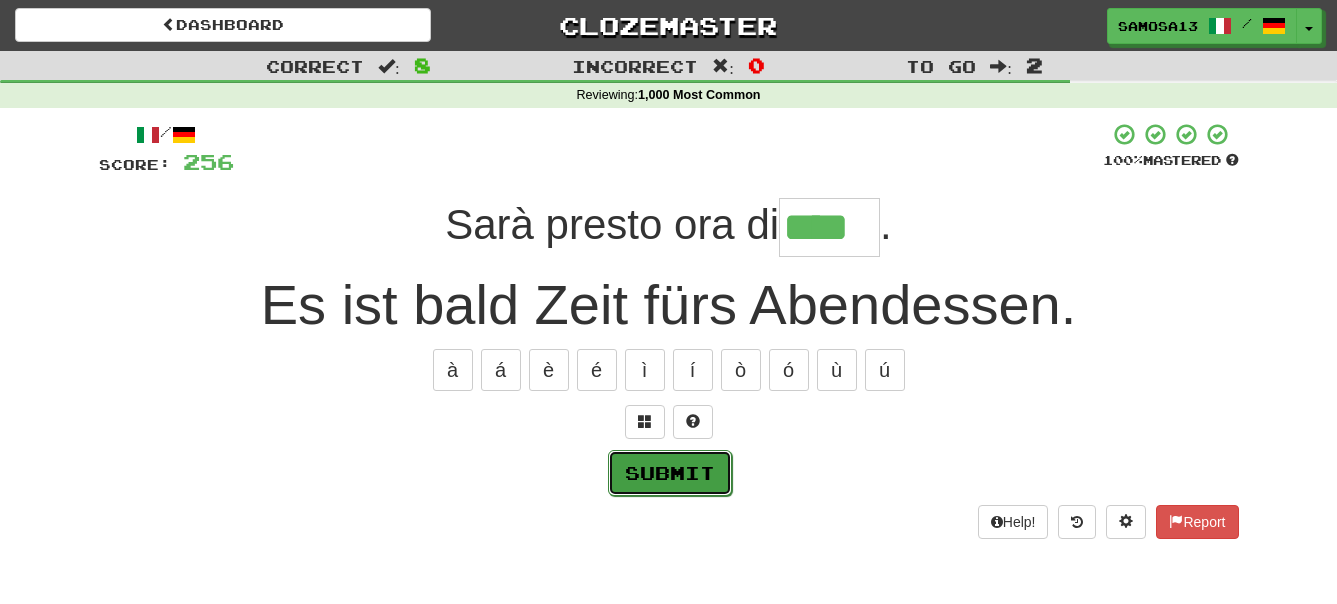 click on "Submit" at bounding box center (670, 473) 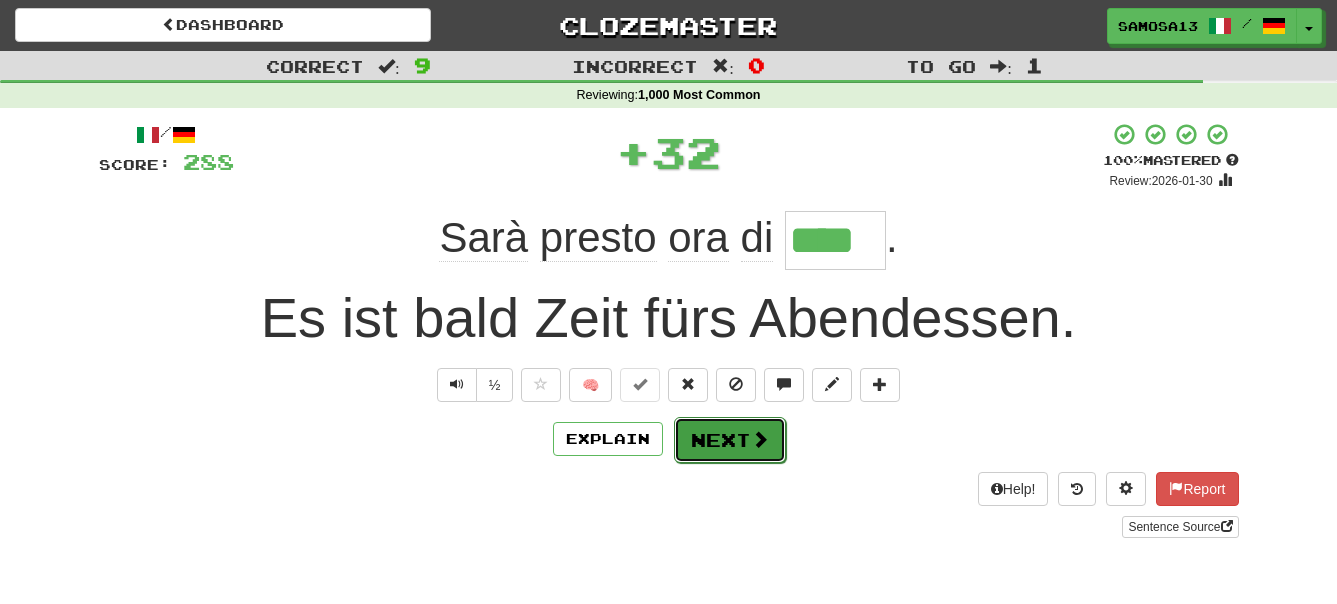 click on "Next" at bounding box center (730, 440) 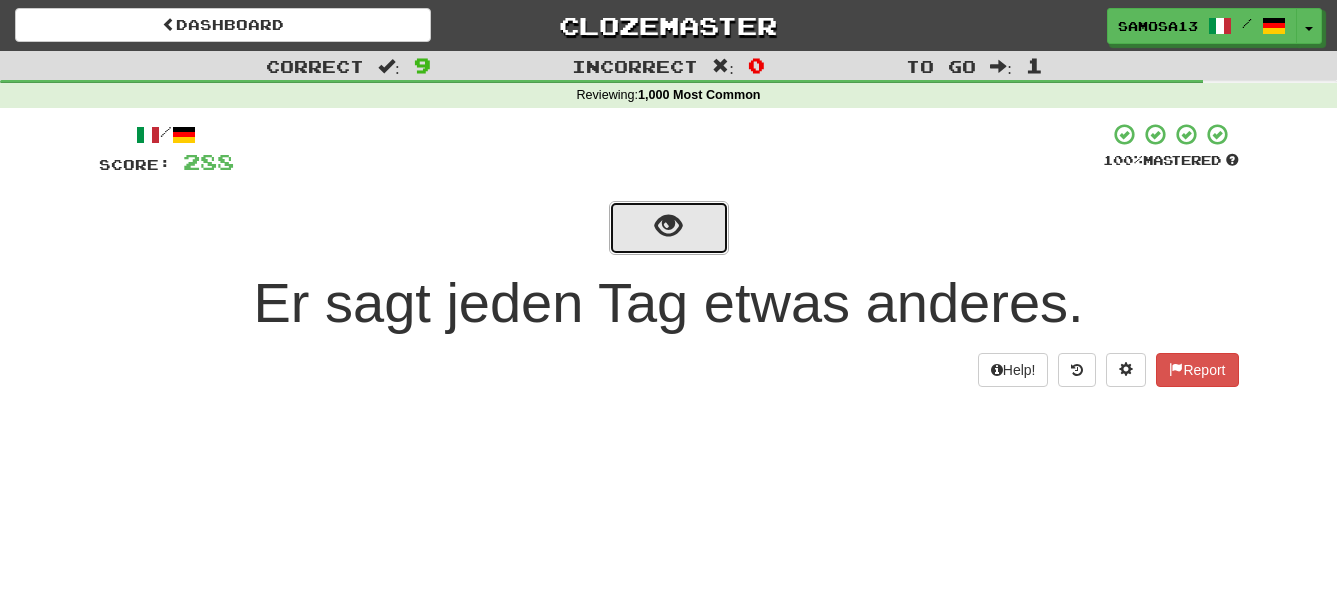 click at bounding box center (669, 228) 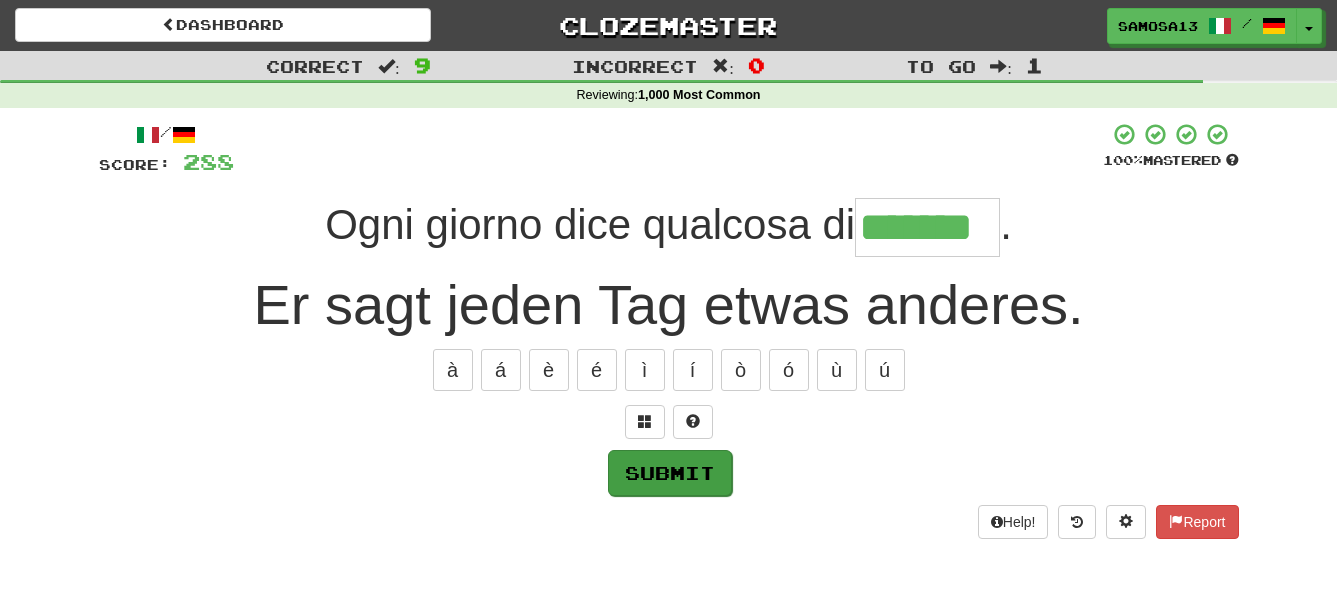 type on "*******" 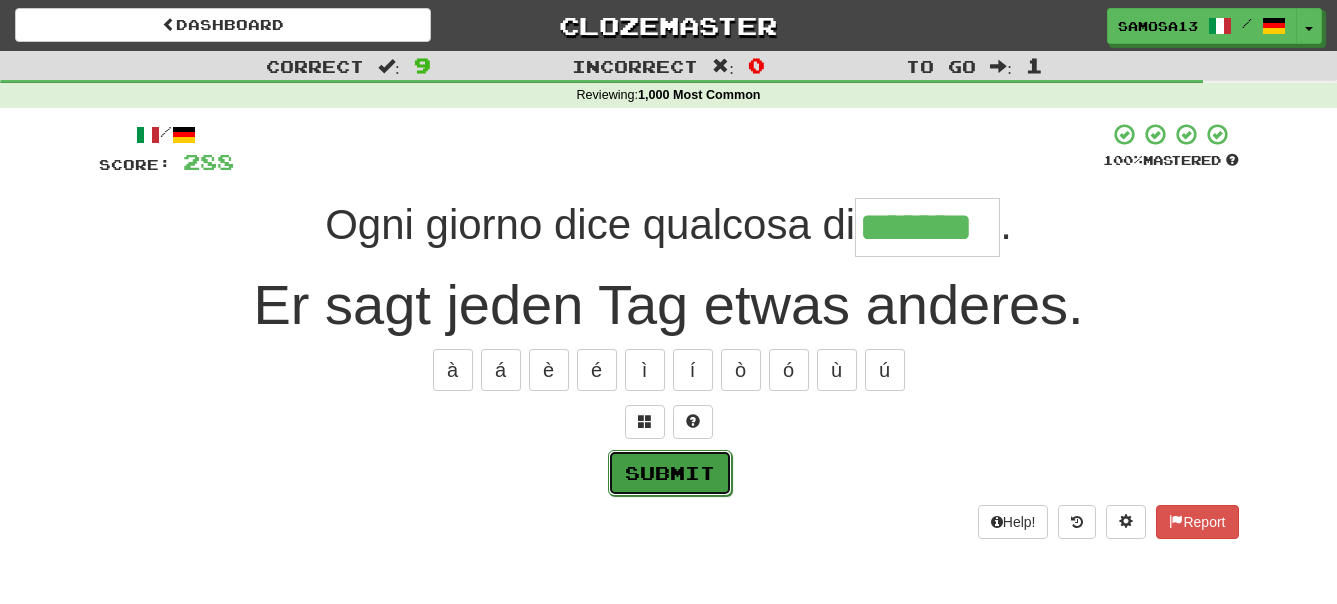 click on "Submit" at bounding box center (670, 473) 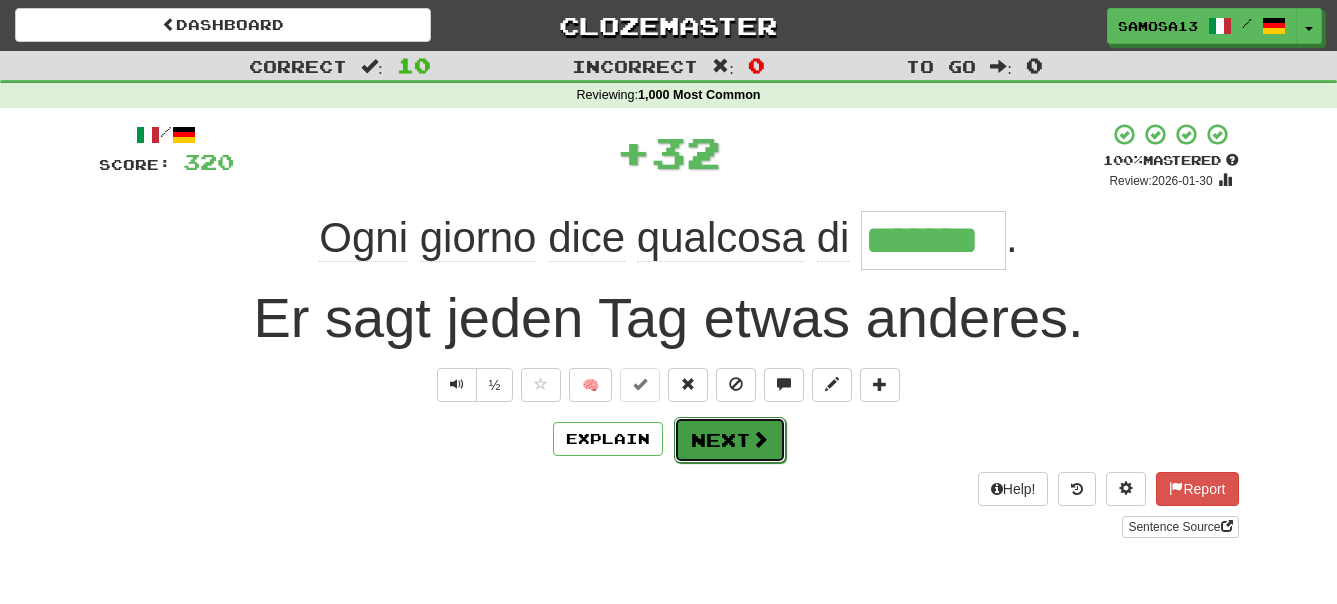 click on "Next" at bounding box center [730, 440] 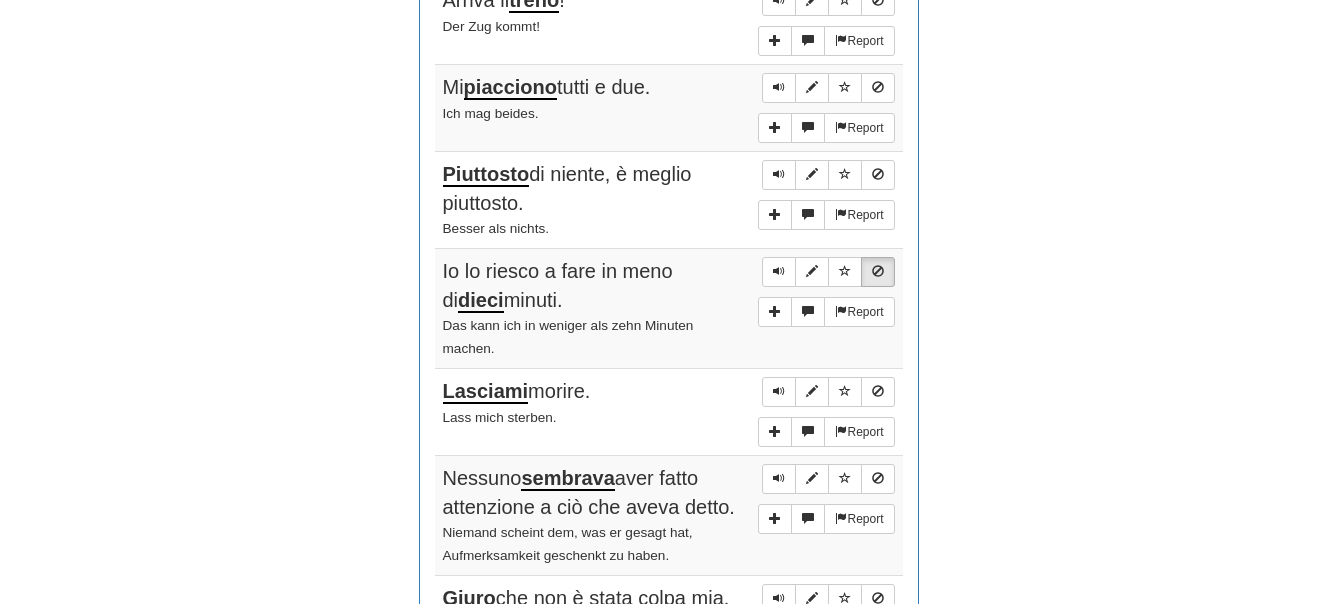 scroll, scrollTop: 1428, scrollLeft: 0, axis: vertical 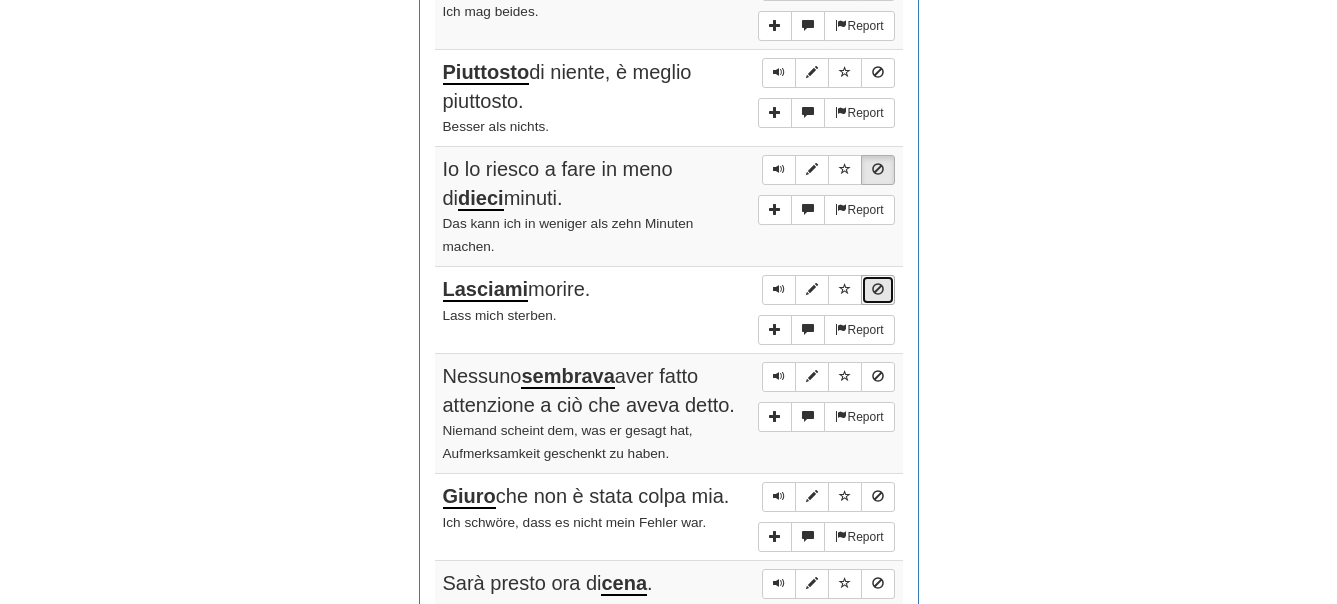 click at bounding box center [878, 289] 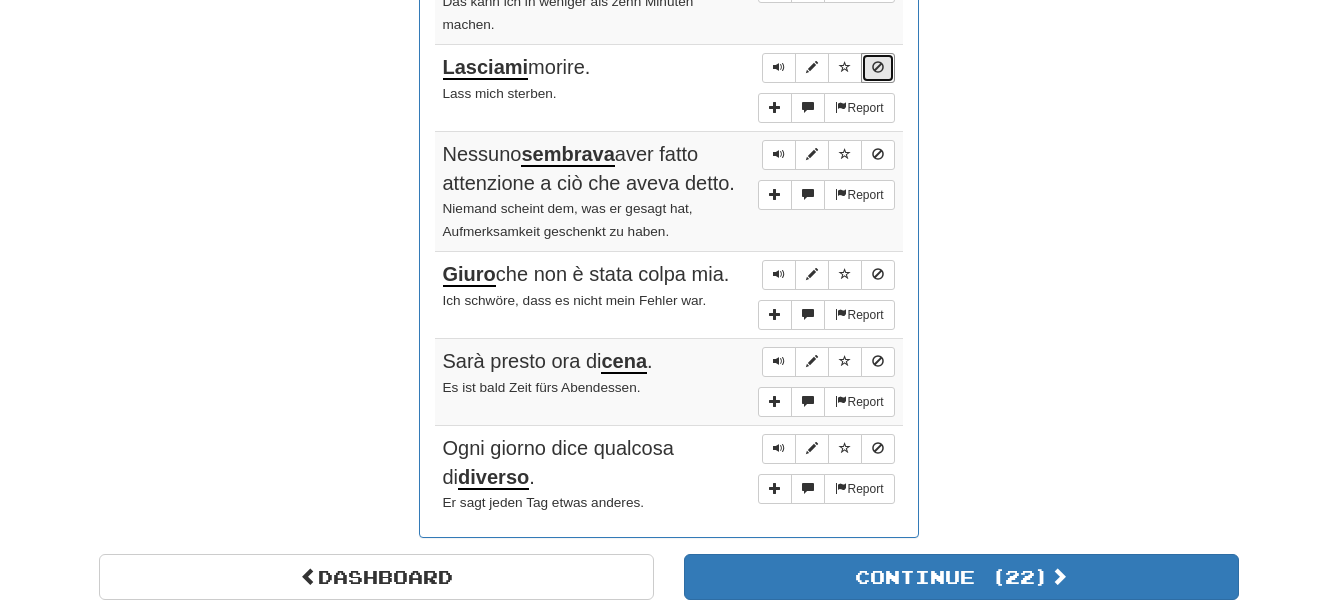 scroll, scrollTop: 1938, scrollLeft: 0, axis: vertical 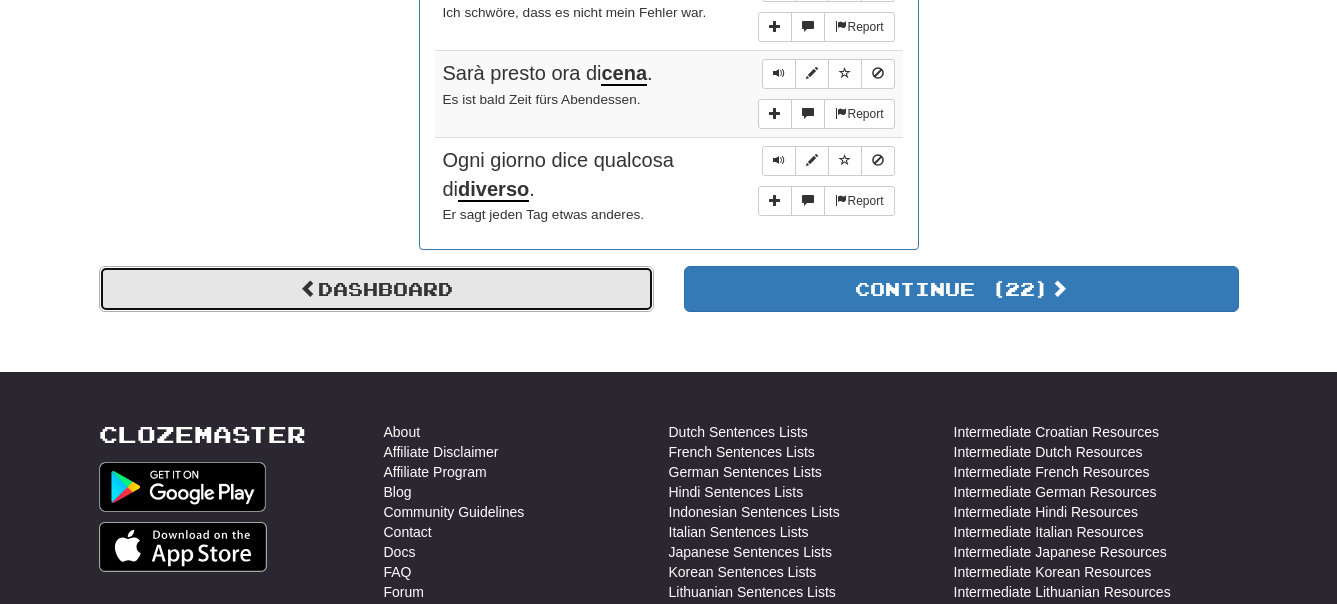 click on "Dashboard" at bounding box center [376, 289] 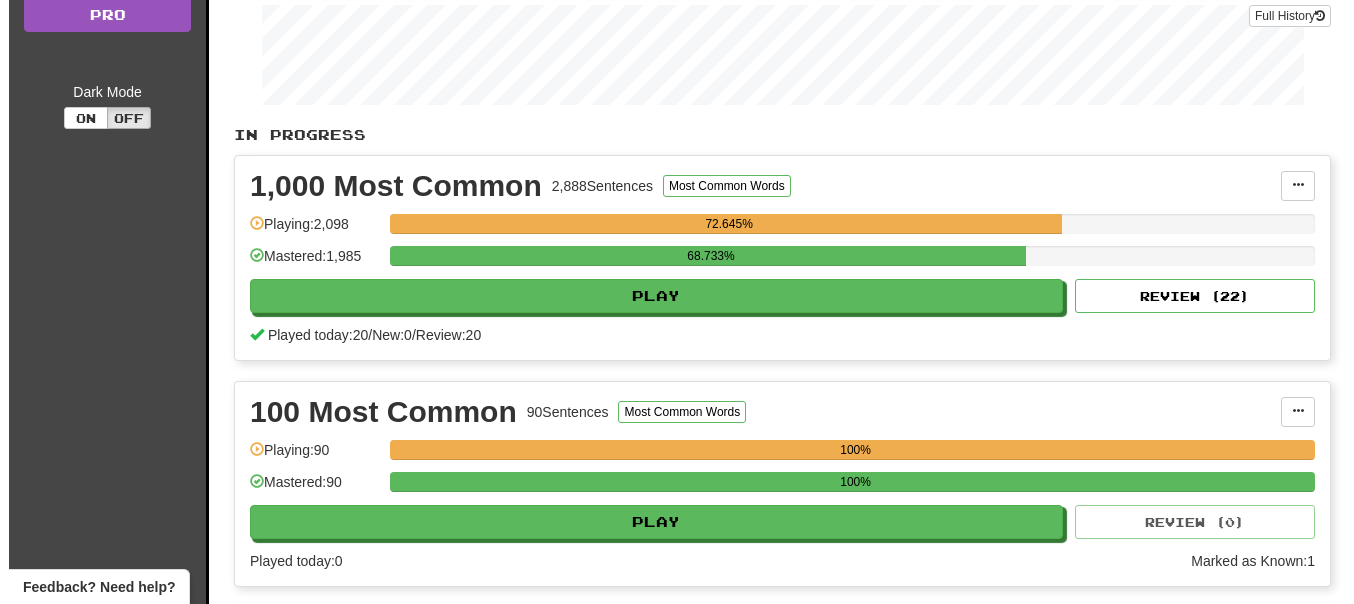 scroll, scrollTop: 0, scrollLeft: 0, axis: both 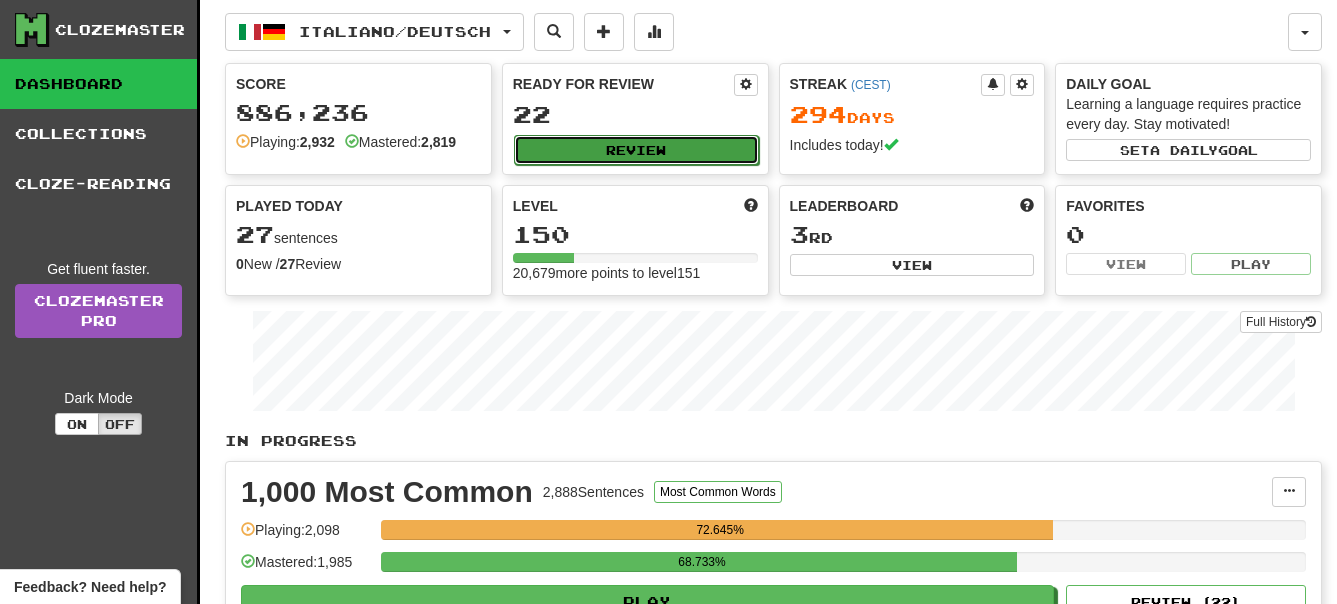 click on "Review" at bounding box center (636, 150) 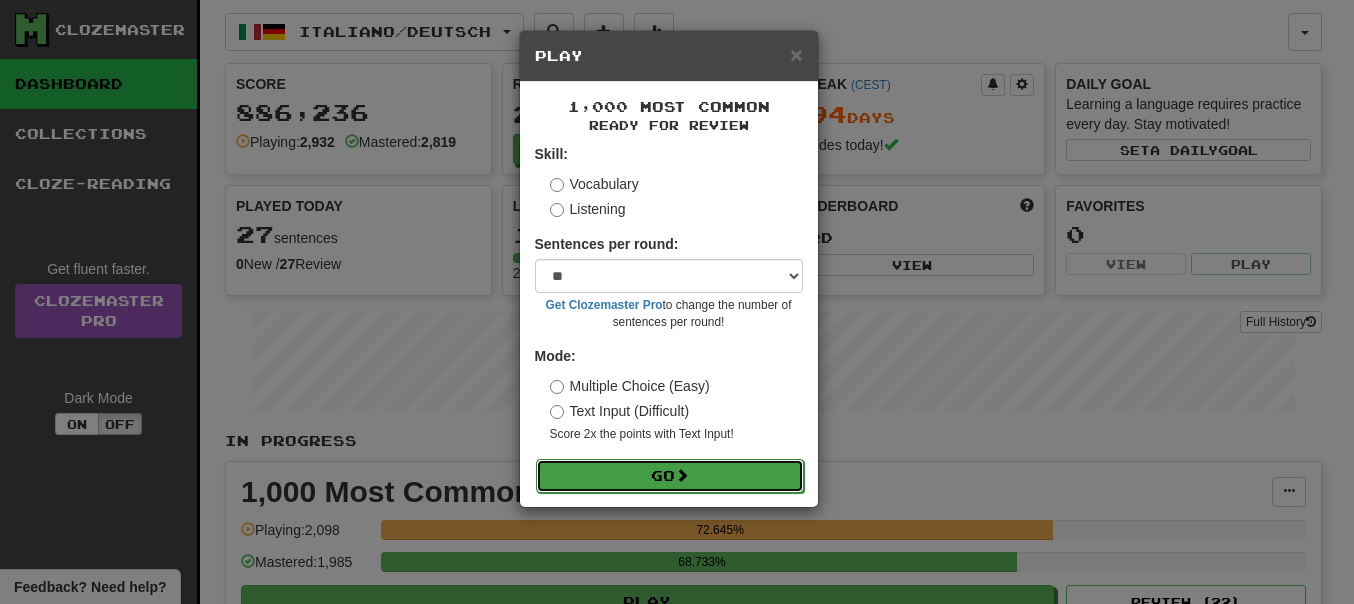 click on "Go" at bounding box center [670, 476] 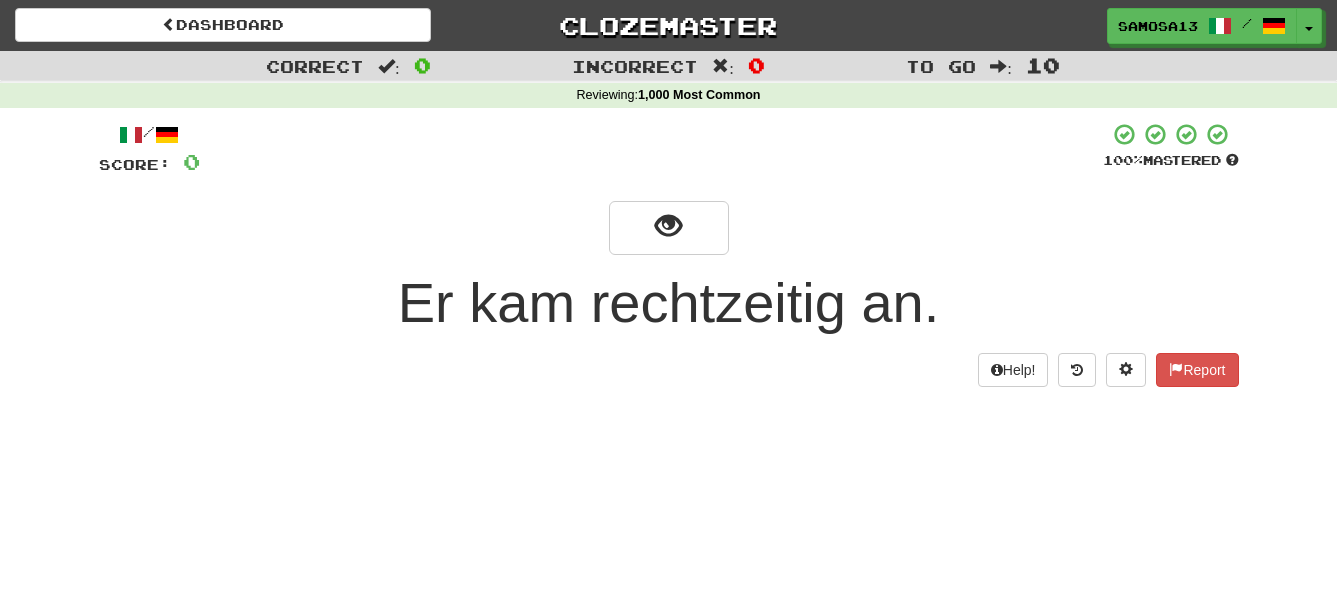 scroll, scrollTop: 0, scrollLeft: 0, axis: both 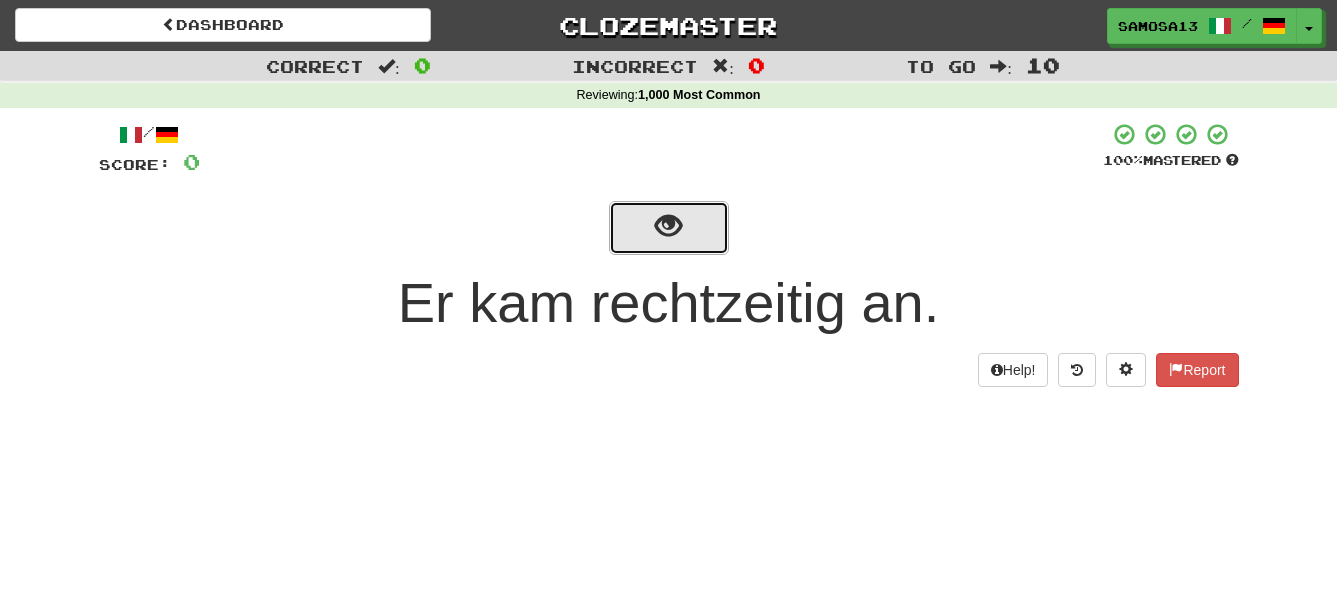 click at bounding box center (668, 226) 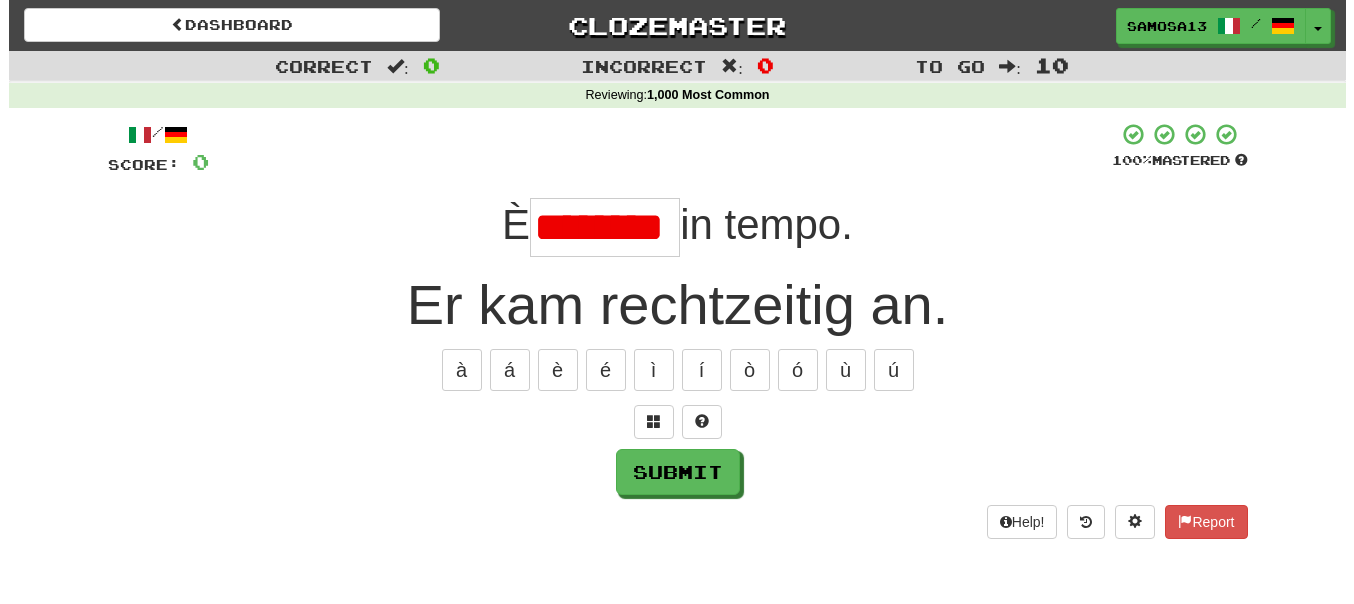 scroll, scrollTop: 0, scrollLeft: 0, axis: both 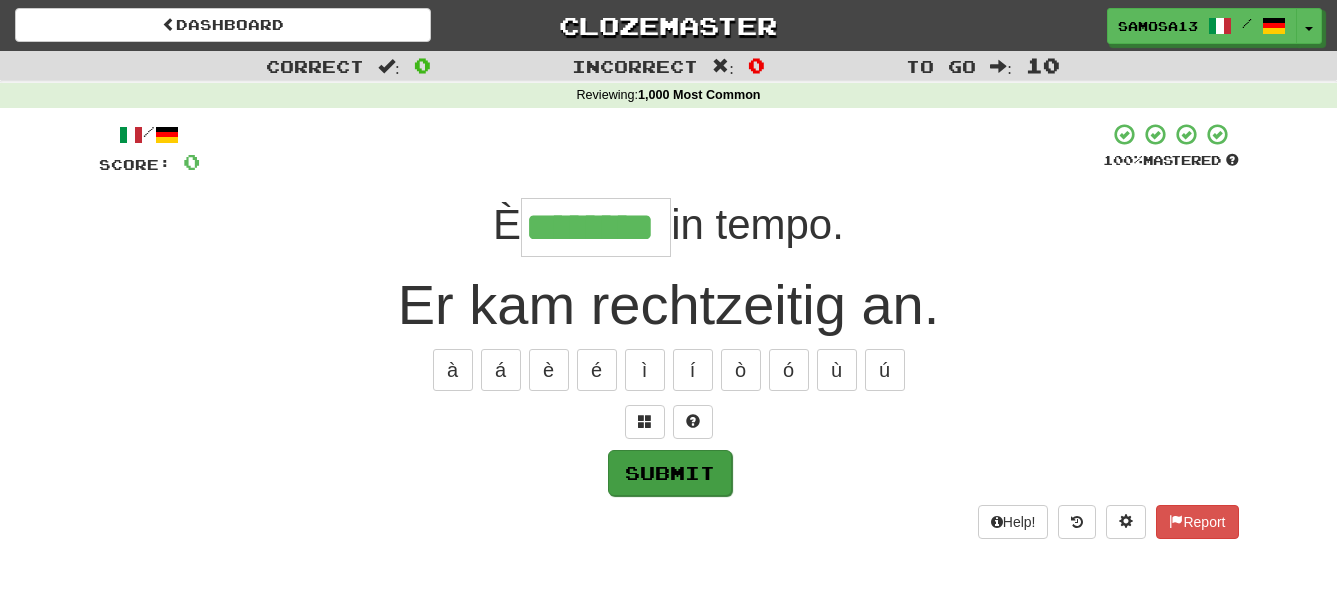 type on "********" 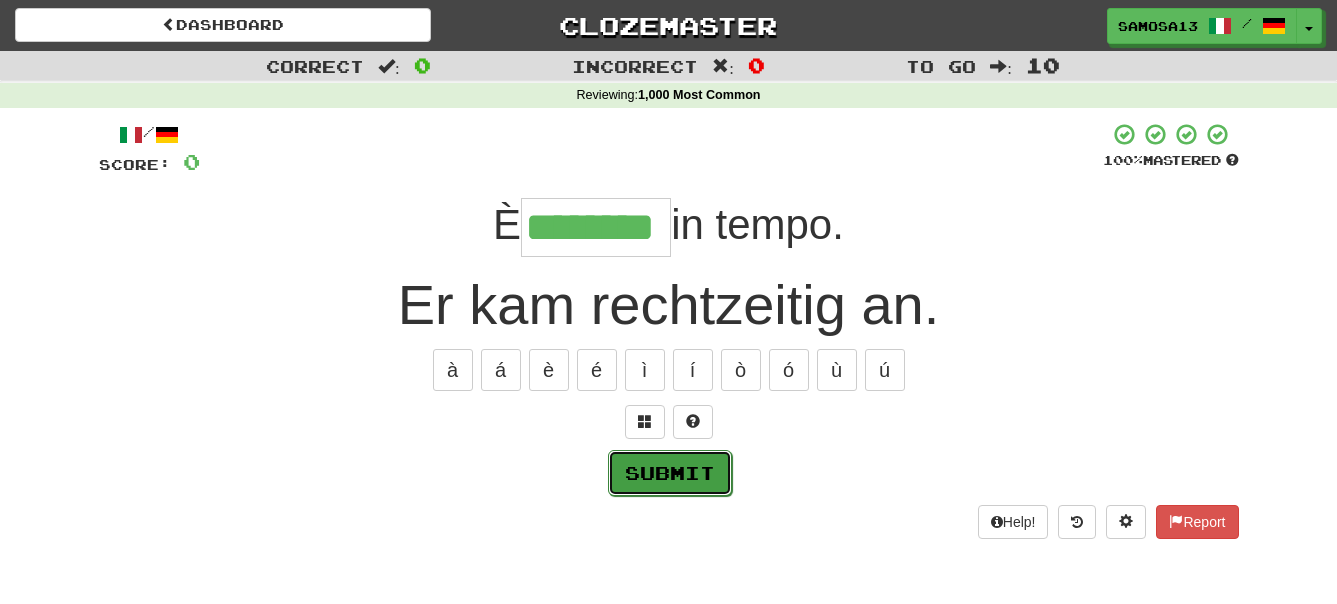 click on "Submit" at bounding box center (670, 473) 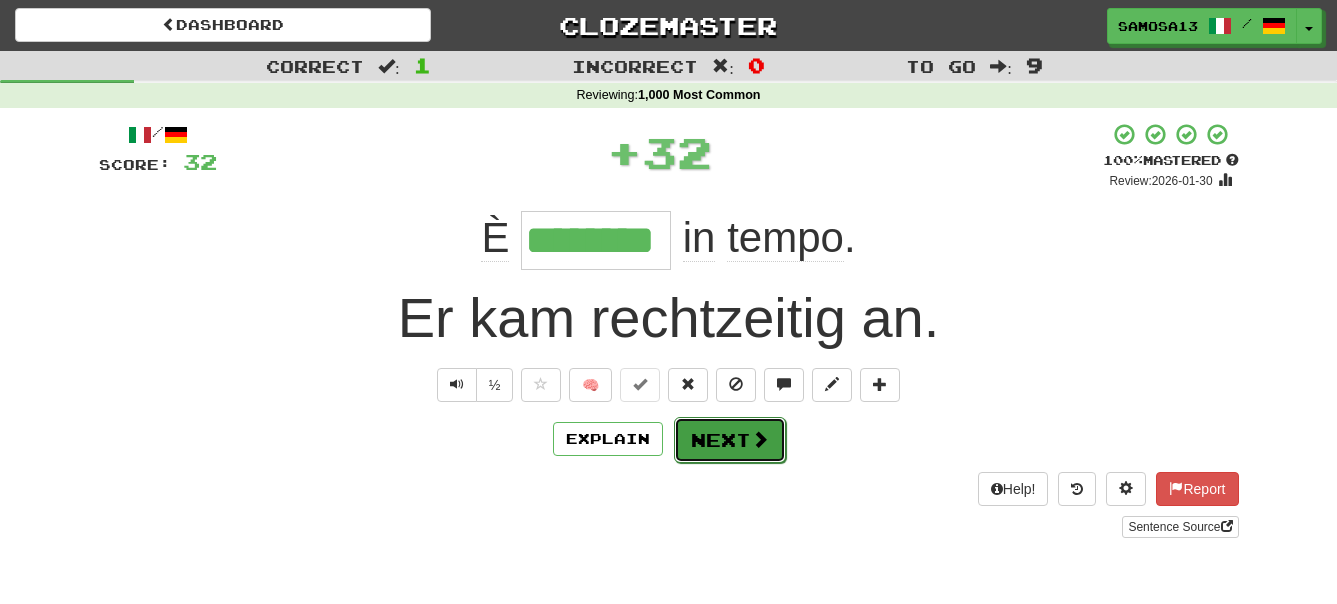 click at bounding box center [760, 439] 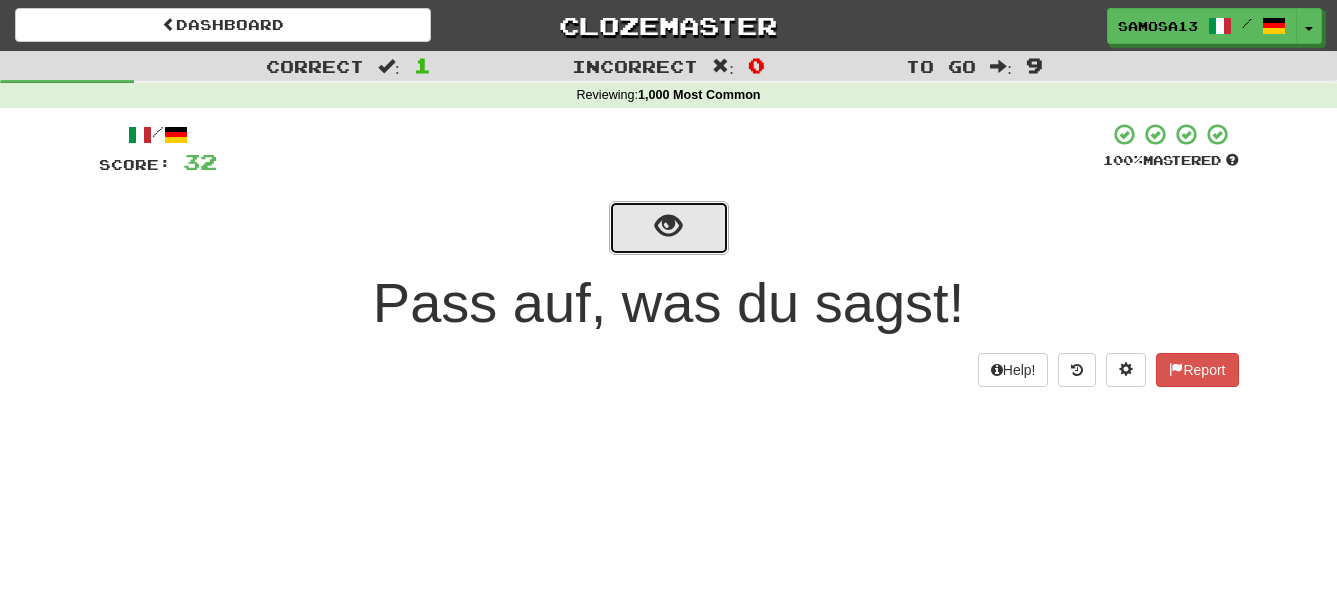 click at bounding box center [669, 228] 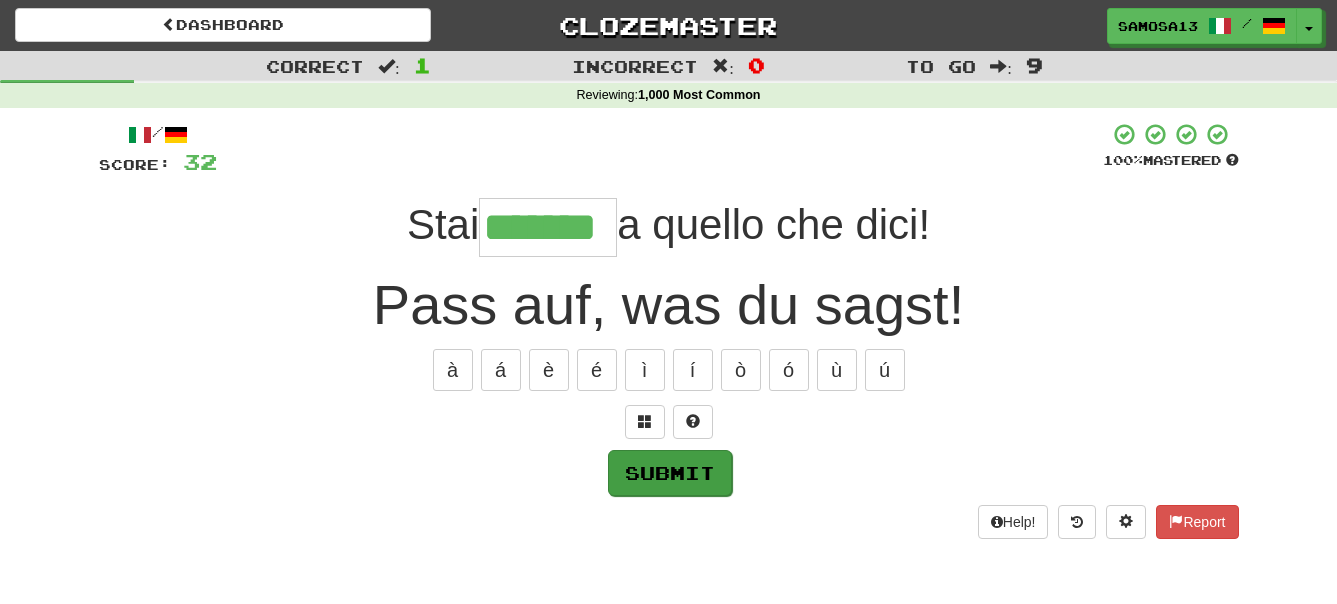 type on "*******" 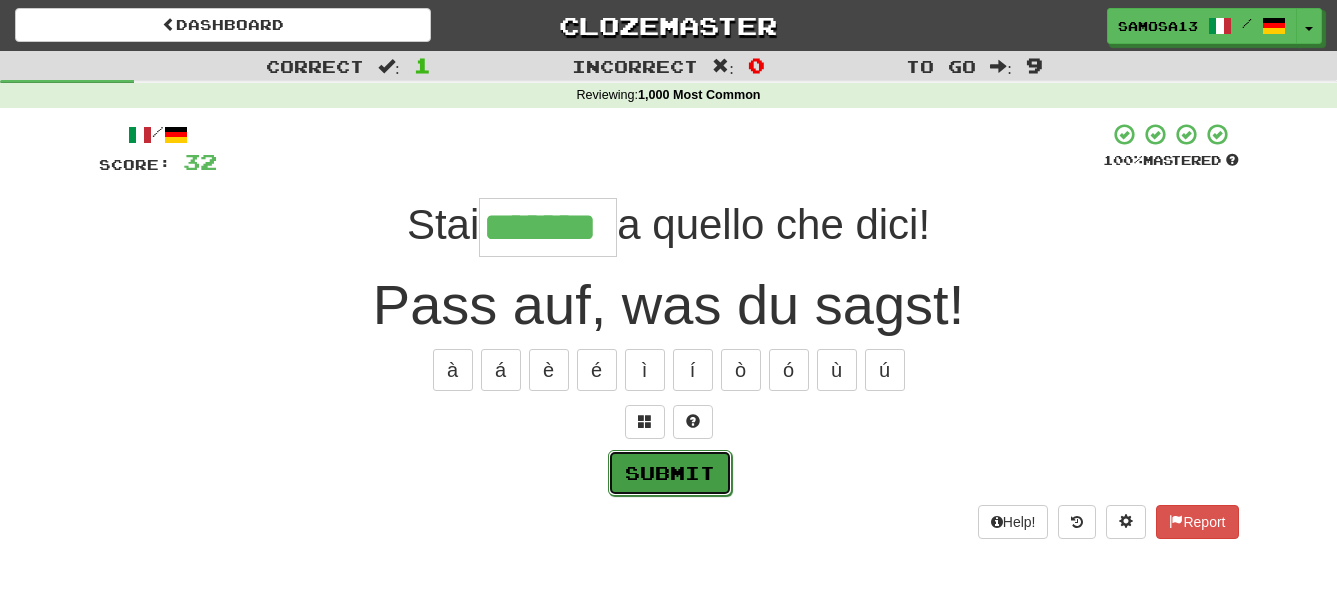 click on "Submit" at bounding box center (670, 473) 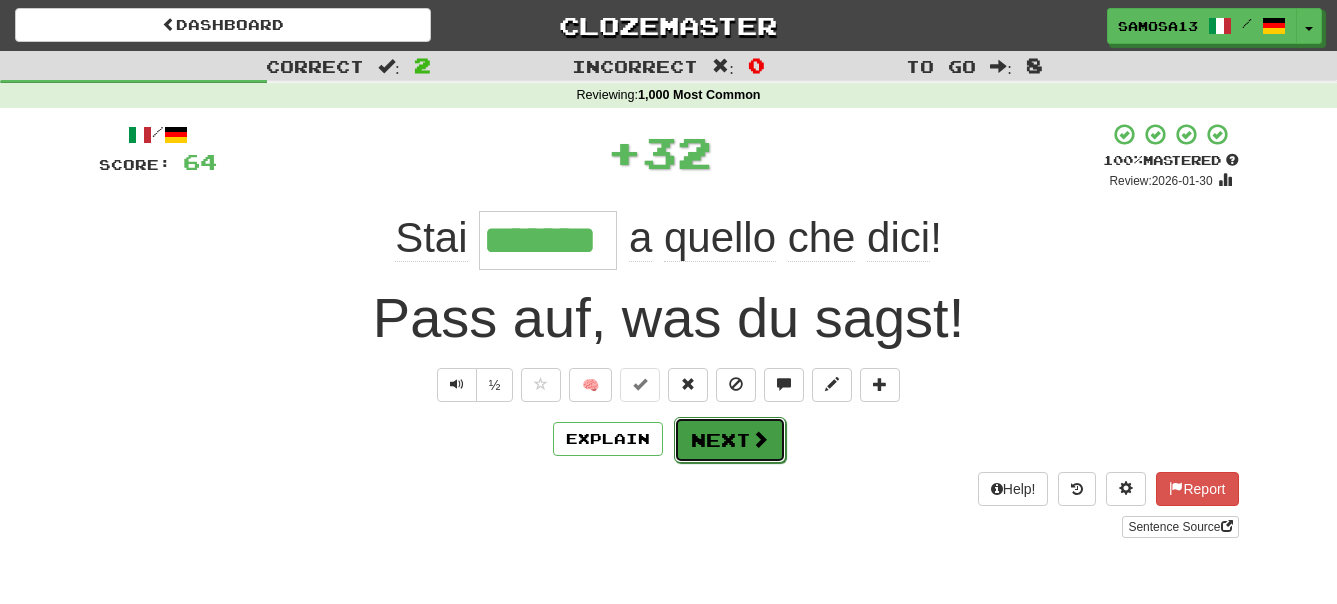 click on "Next" at bounding box center (730, 440) 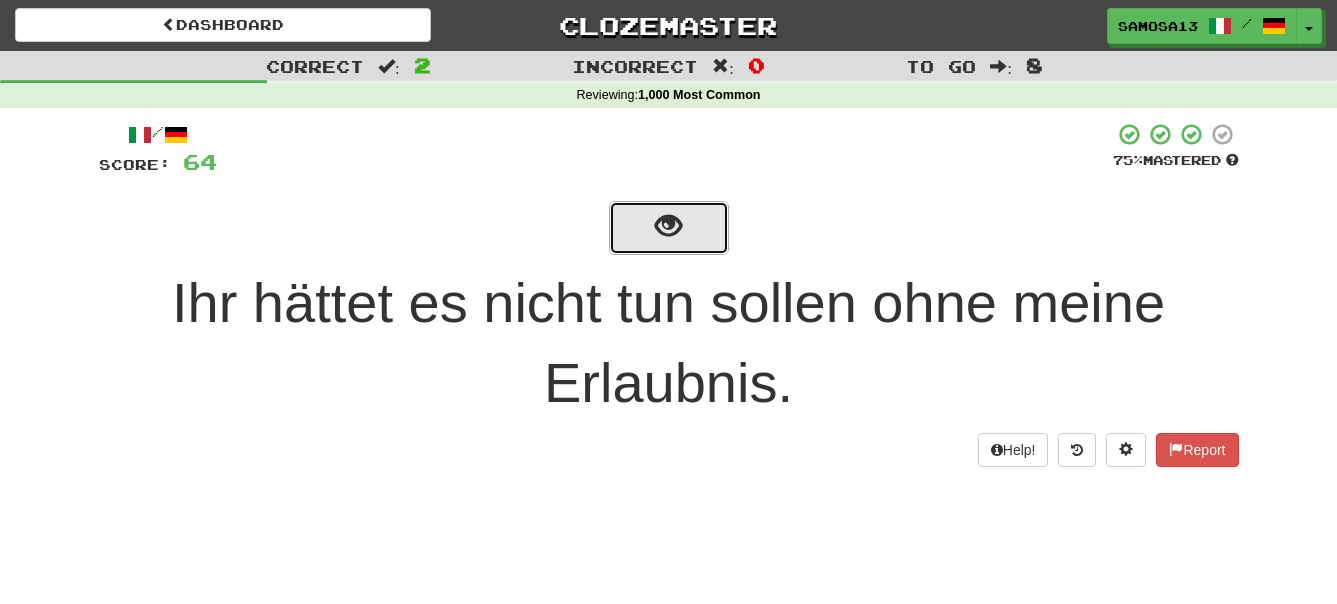 click at bounding box center (668, 226) 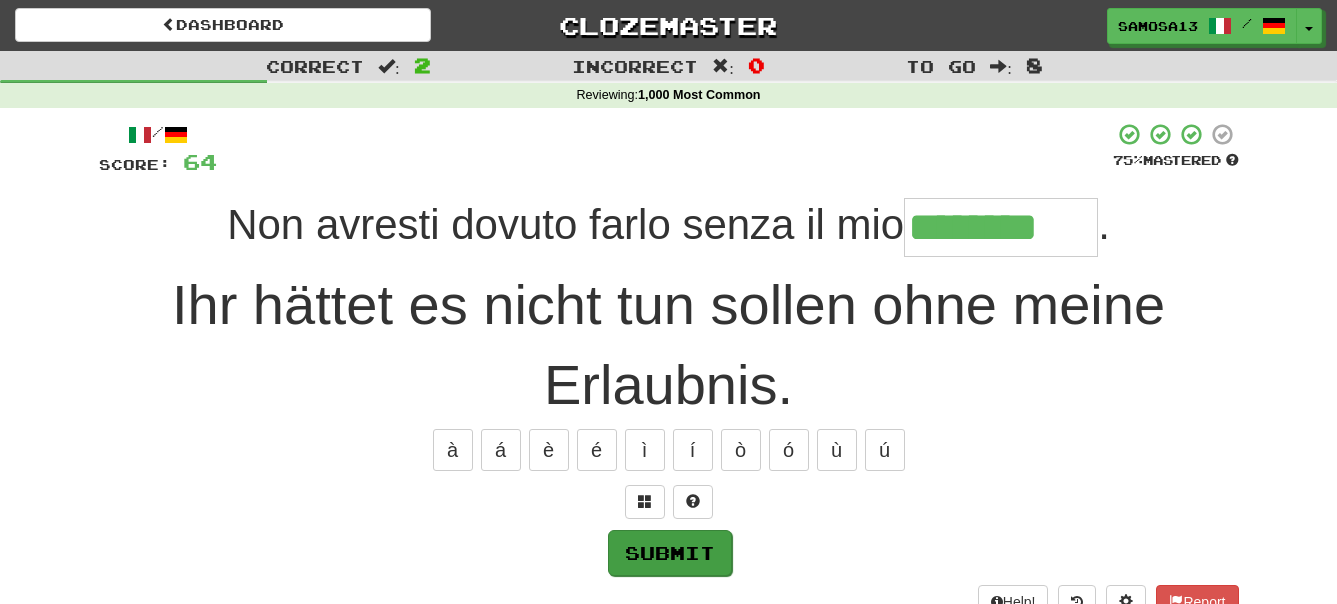 type on "********" 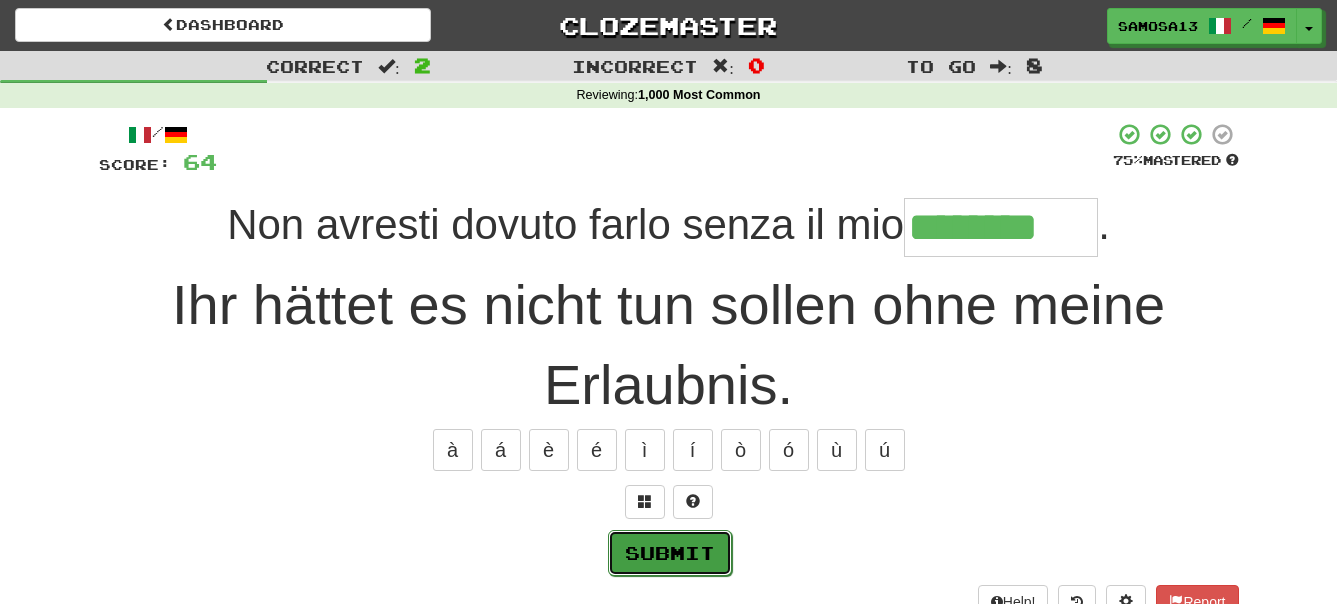 click on "Submit" at bounding box center (670, 553) 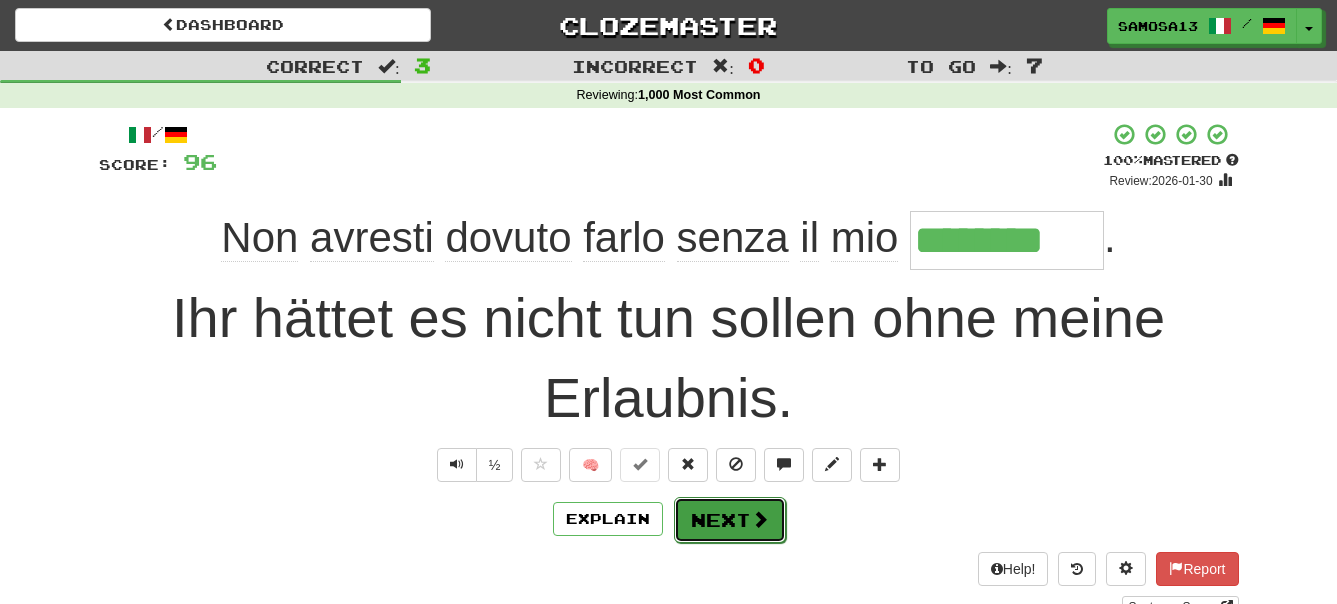 click on "Next" at bounding box center (730, 520) 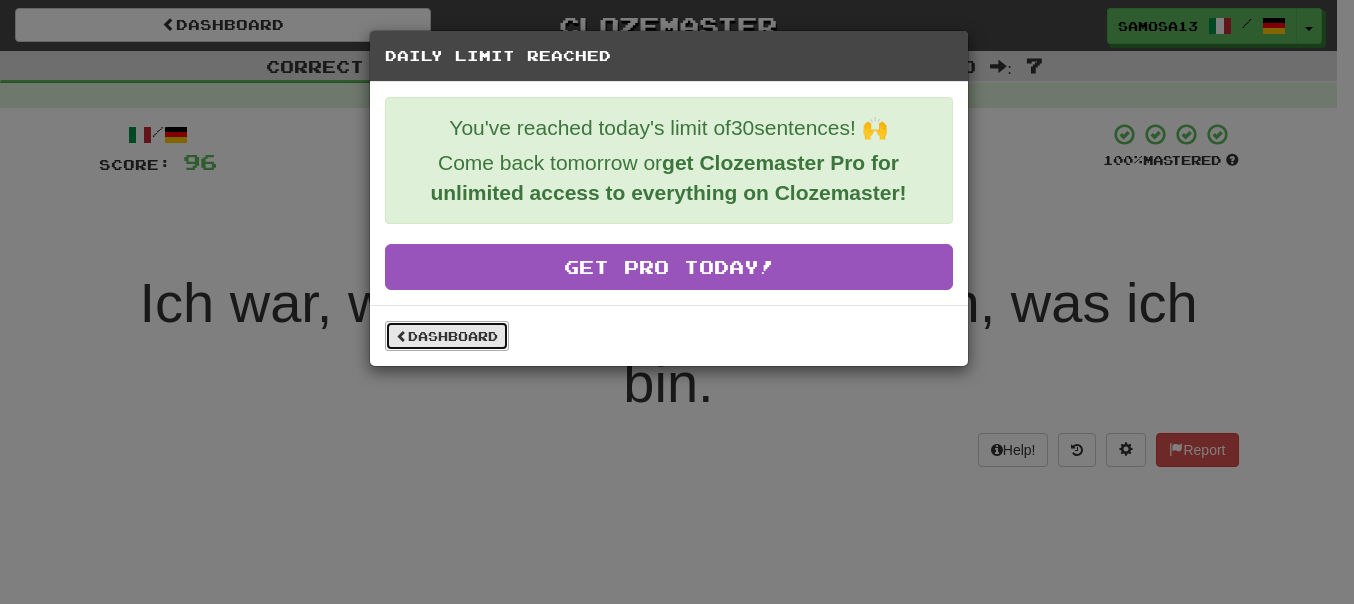 click on "Dashboard" at bounding box center [447, 336] 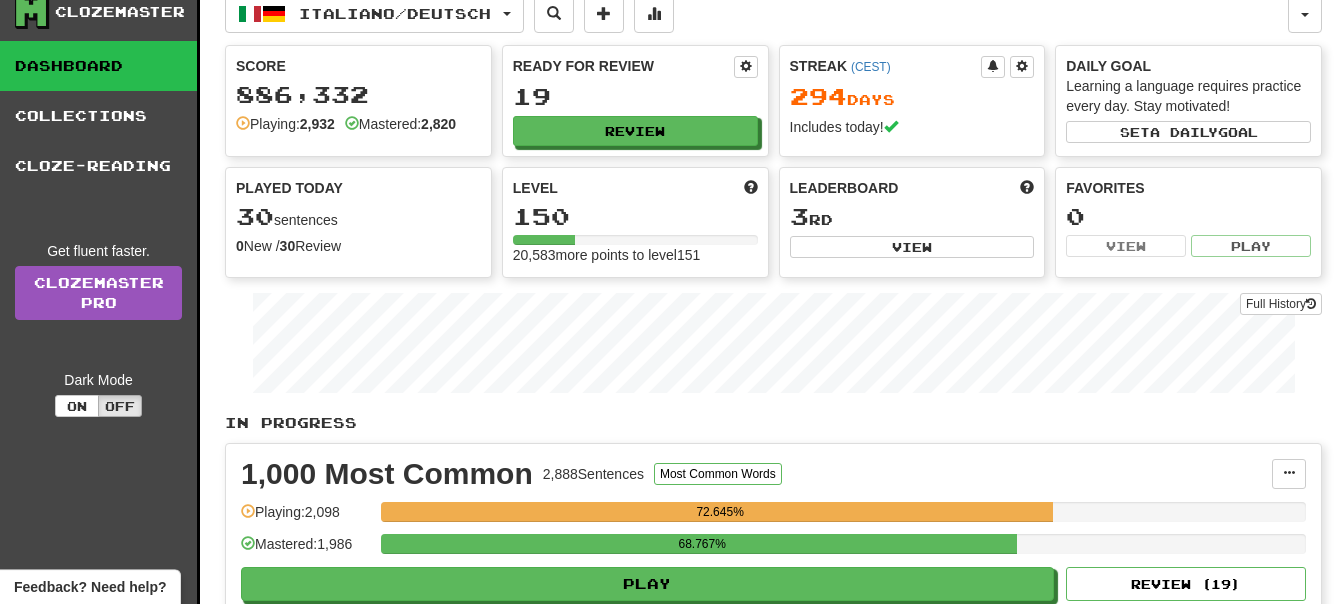 scroll, scrollTop: 0, scrollLeft: 0, axis: both 